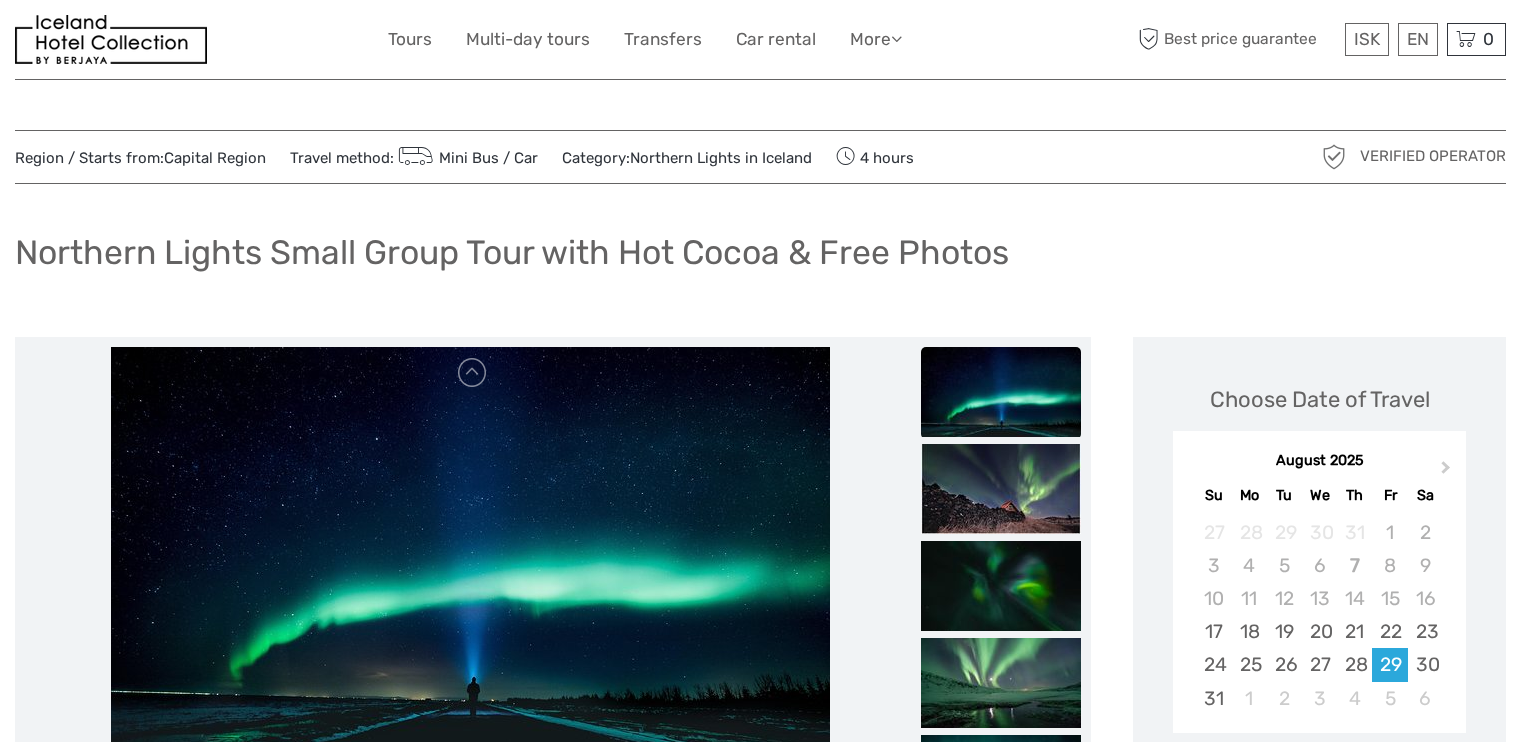 scroll, scrollTop: 0, scrollLeft: 0, axis: both 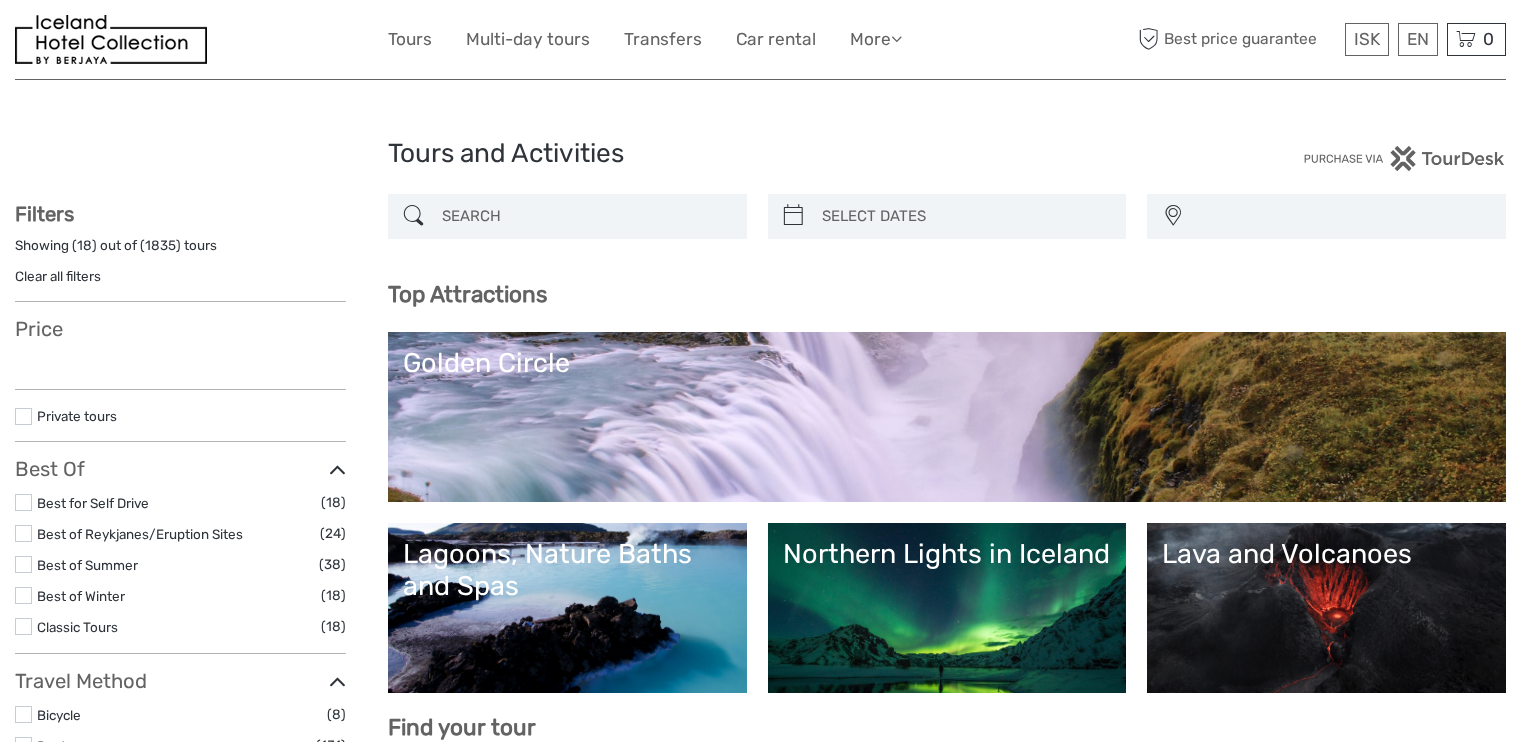 select 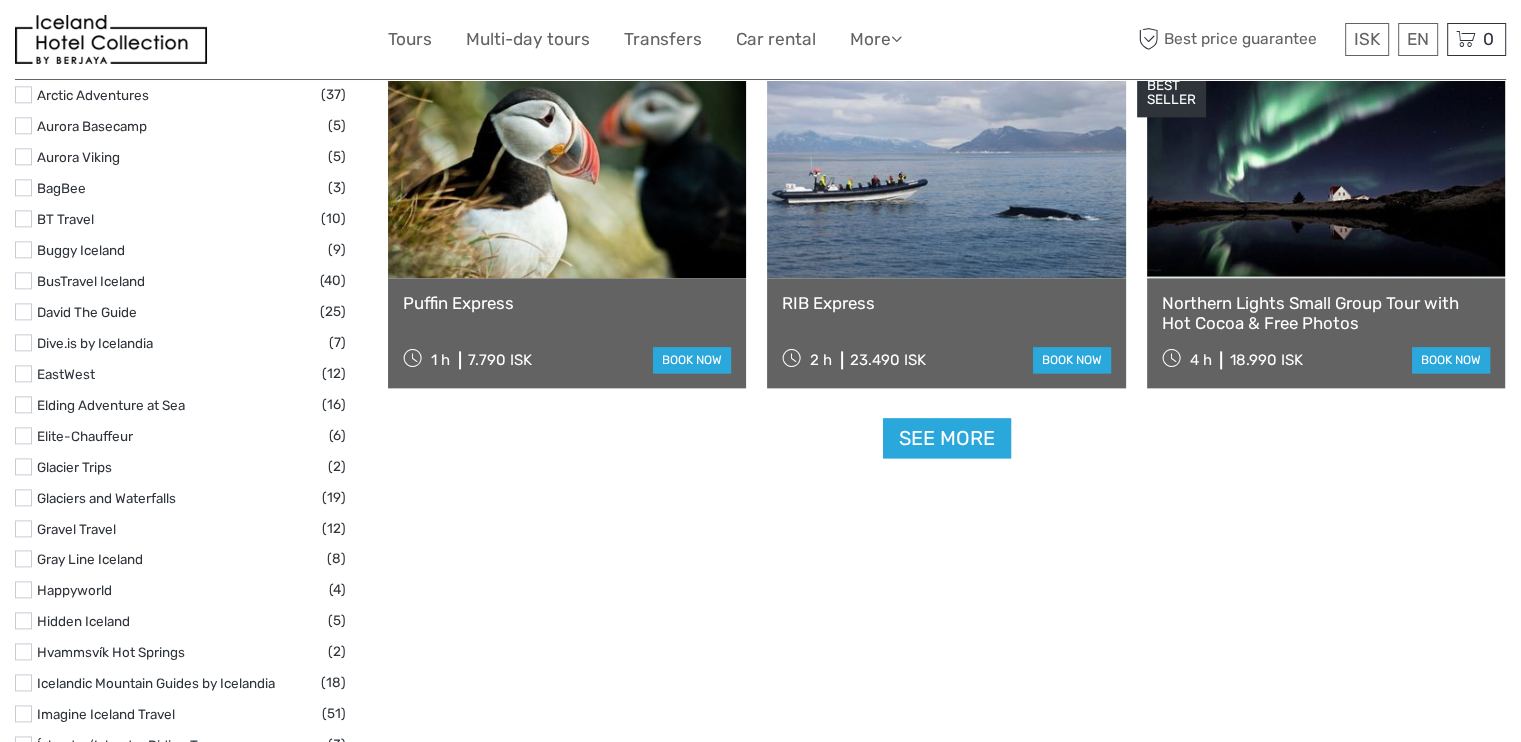 select 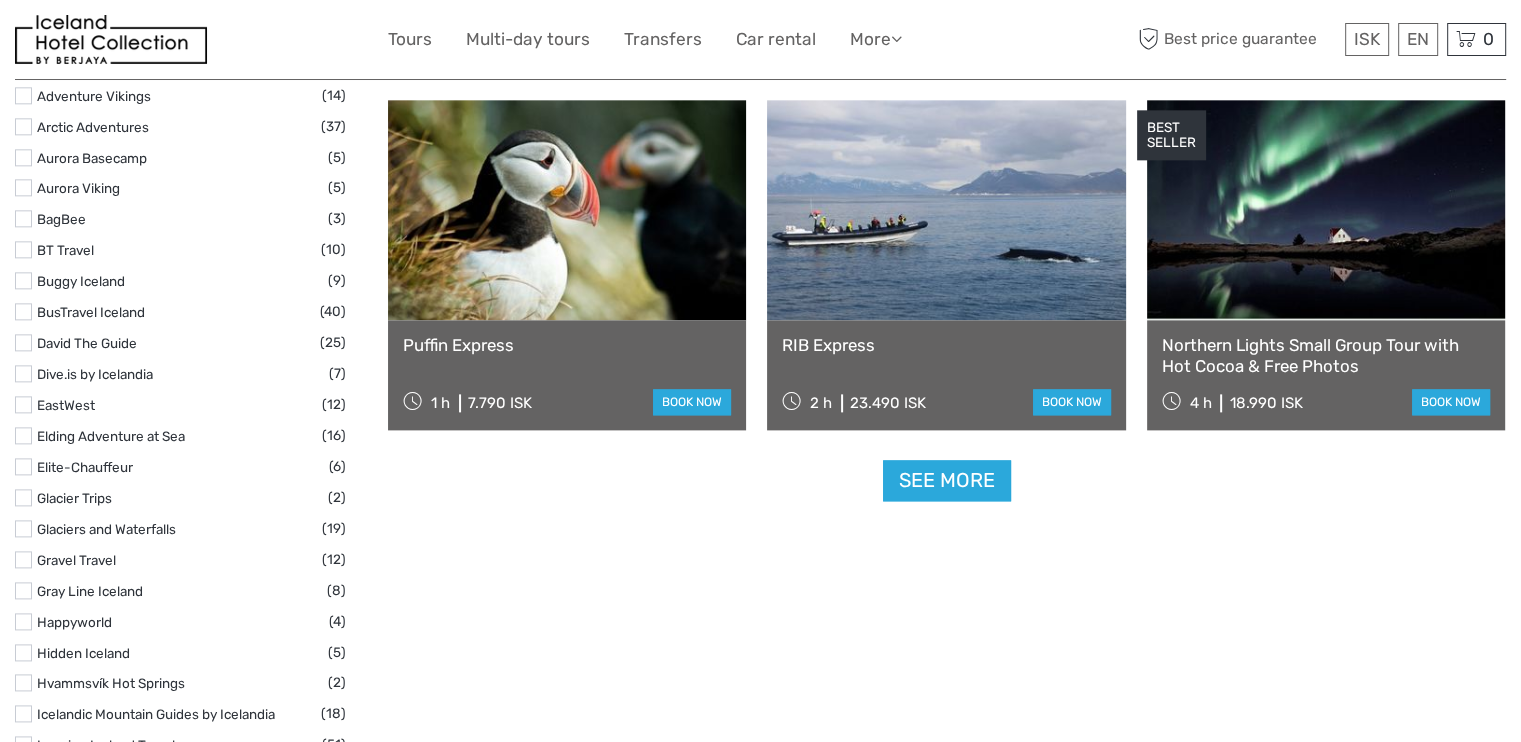scroll, scrollTop: 0, scrollLeft: 0, axis: both 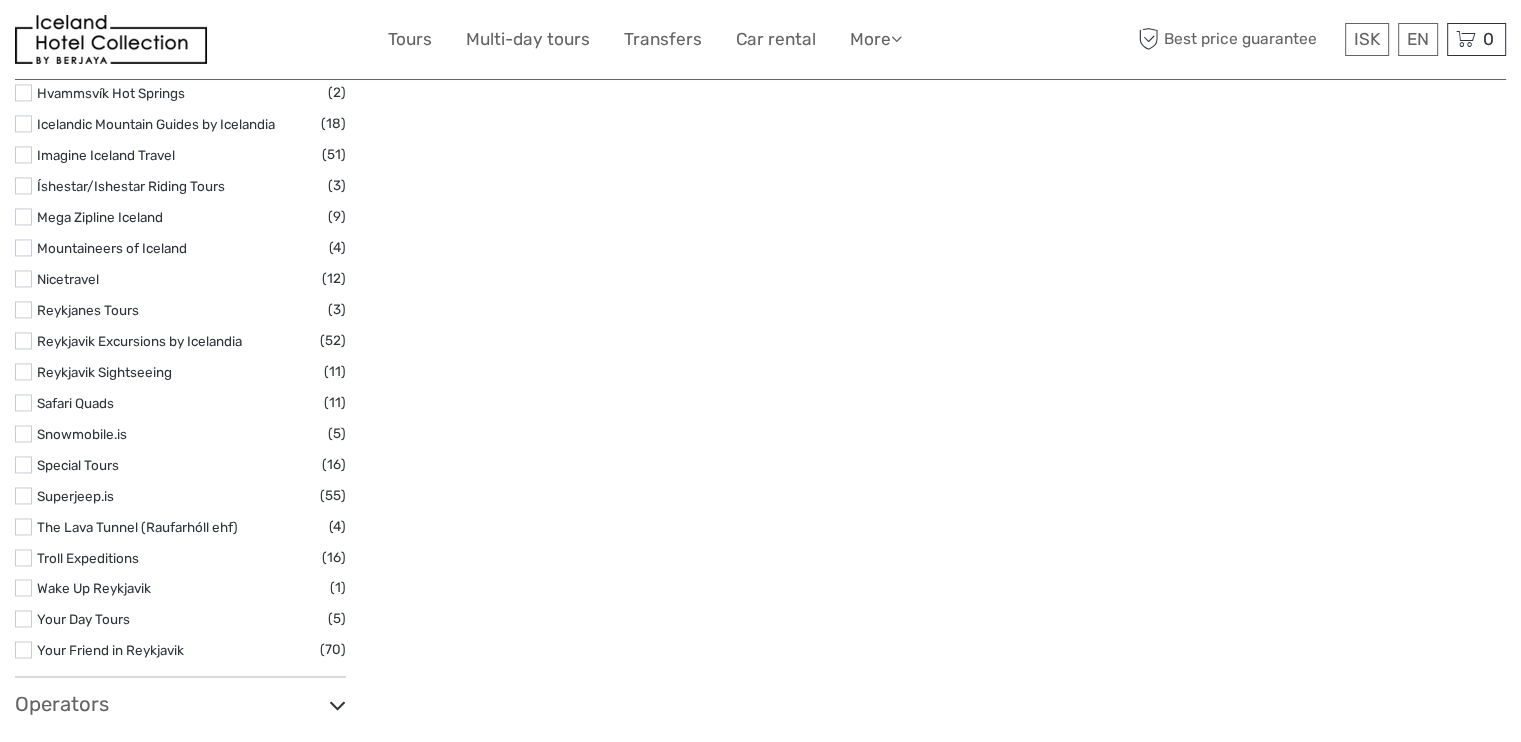 click at bounding box center [23, 433] 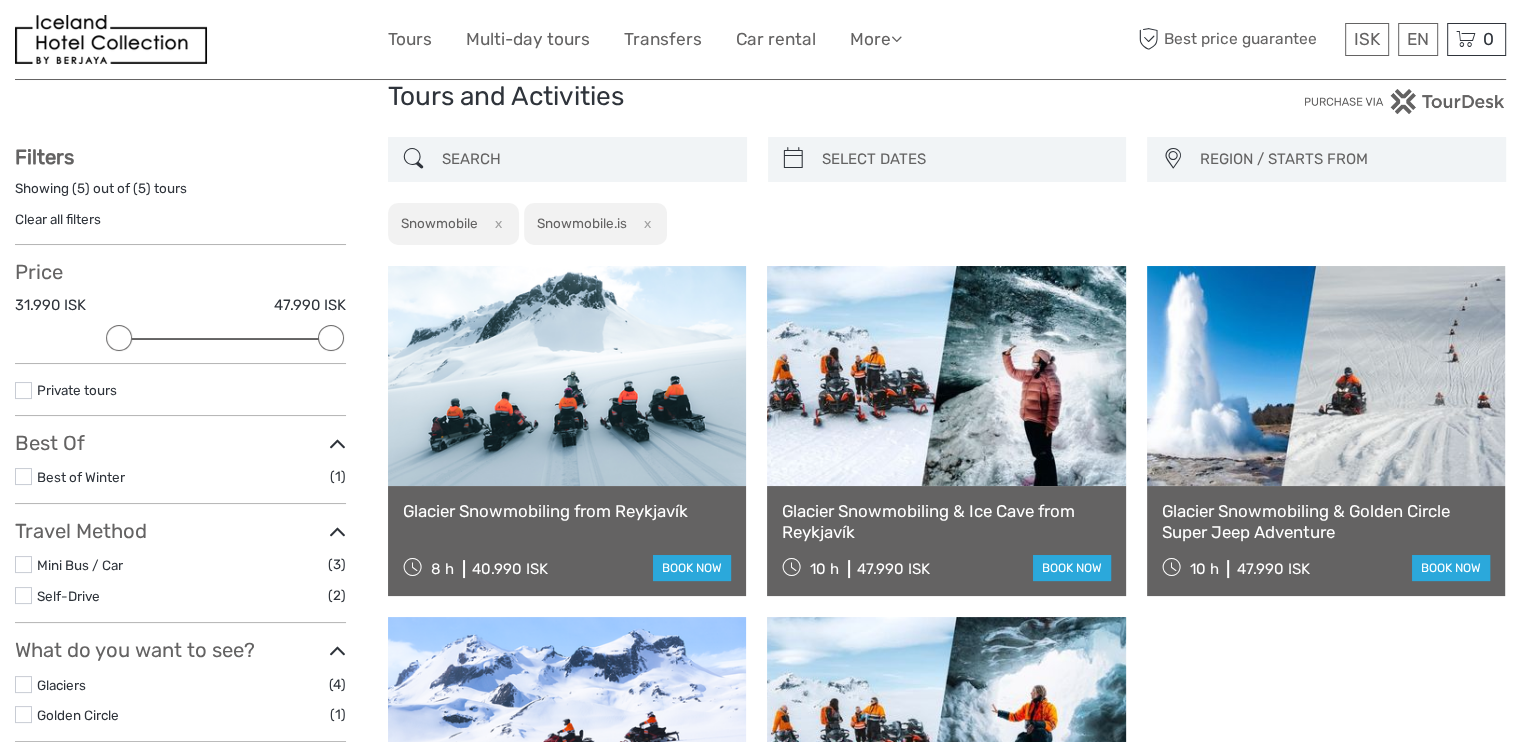 scroll, scrollTop: 0, scrollLeft: 0, axis: both 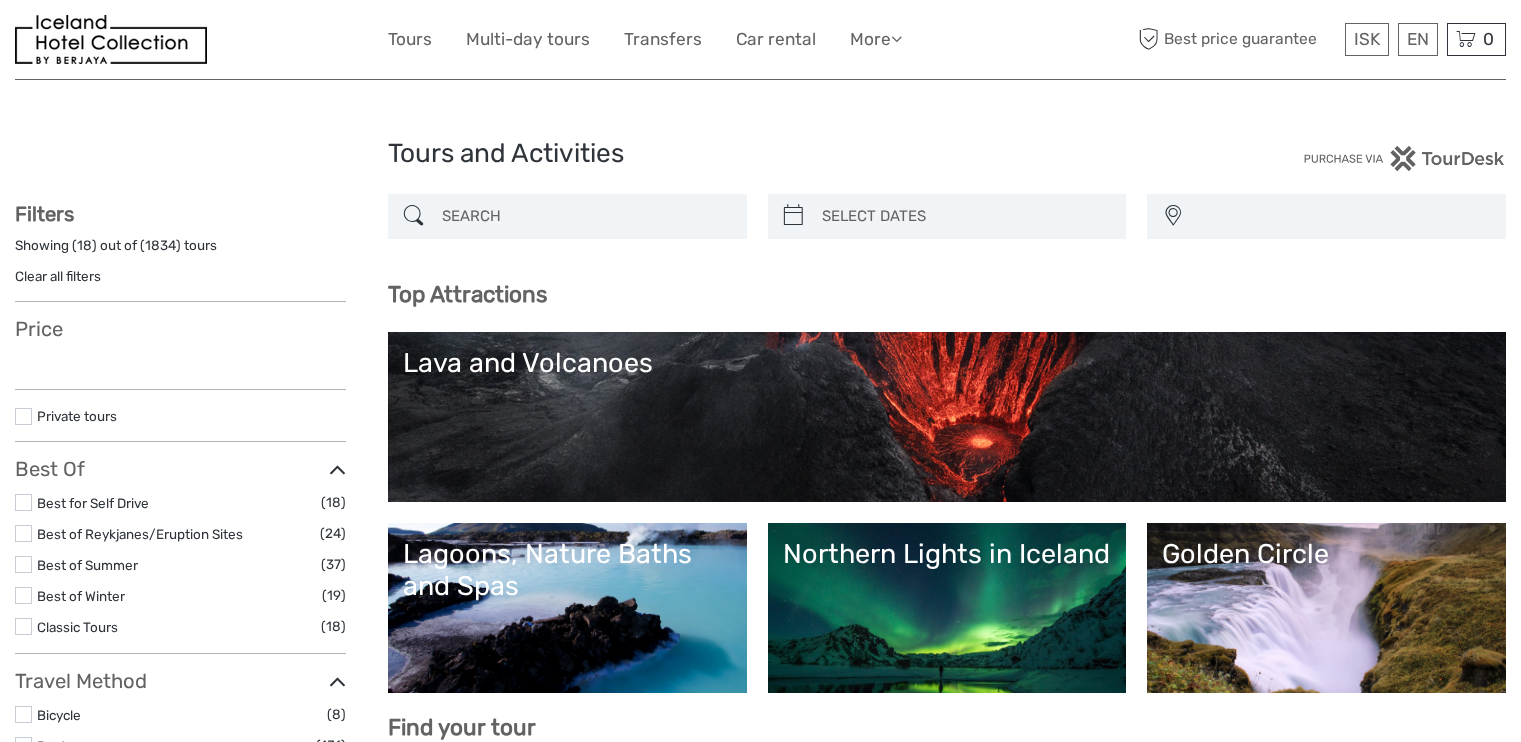 select 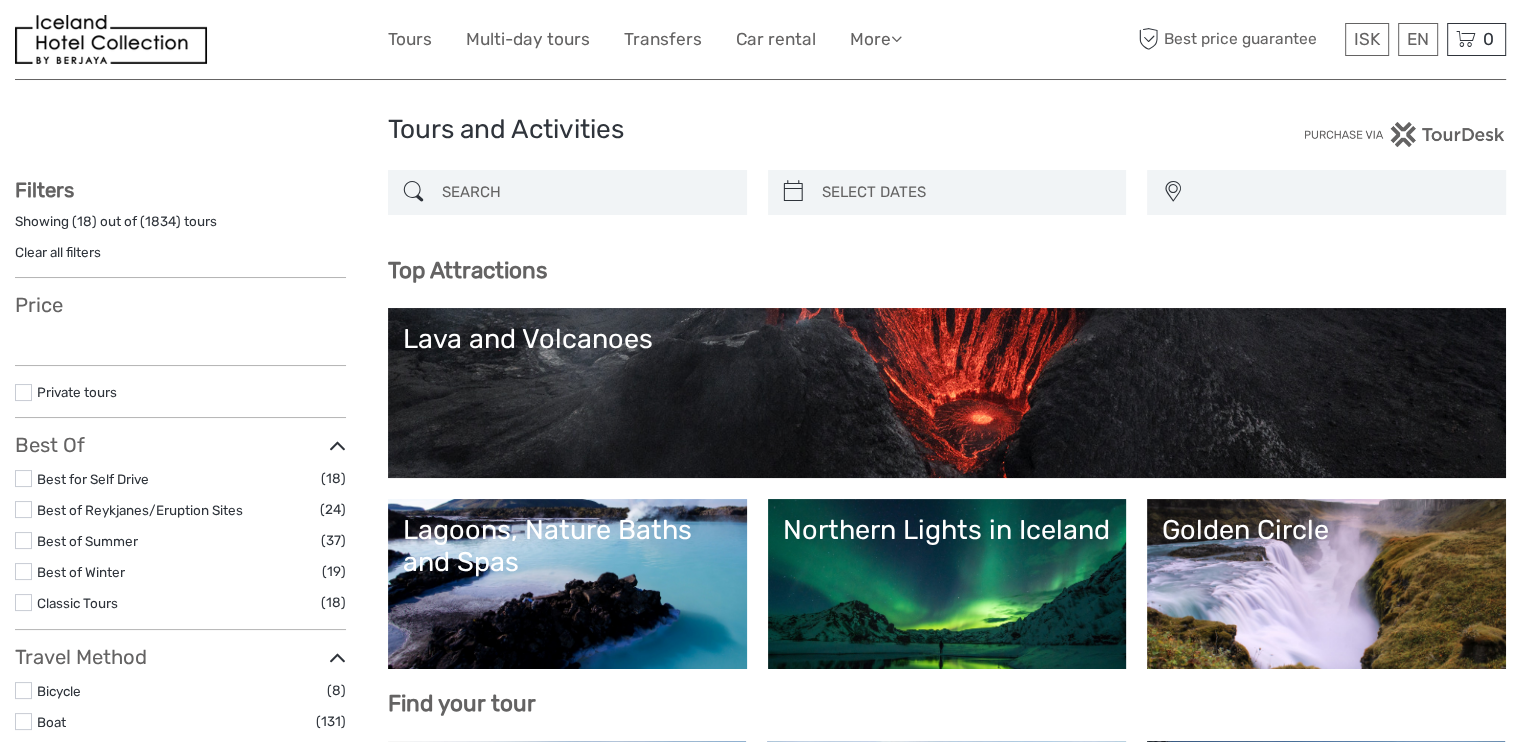select 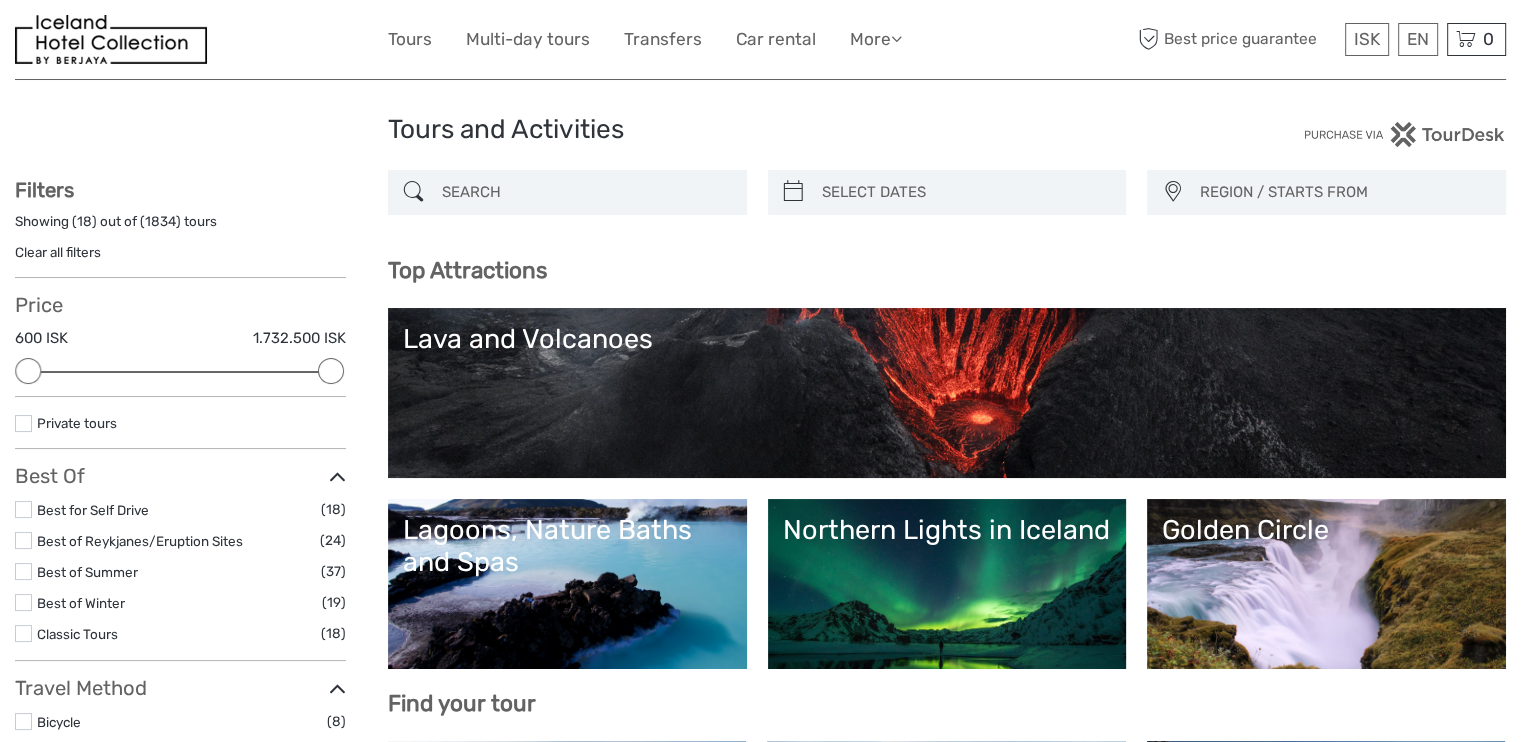 scroll, scrollTop: 232, scrollLeft: 0, axis: vertical 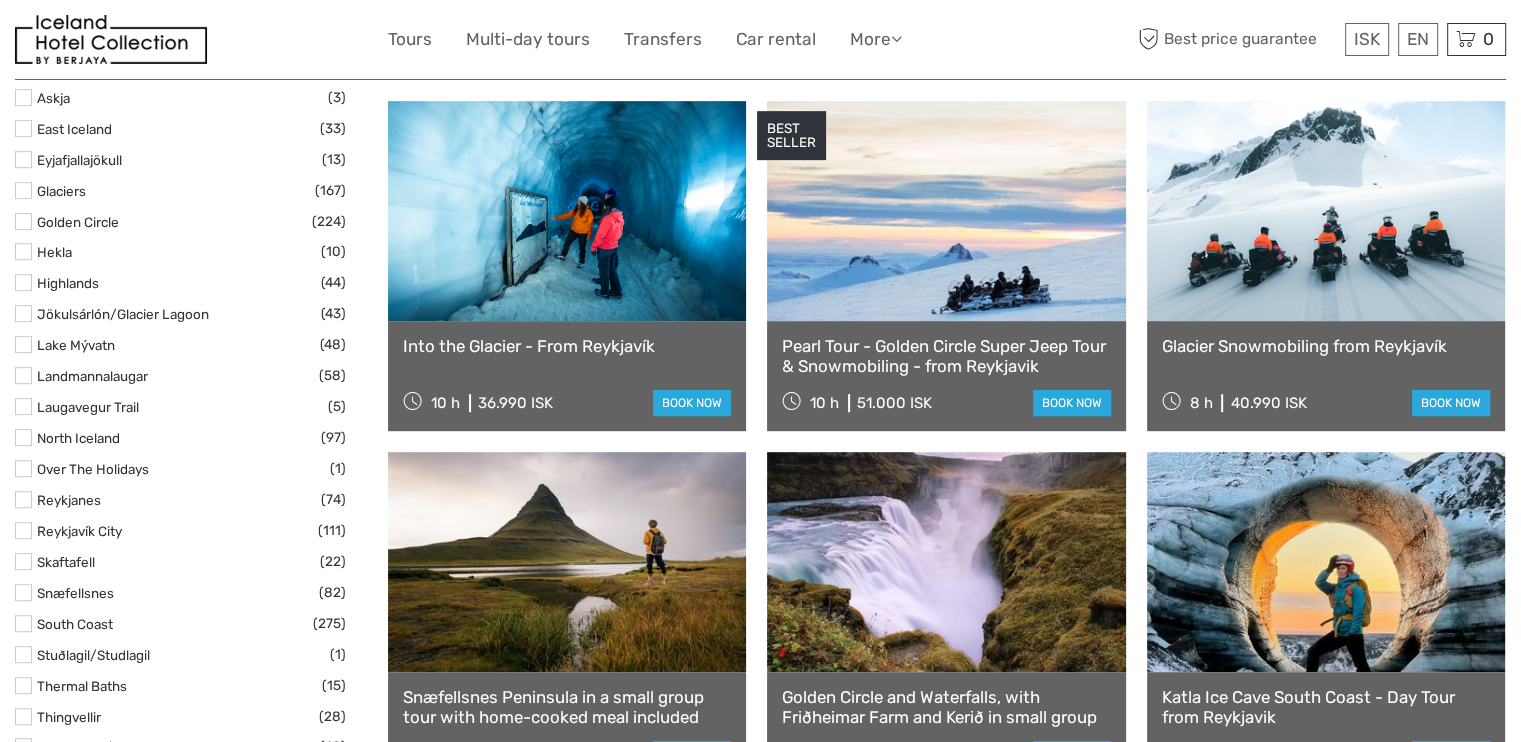 click at bounding box center [1326, 211] 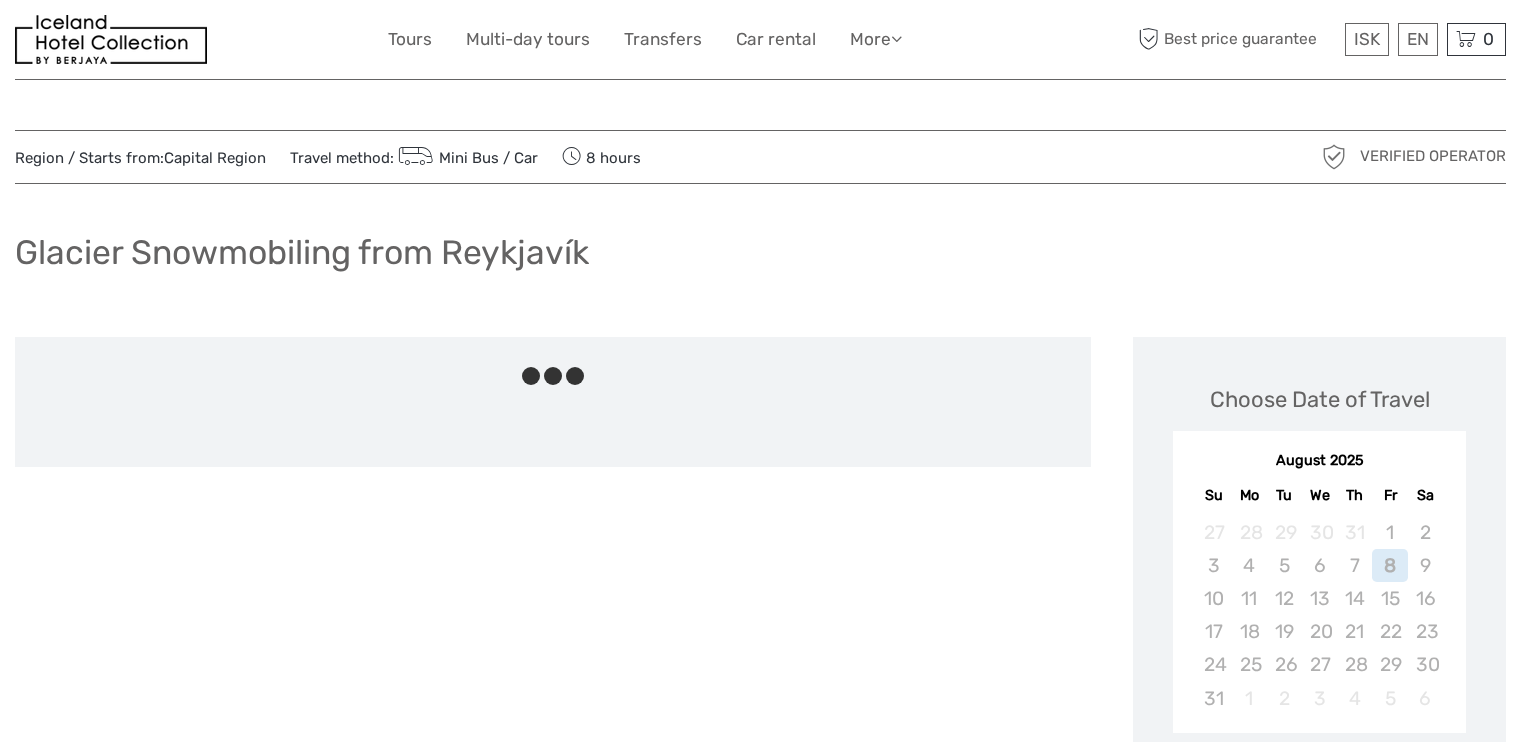 scroll, scrollTop: 0, scrollLeft: 0, axis: both 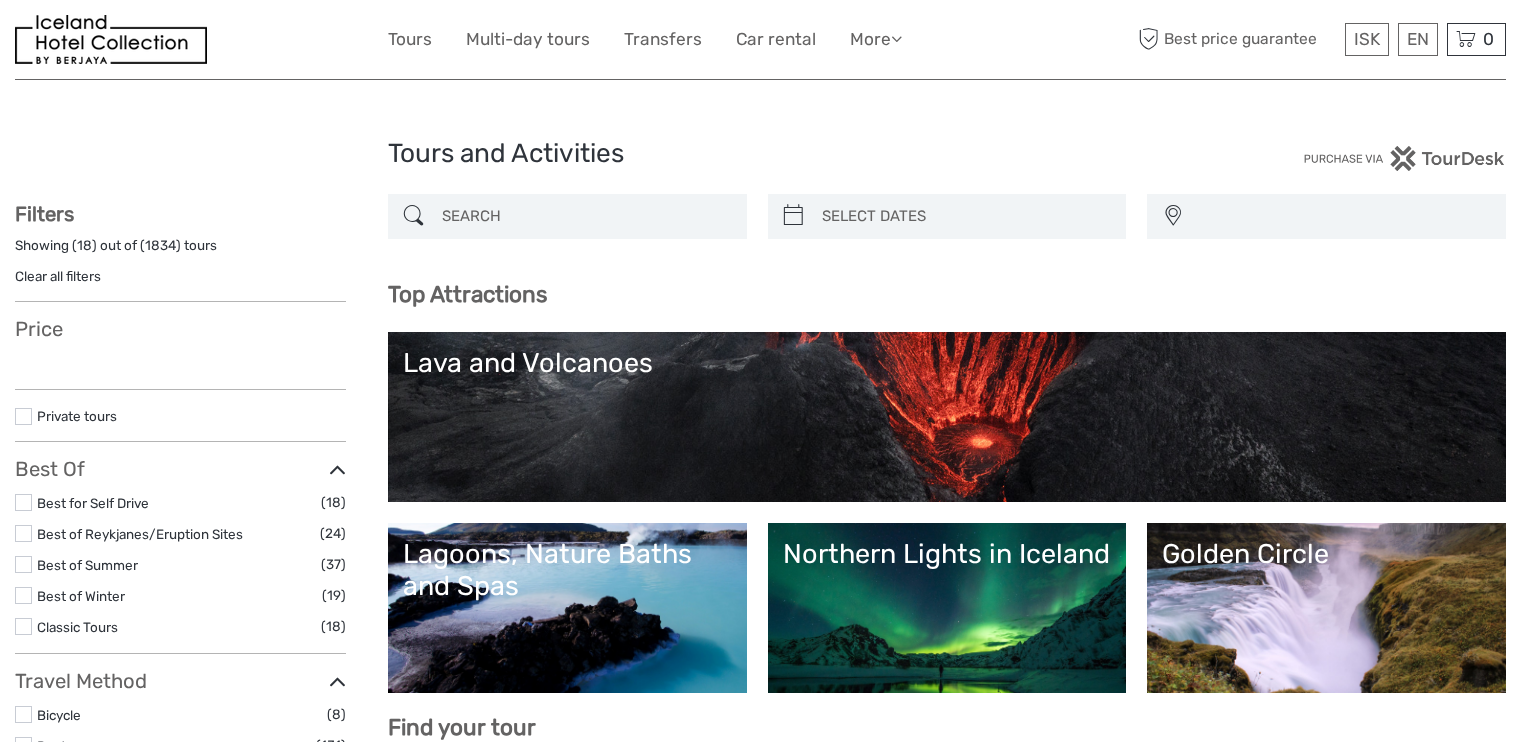 select 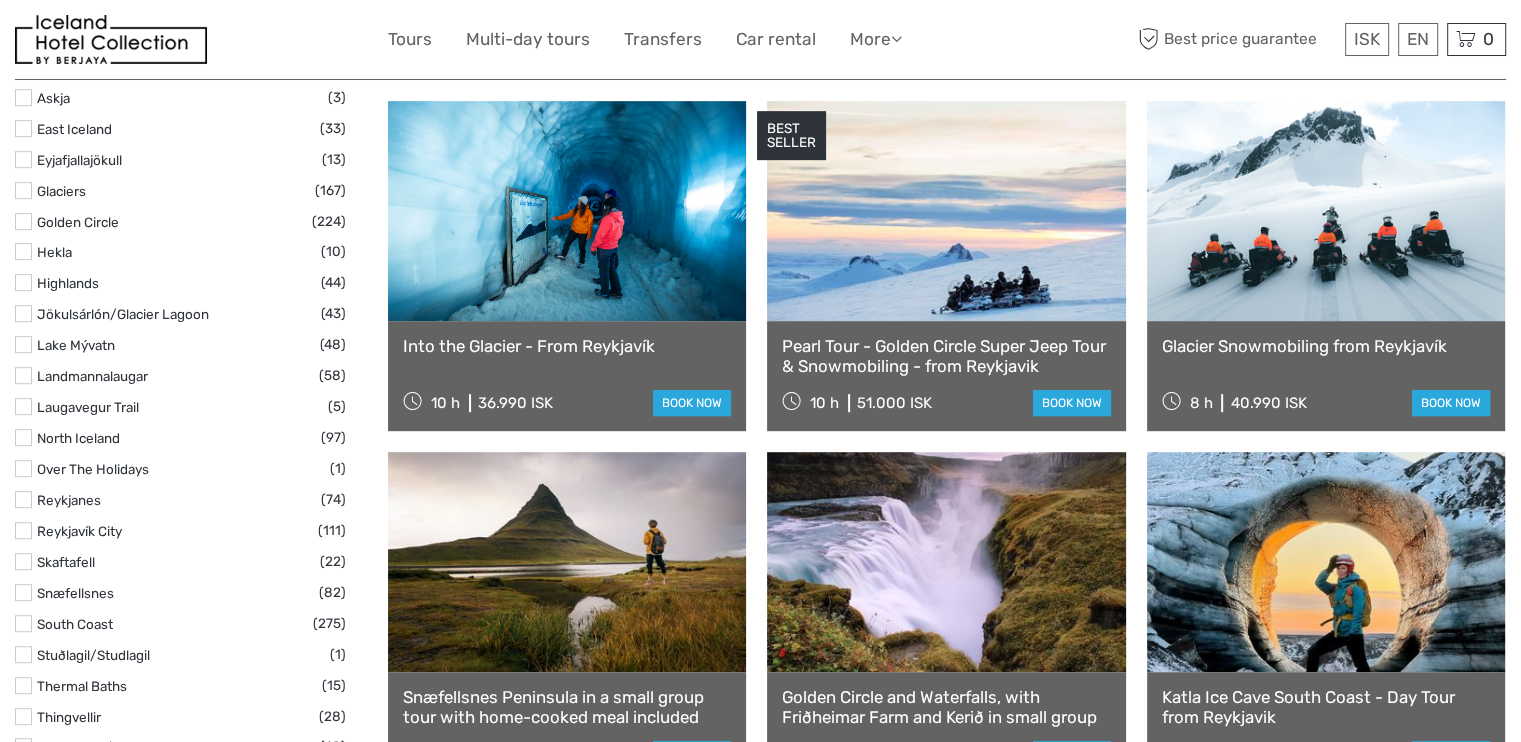 scroll, scrollTop: 1015, scrollLeft: 0, axis: vertical 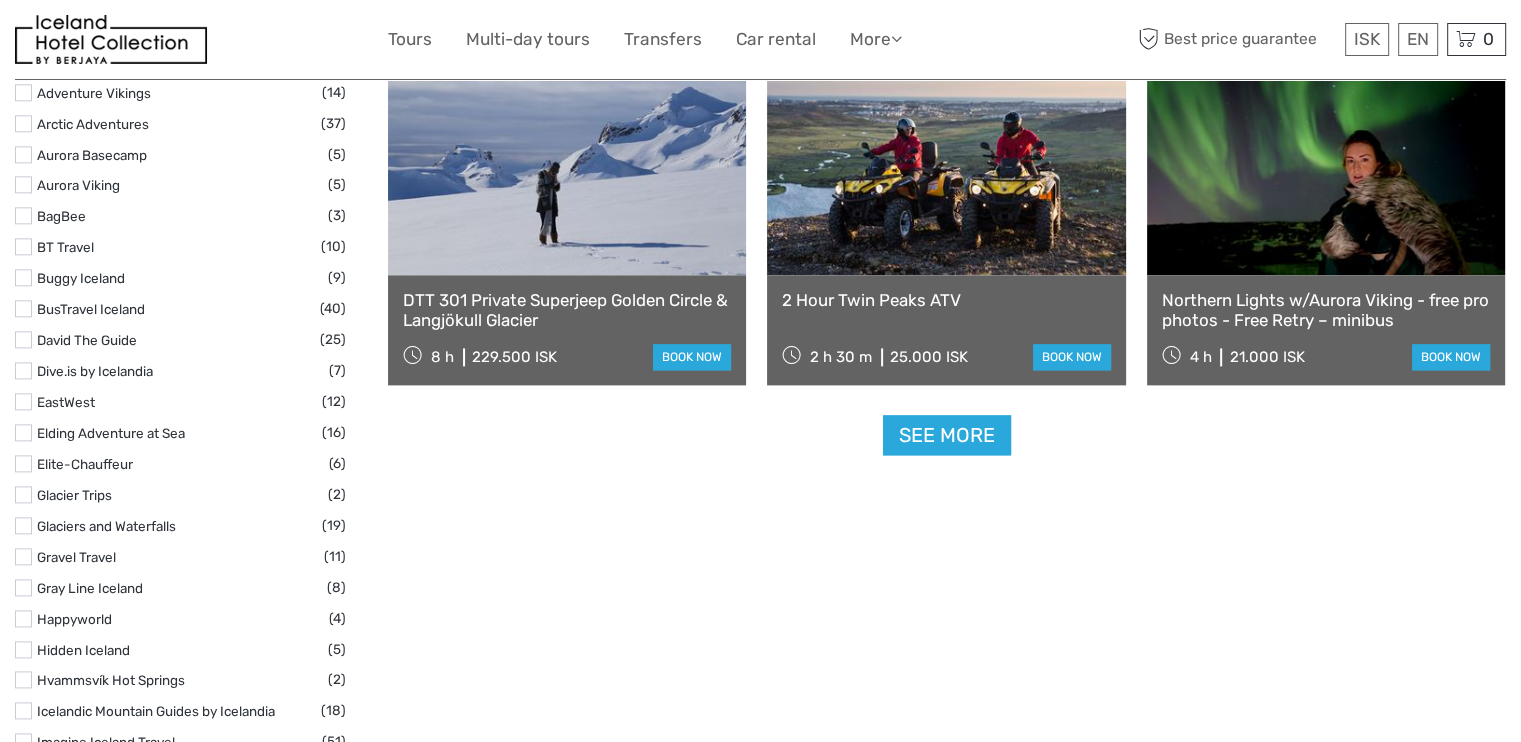 click on "See more" at bounding box center [947, 435] 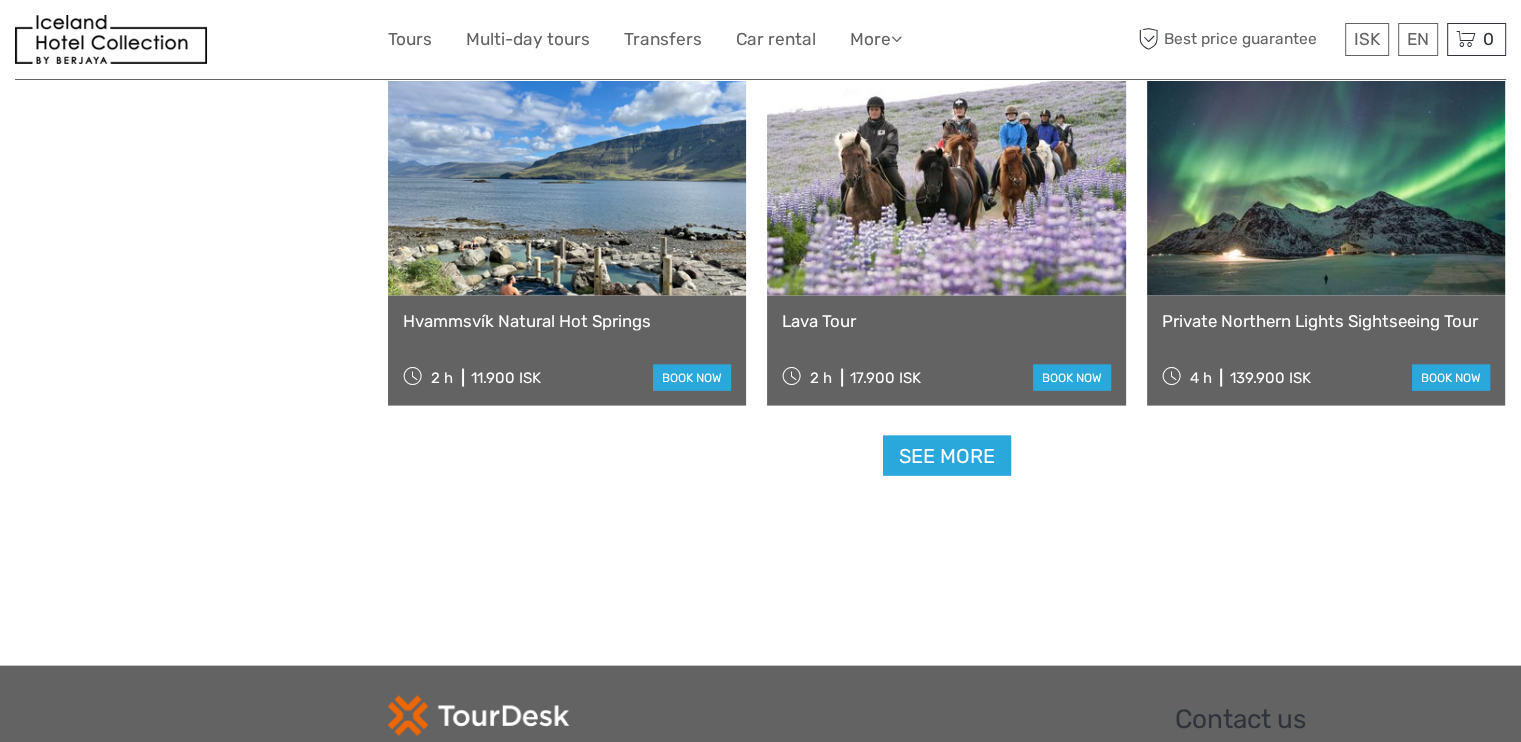 scroll, scrollTop: 4071, scrollLeft: 0, axis: vertical 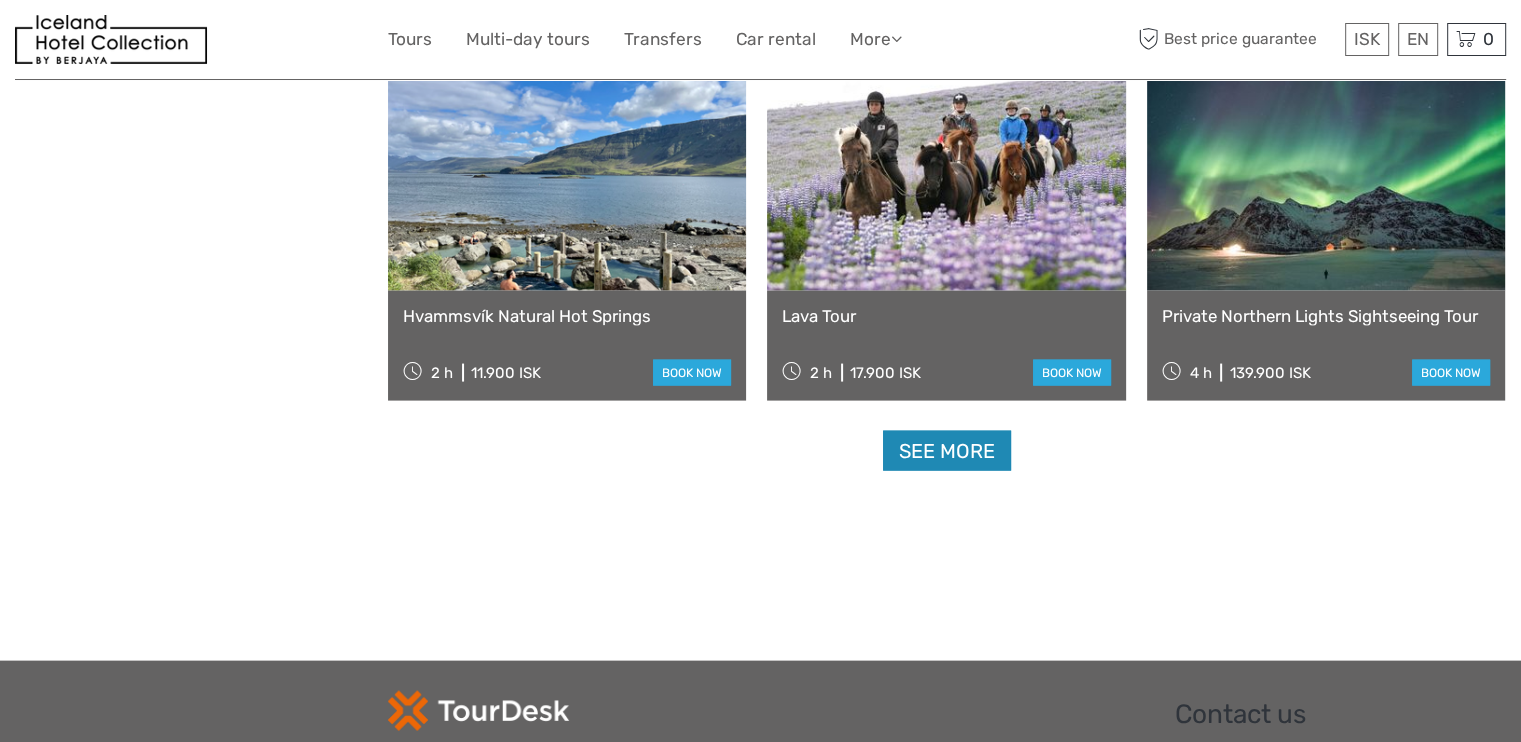 click on "See more" at bounding box center (947, 451) 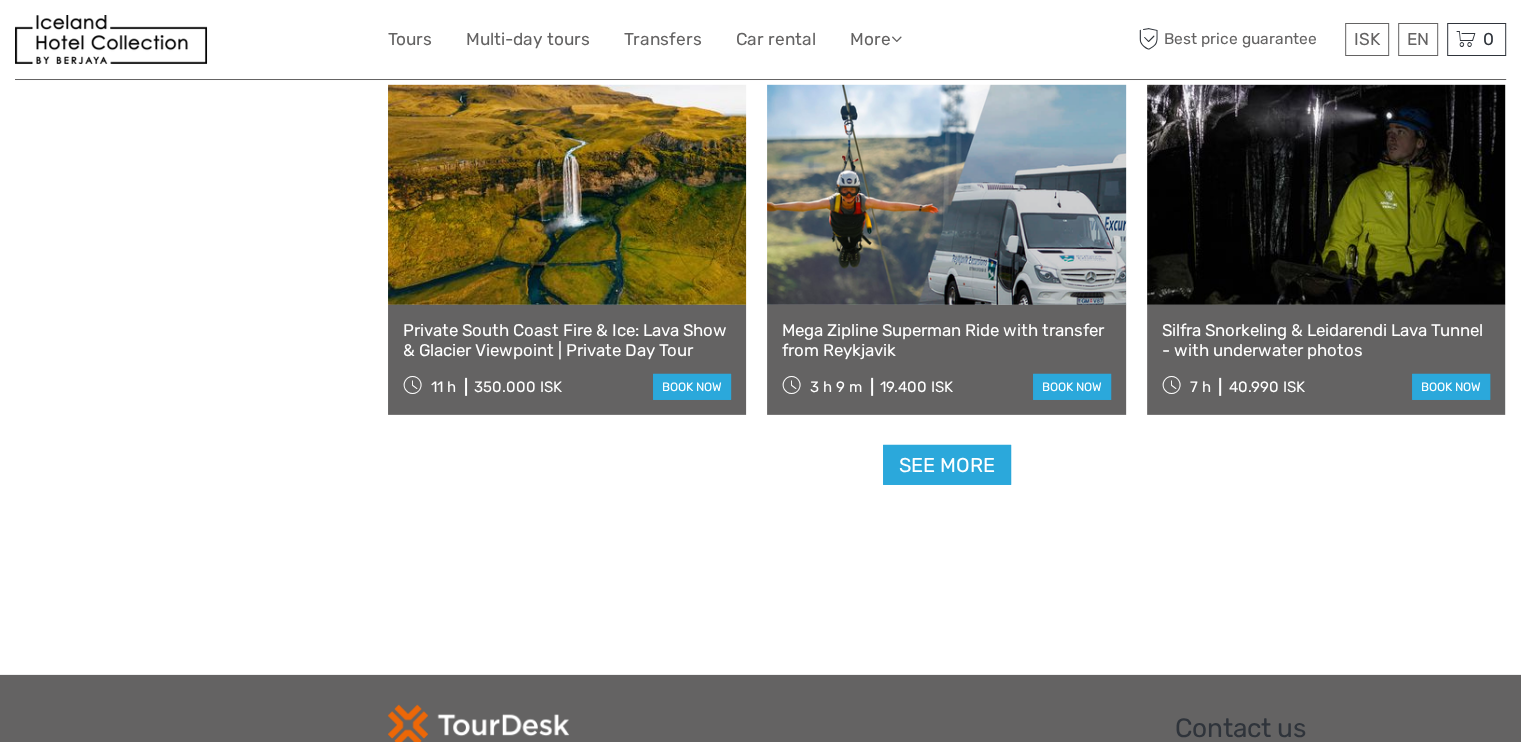 scroll, scrollTop: 6168, scrollLeft: 0, axis: vertical 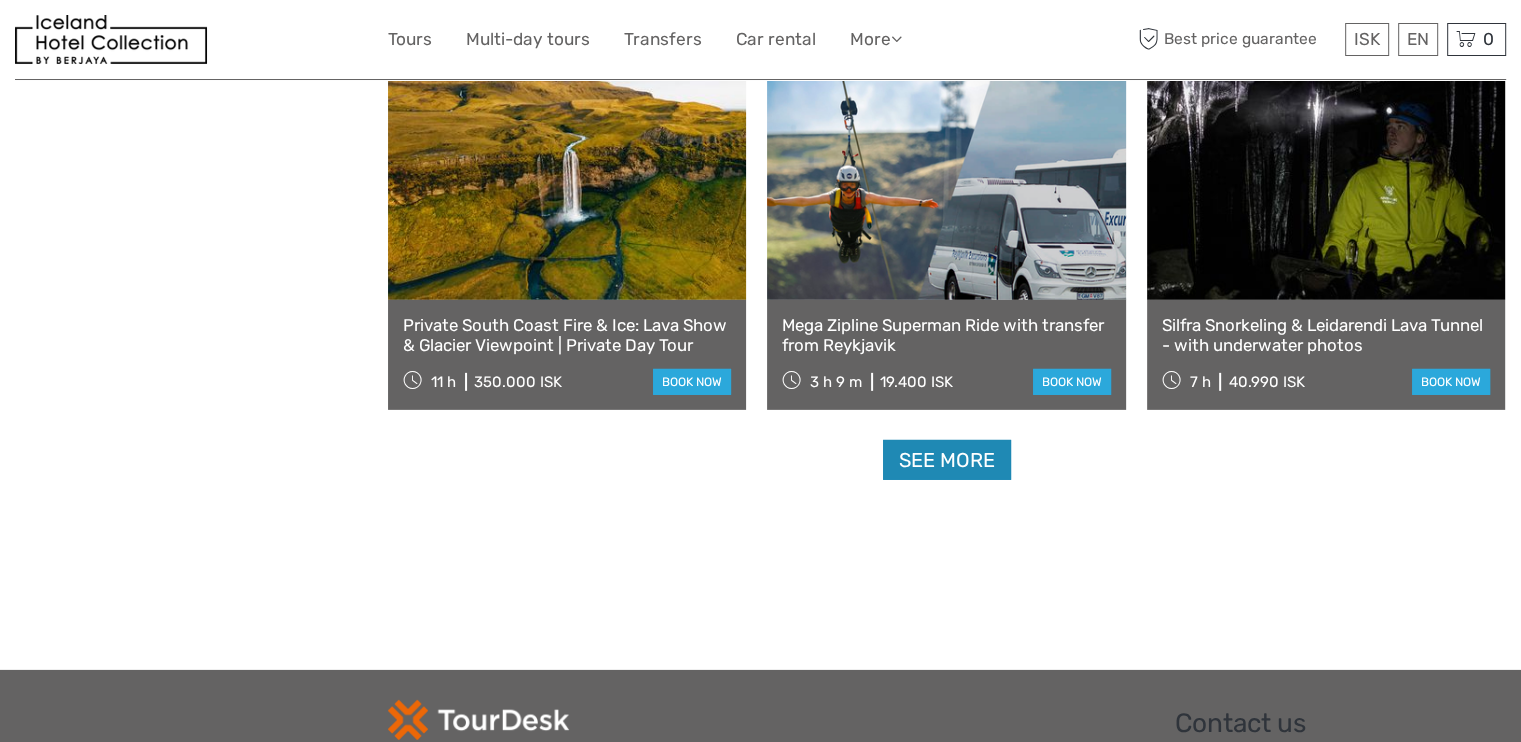 click on "See more" at bounding box center (947, 460) 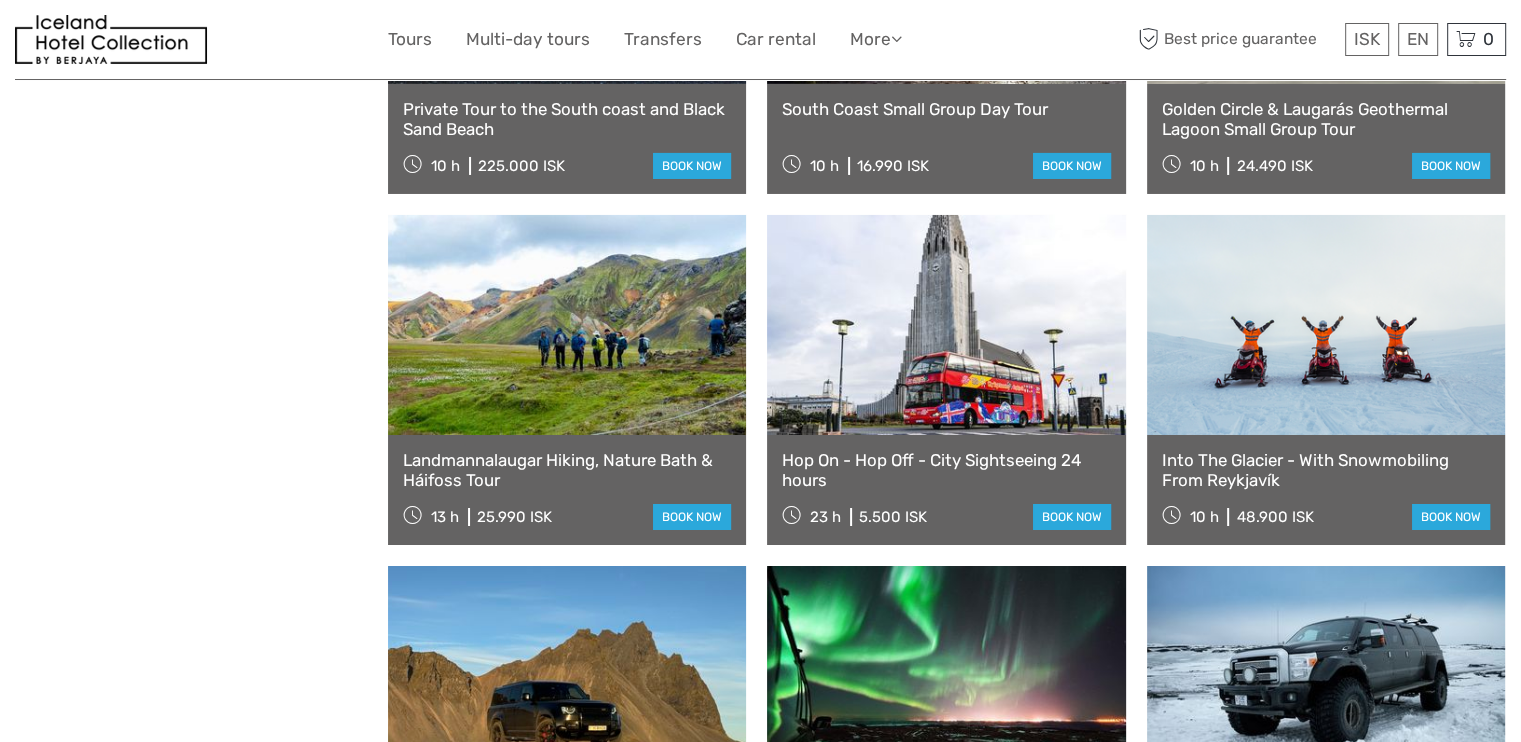 scroll, scrollTop: 7096, scrollLeft: 0, axis: vertical 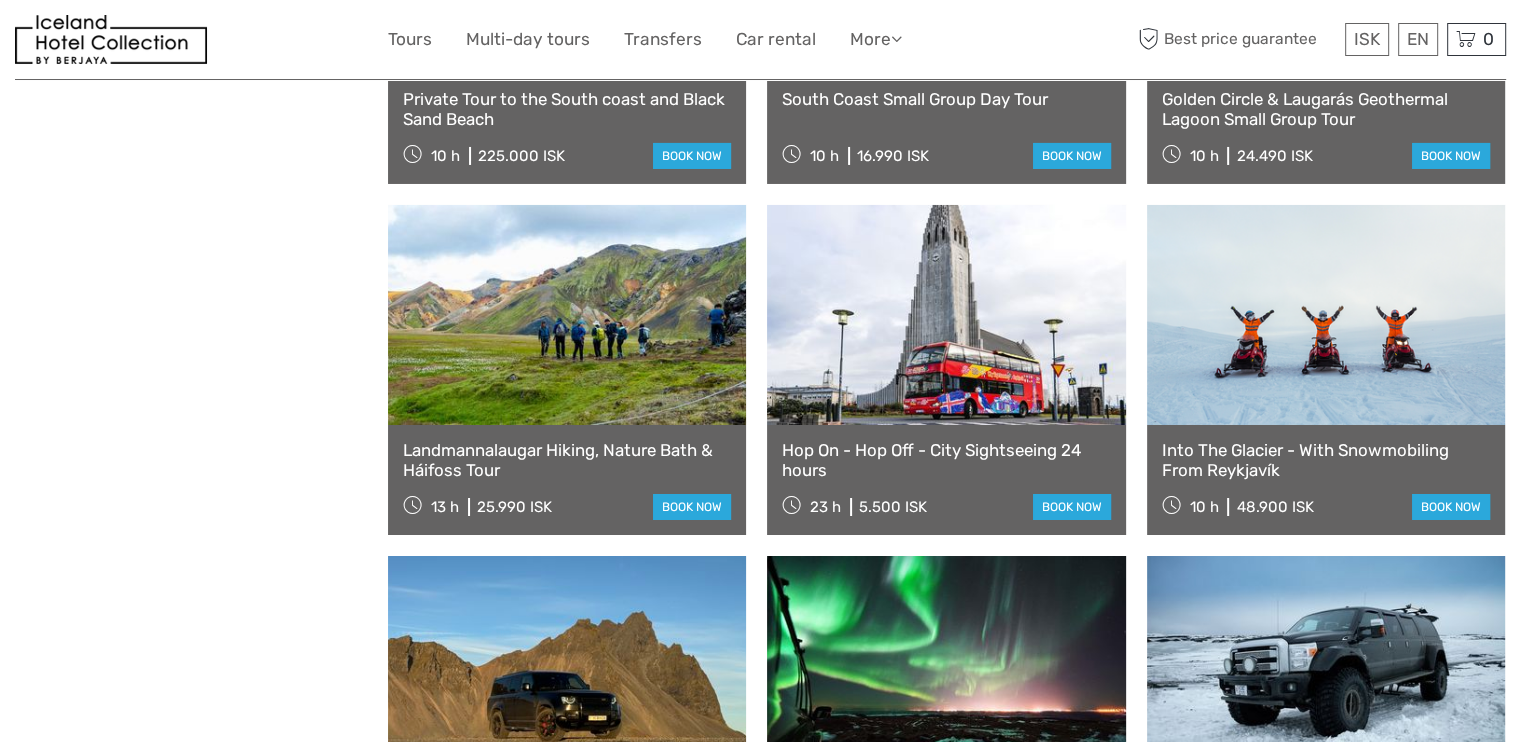 click on "Into The Glacier - With Snowmobiling From Reykjavík" at bounding box center (1326, 460) 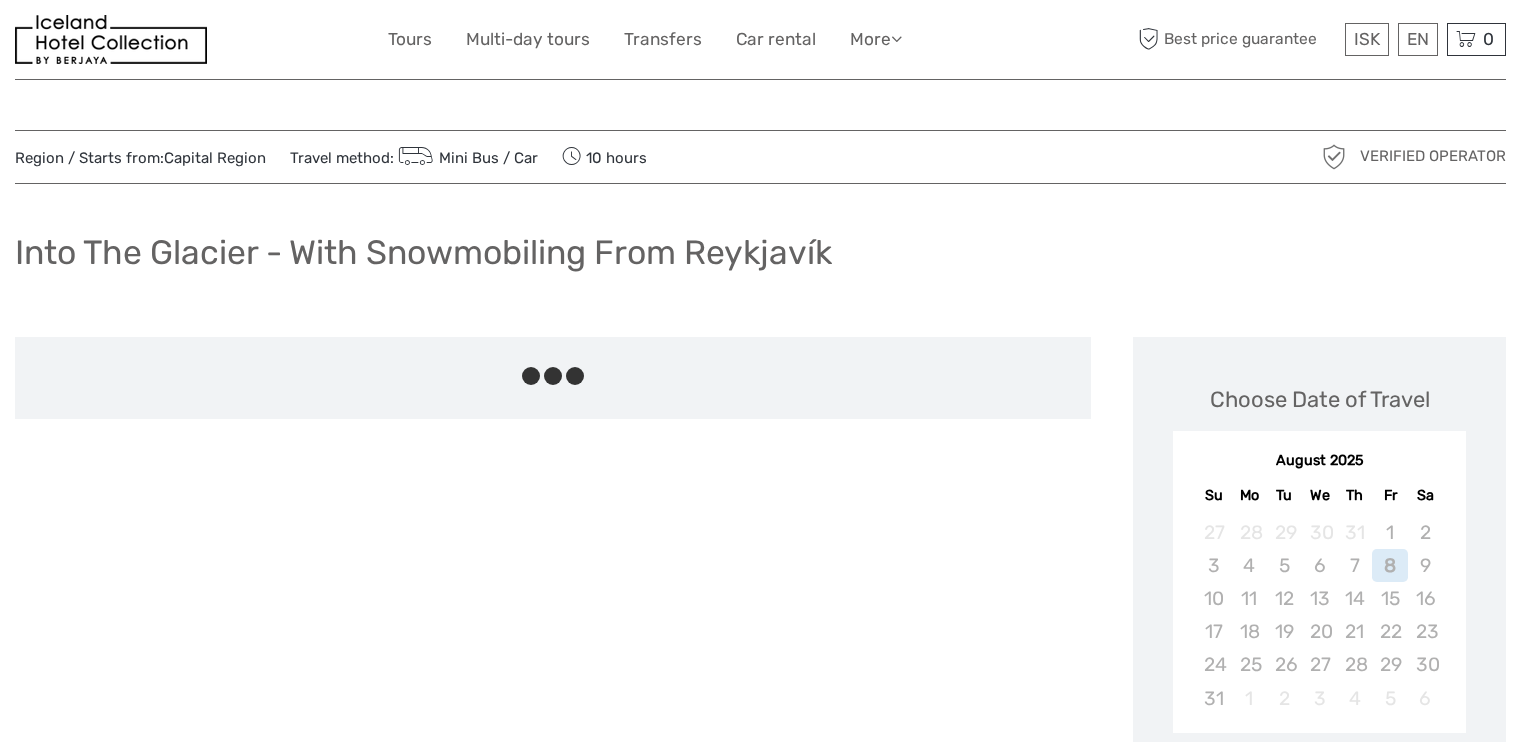 scroll, scrollTop: 0, scrollLeft: 0, axis: both 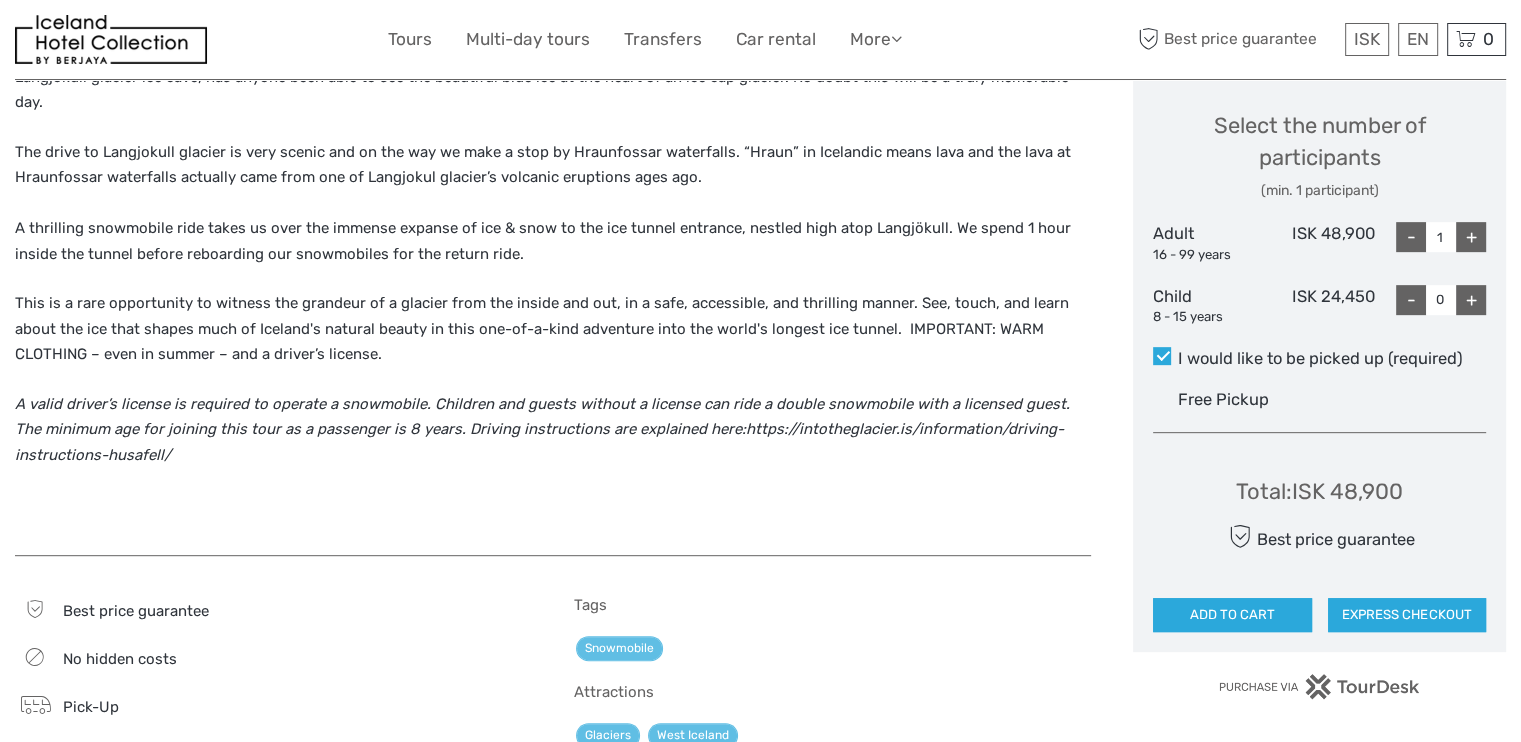 click on "+" at bounding box center (1471, 237) 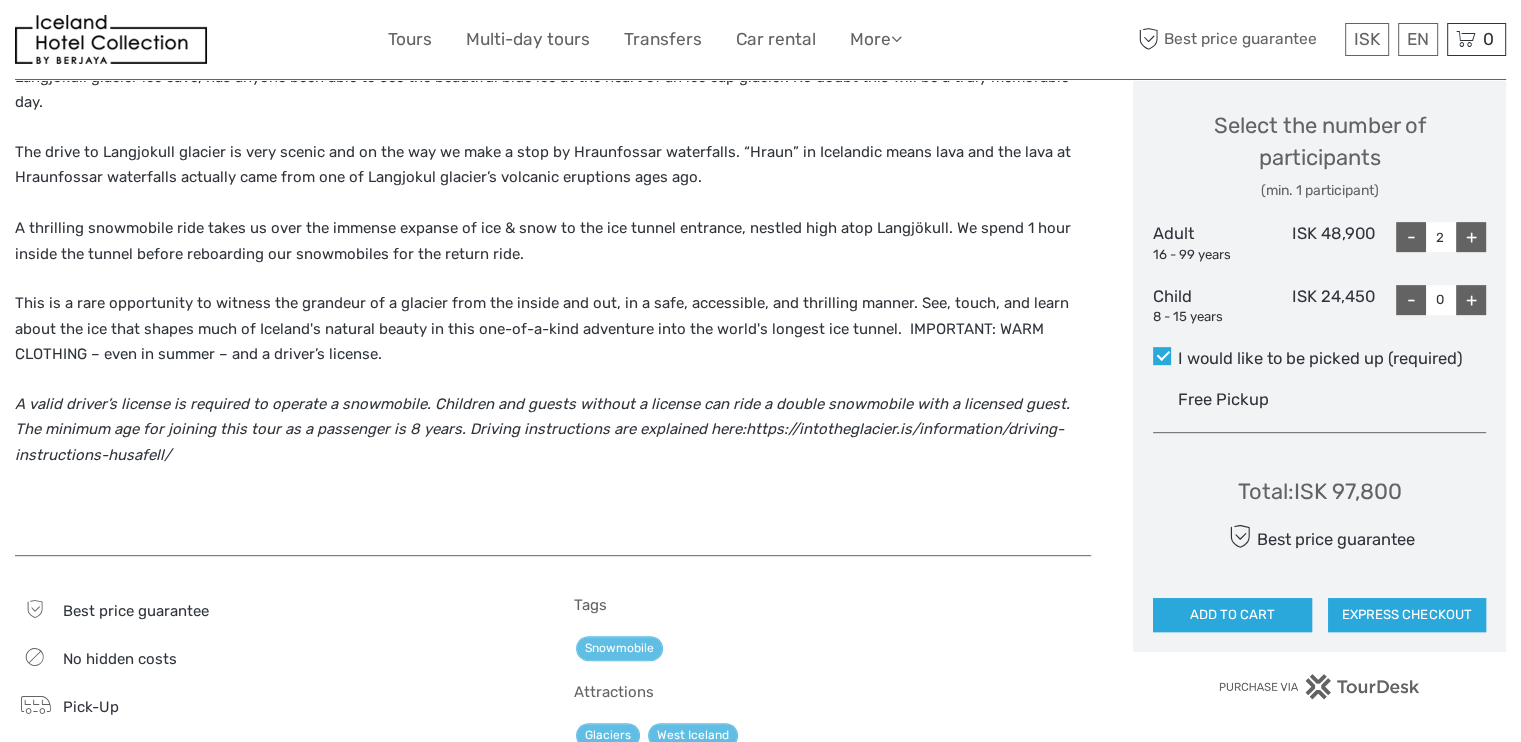 click on "+" at bounding box center (1471, 237) 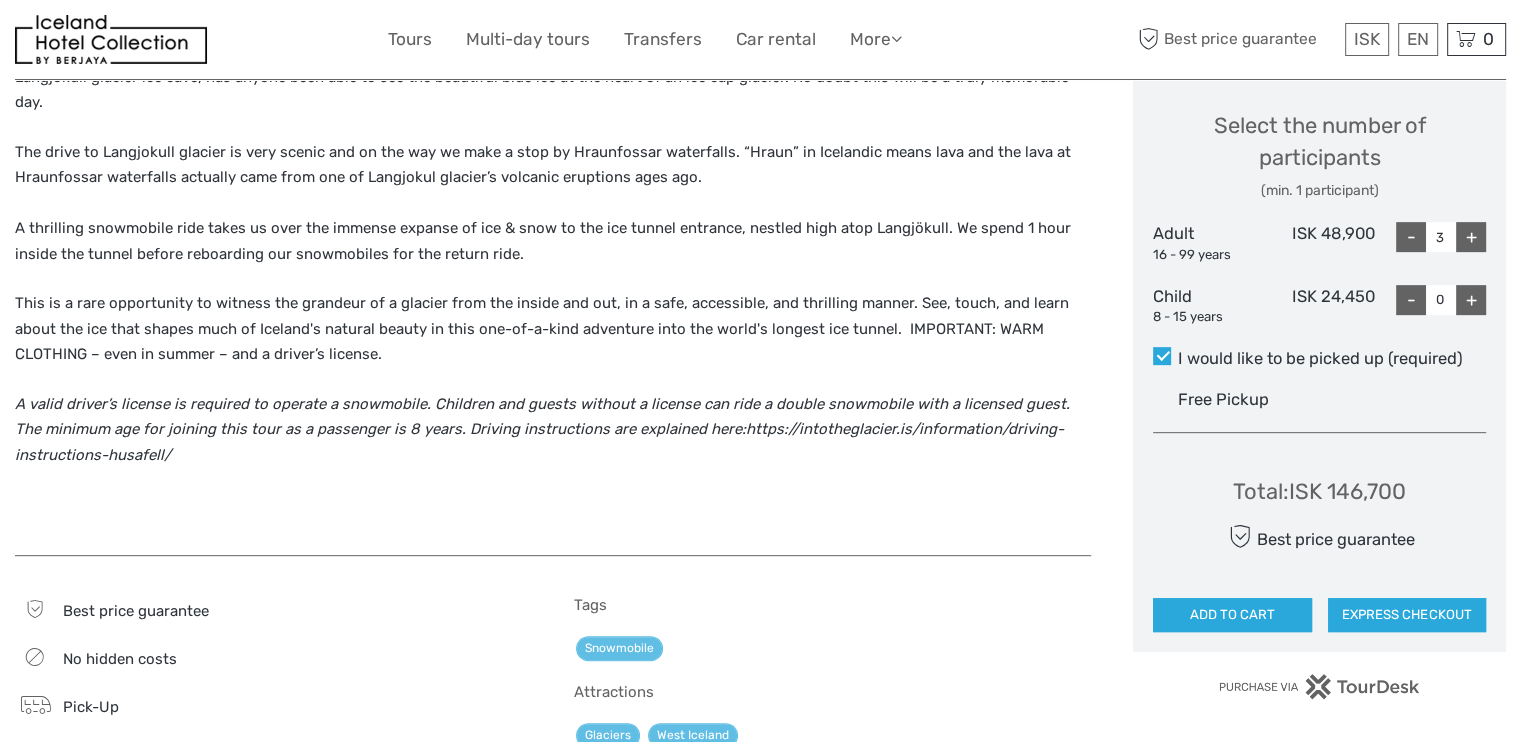 click on "+" at bounding box center (1471, 237) 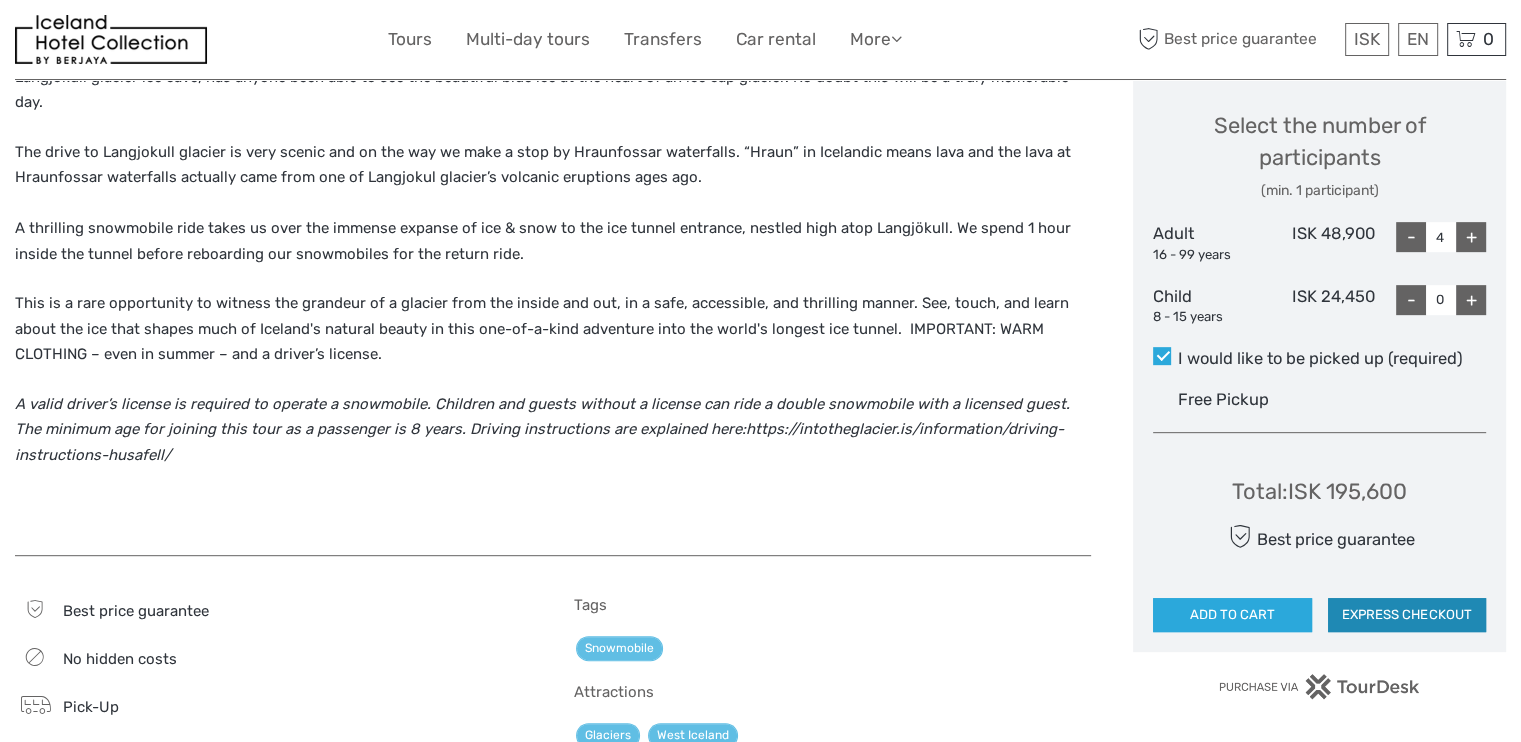 click on "EXPRESS CHECKOUT" at bounding box center (1407, 615) 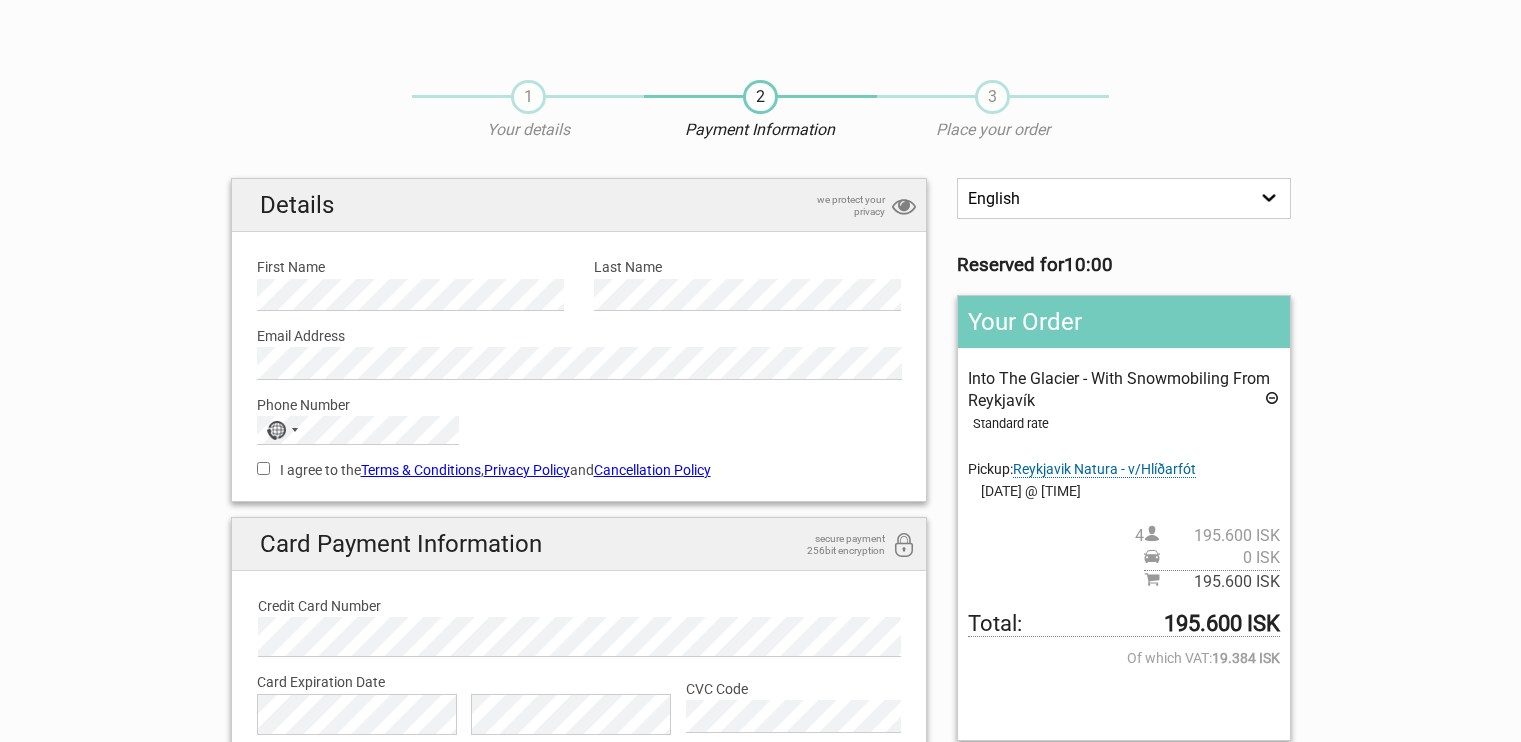 scroll, scrollTop: 0, scrollLeft: 0, axis: both 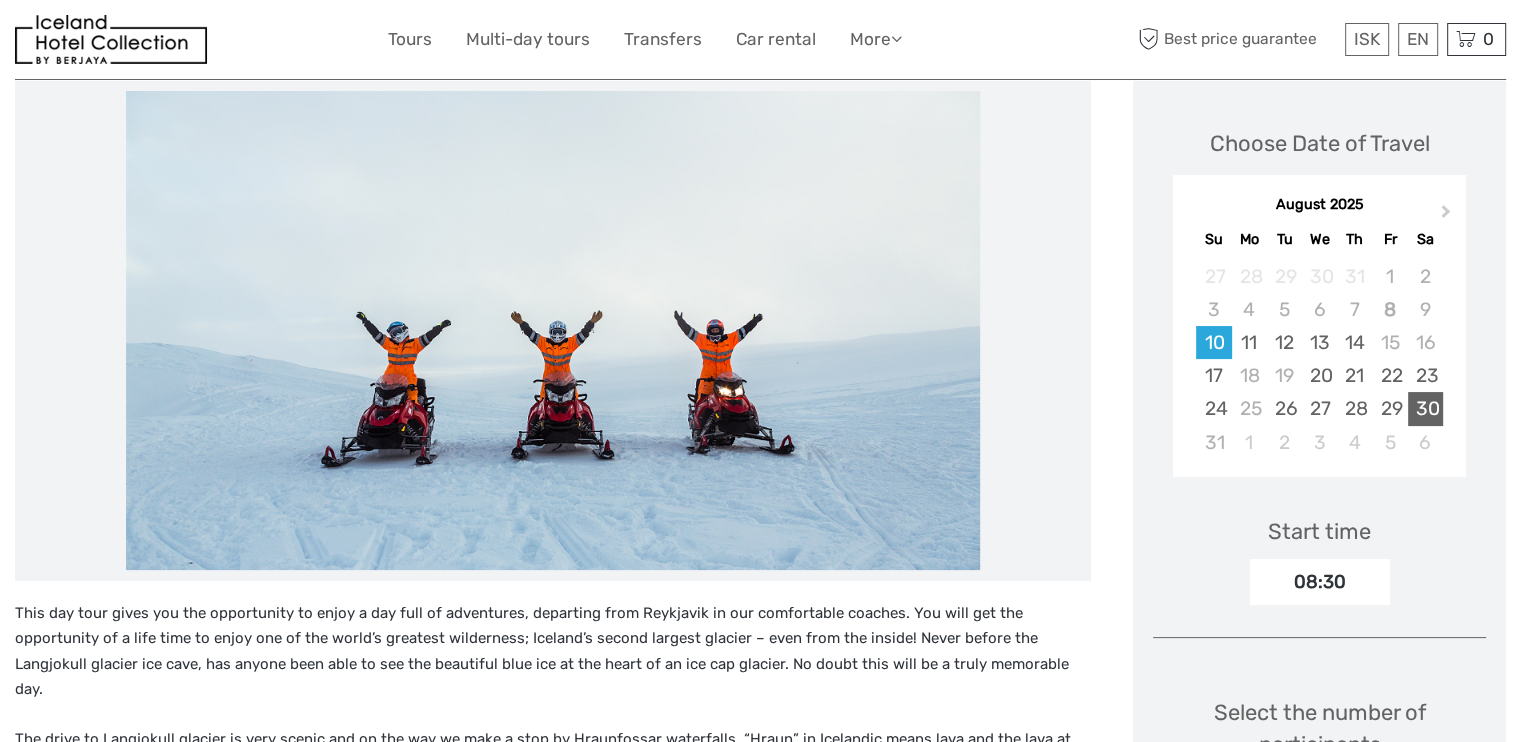 click on "30" at bounding box center [1425, 408] 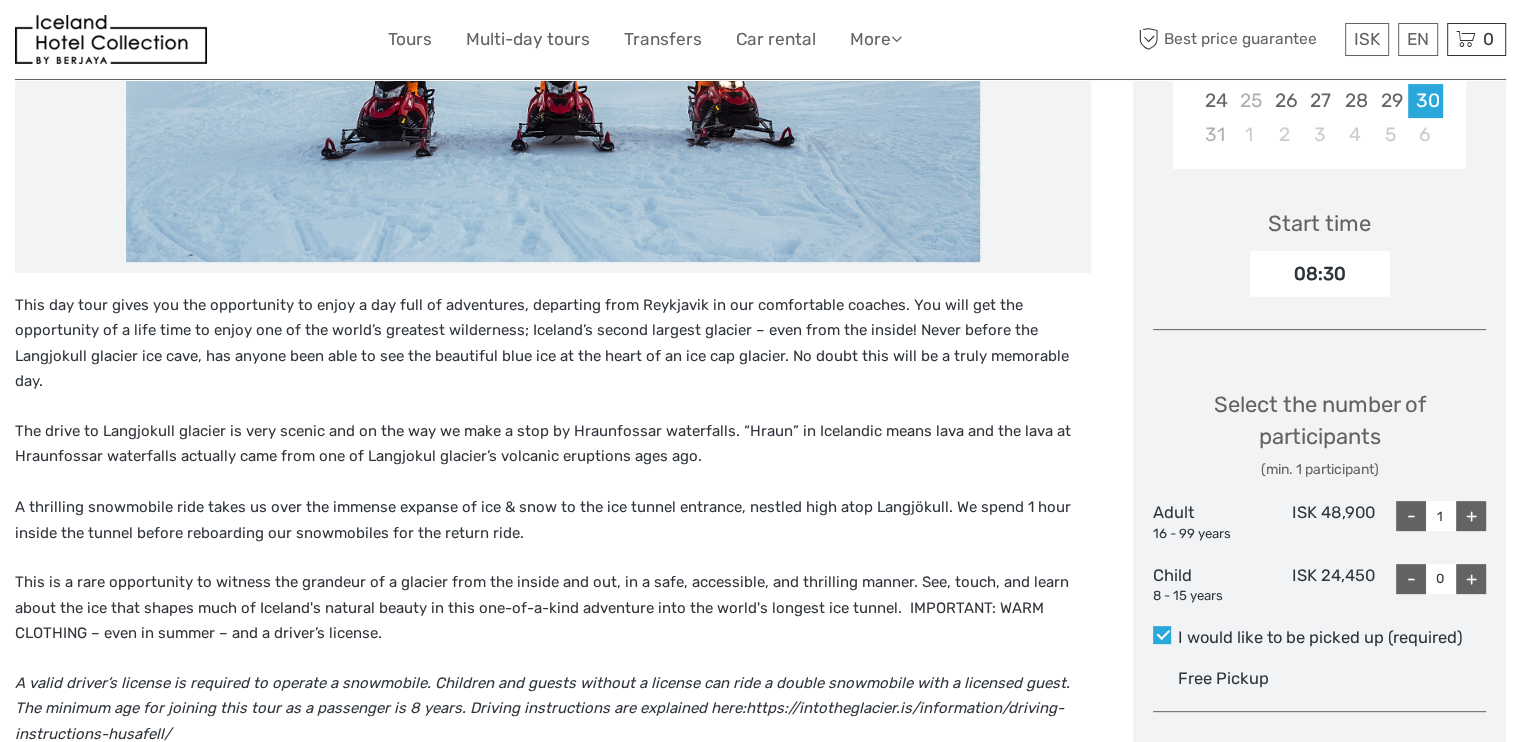 scroll, scrollTop: 685, scrollLeft: 0, axis: vertical 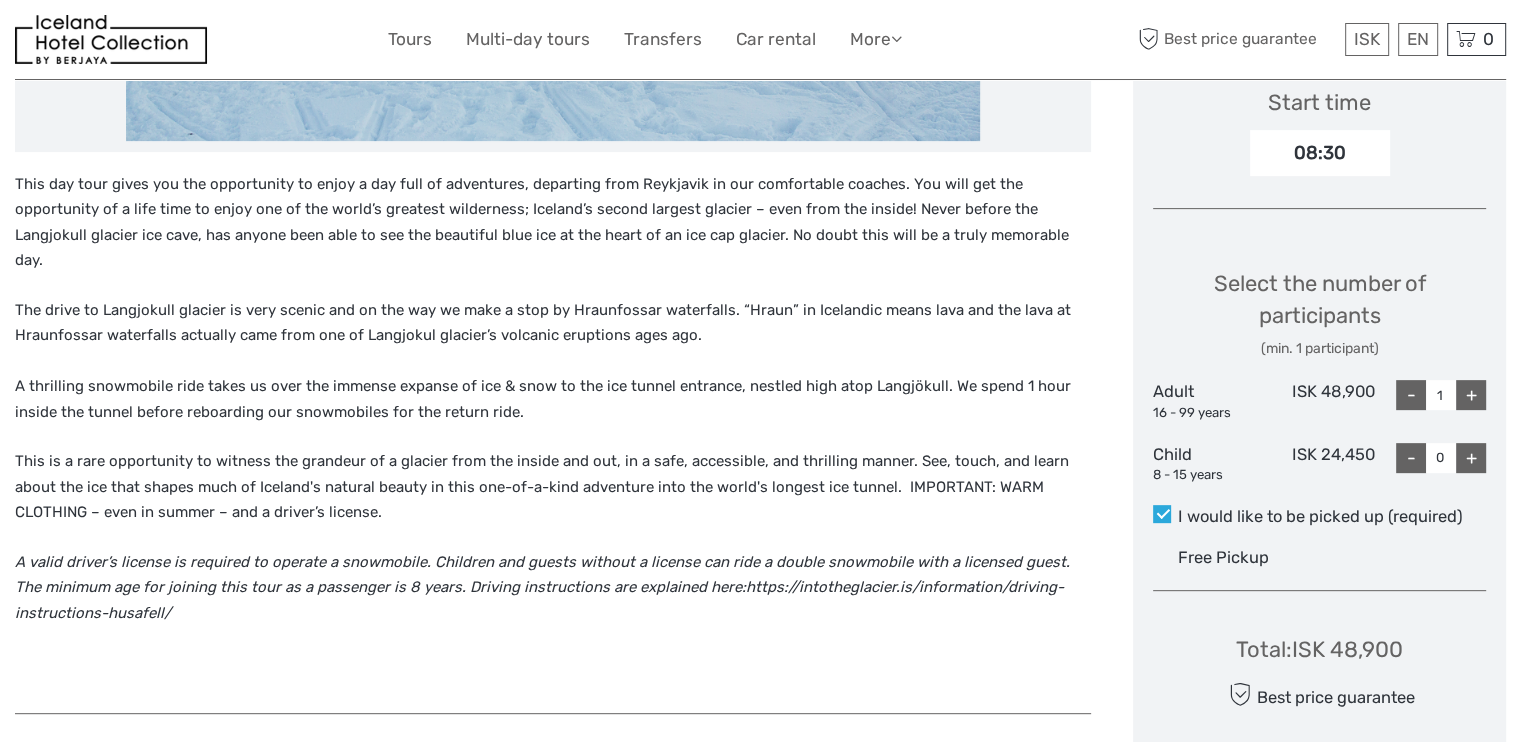 click on "+" at bounding box center [1471, 395] 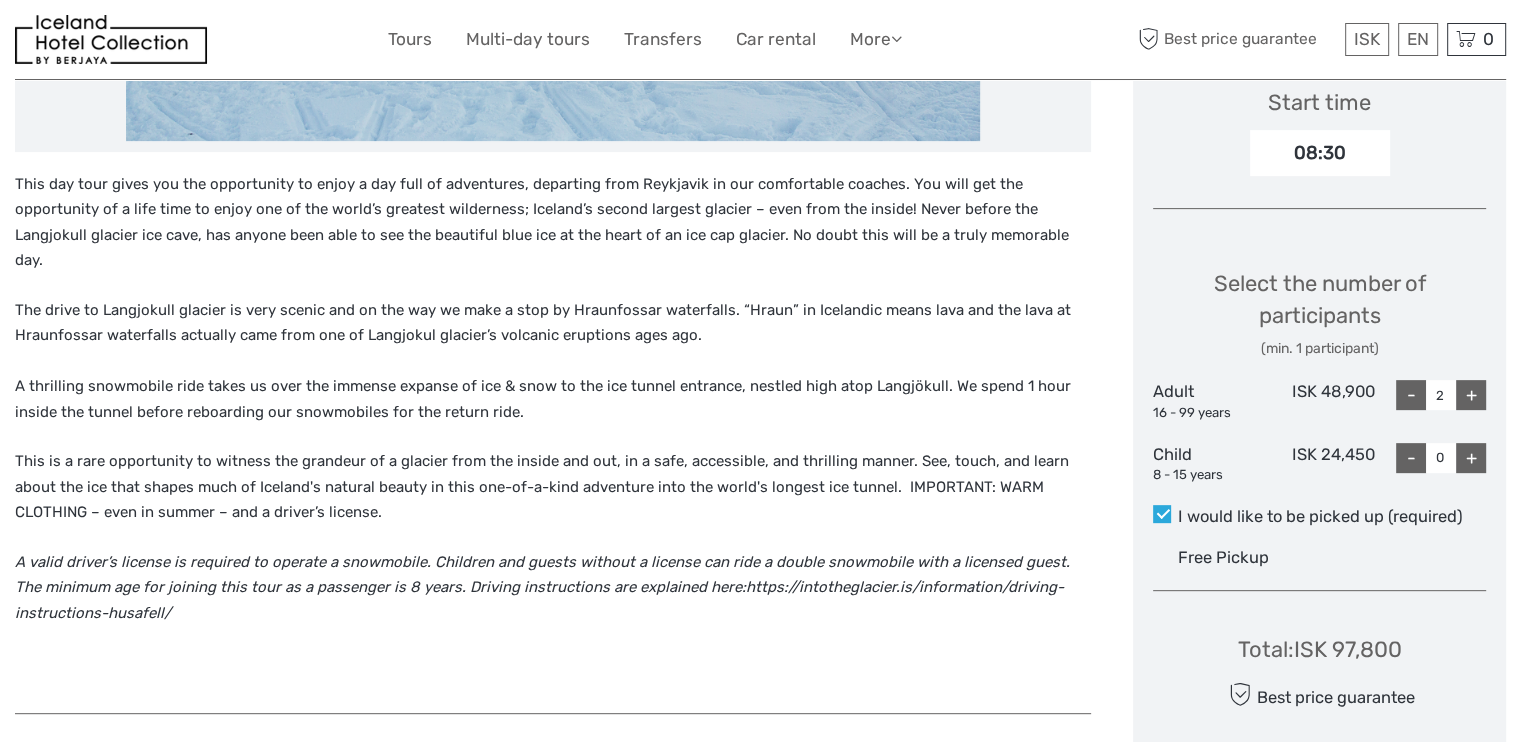 click on "+" at bounding box center [1471, 395] 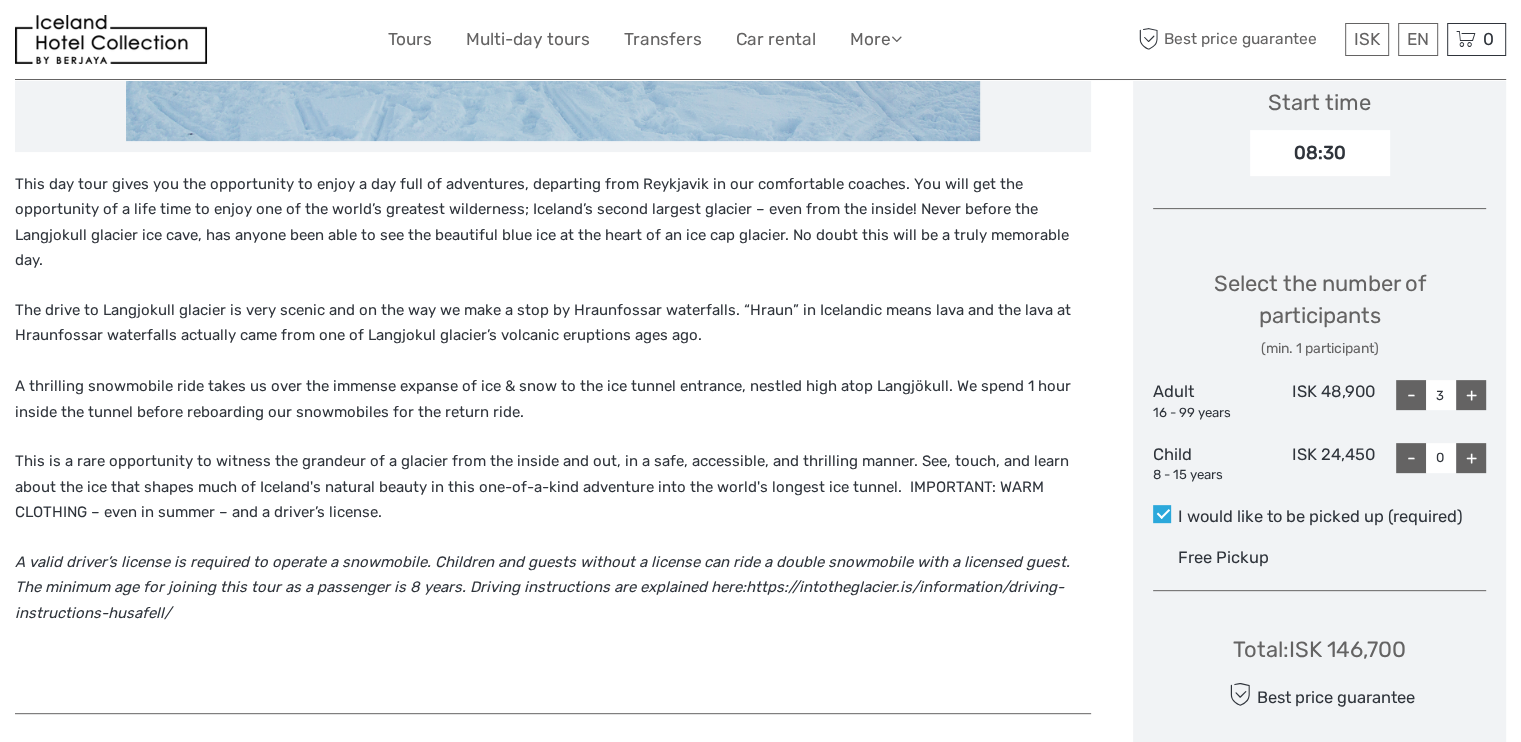 click on "+" at bounding box center [1471, 395] 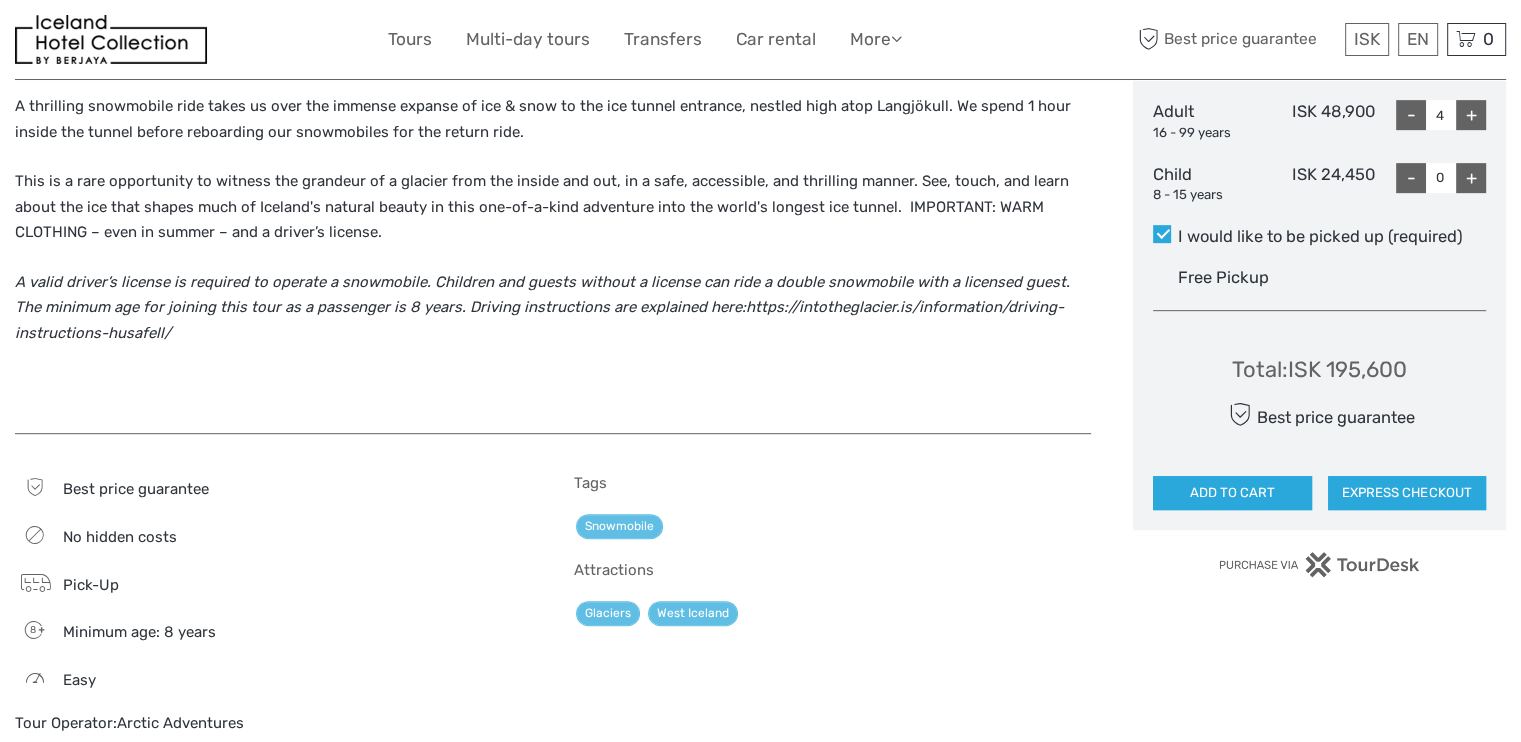 scroll, scrollTop: 972, scrollLeft: 0, axis: vertical 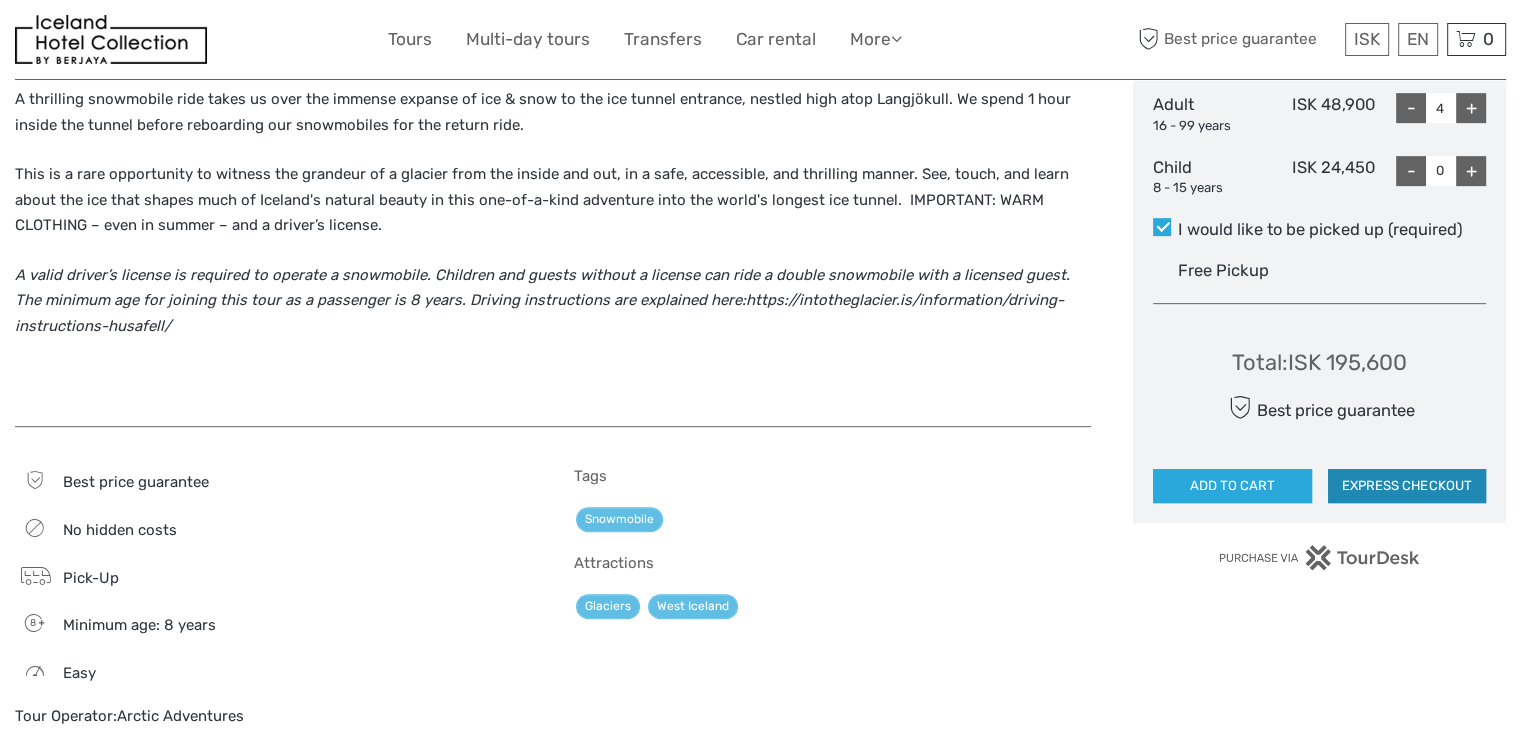 click on "EXPRESS CHECKOUT" at bounding box center (1407, 486) 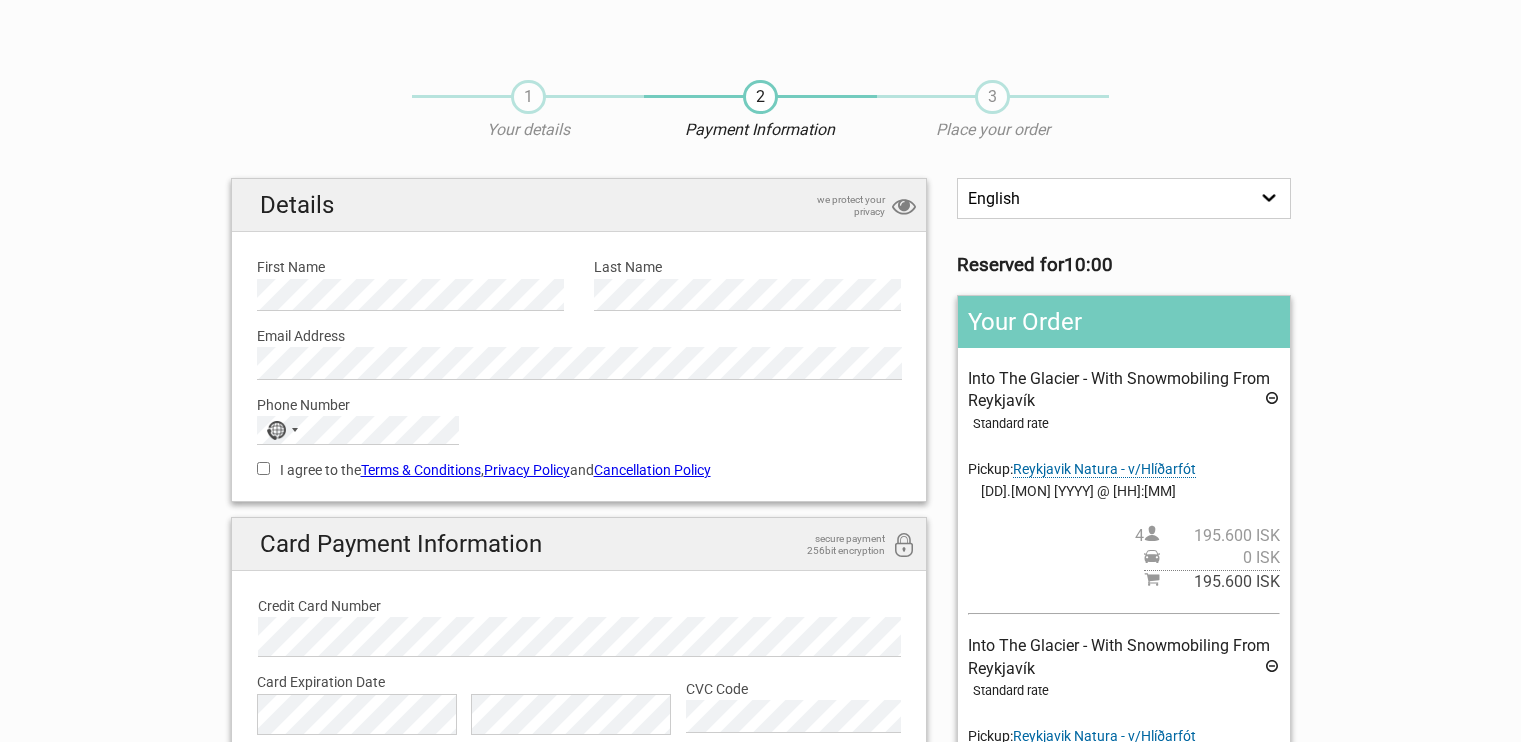 scroll, scrollTop: 0, scrollLeft: 0, axis: both 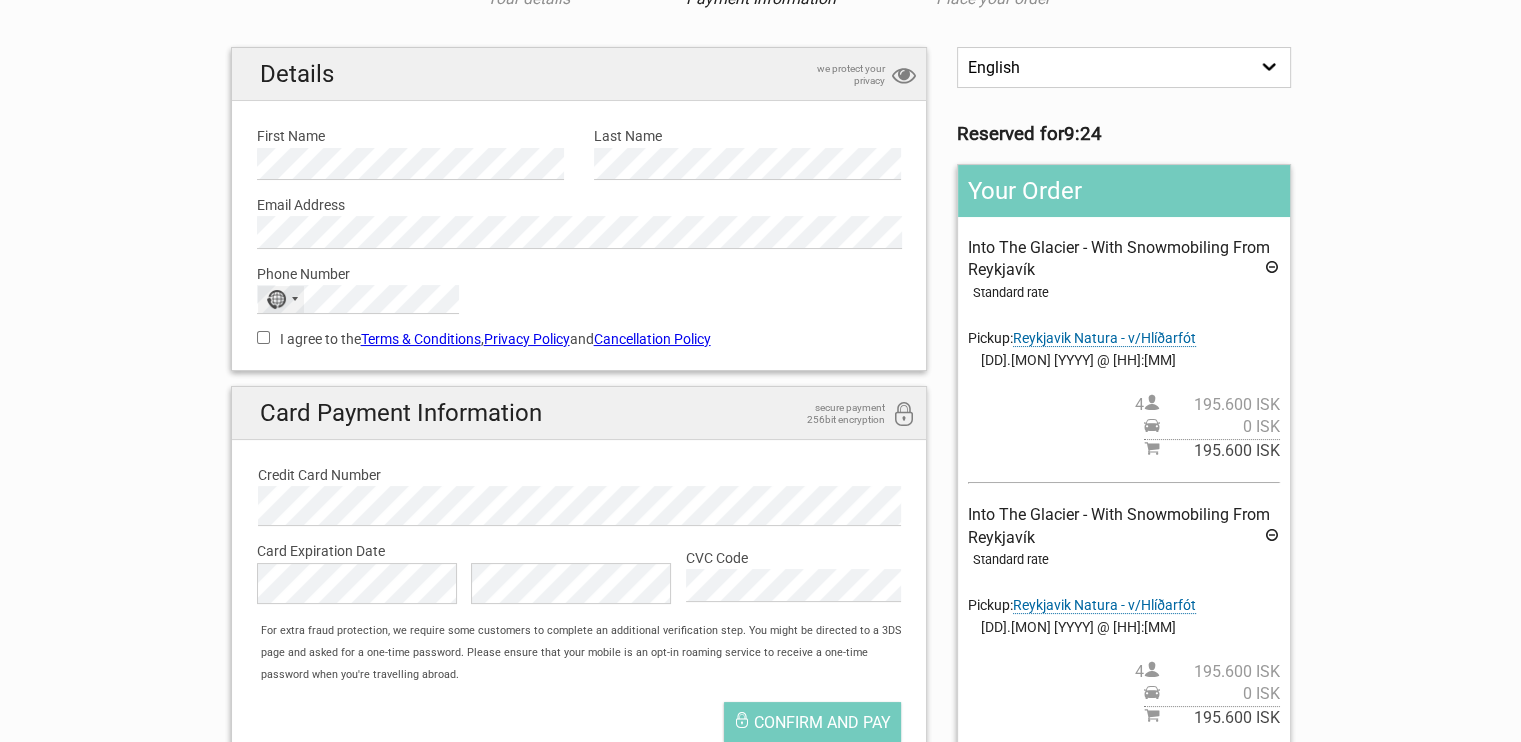 click on "No country selected" at bounding box center [276, 299] 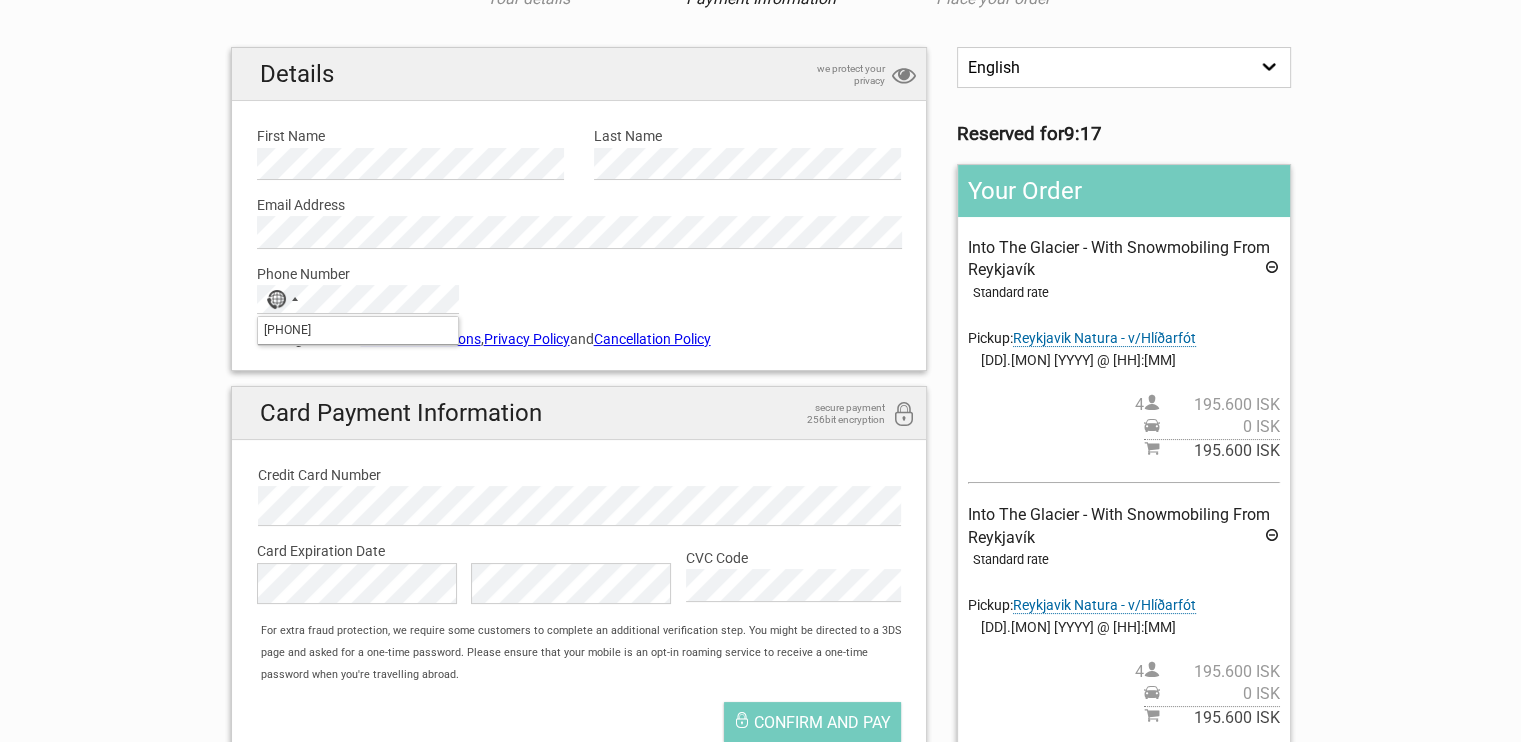 type on "[PHONE]" 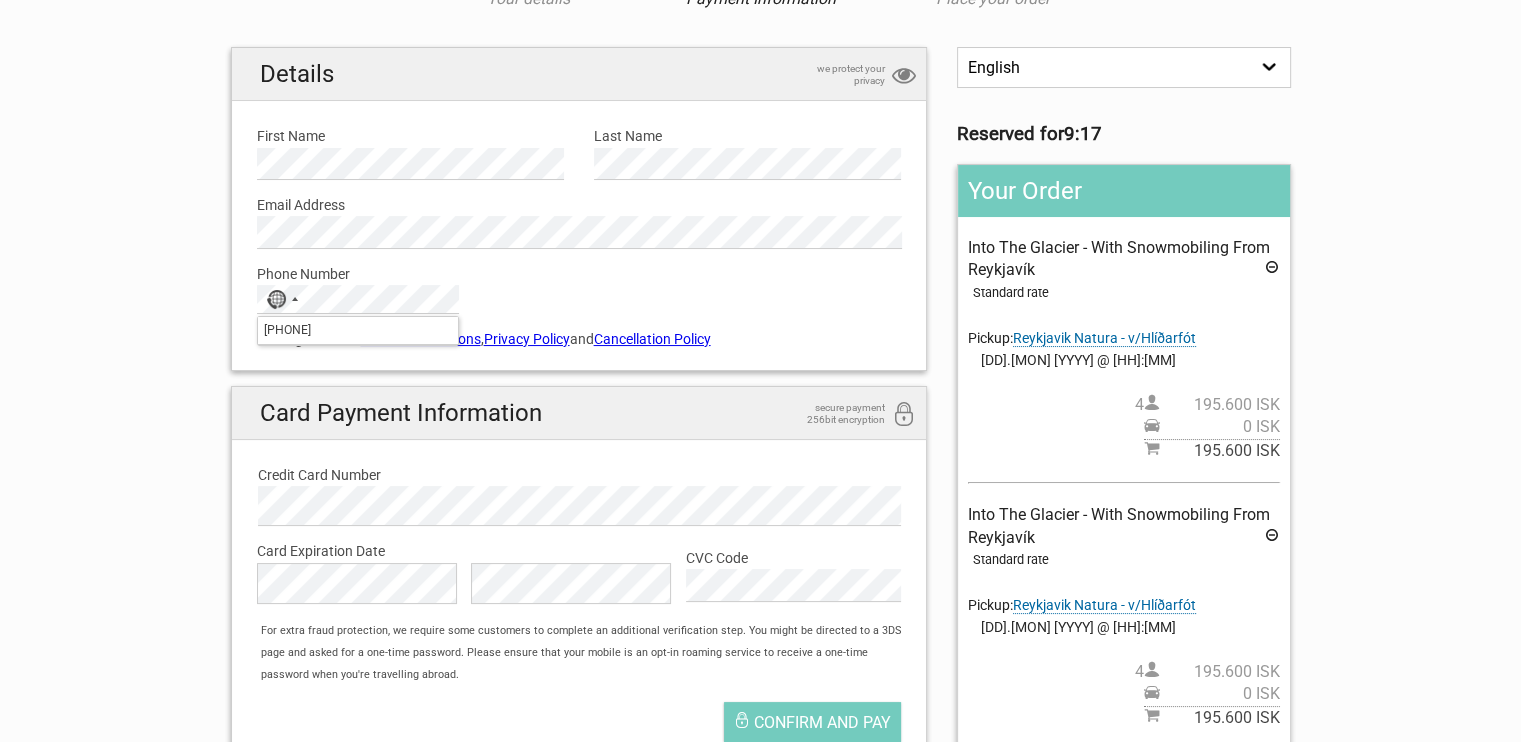 click on "Phone Number
No country selected [PHONE] No results found
Please provide us with your phone number.
Please check that your phone number is correct.
Please select your country code.
This doesn't look like the right number of digits!" at bounding box center [579, 281] 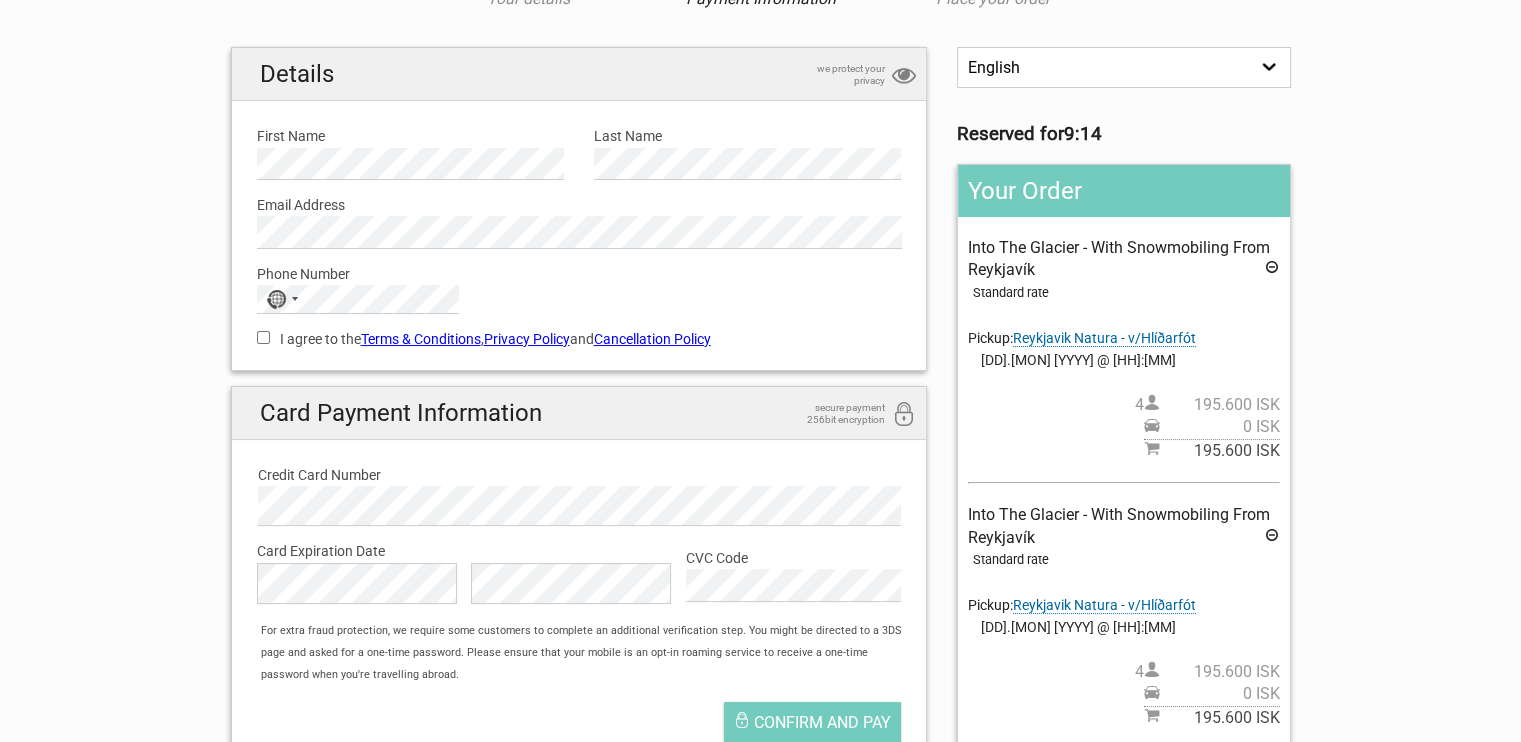 click on "I agree to the  Terms & Conditions ,  Privacy Policy  and  Cancellation Policy" at bounding box center (263, 337) 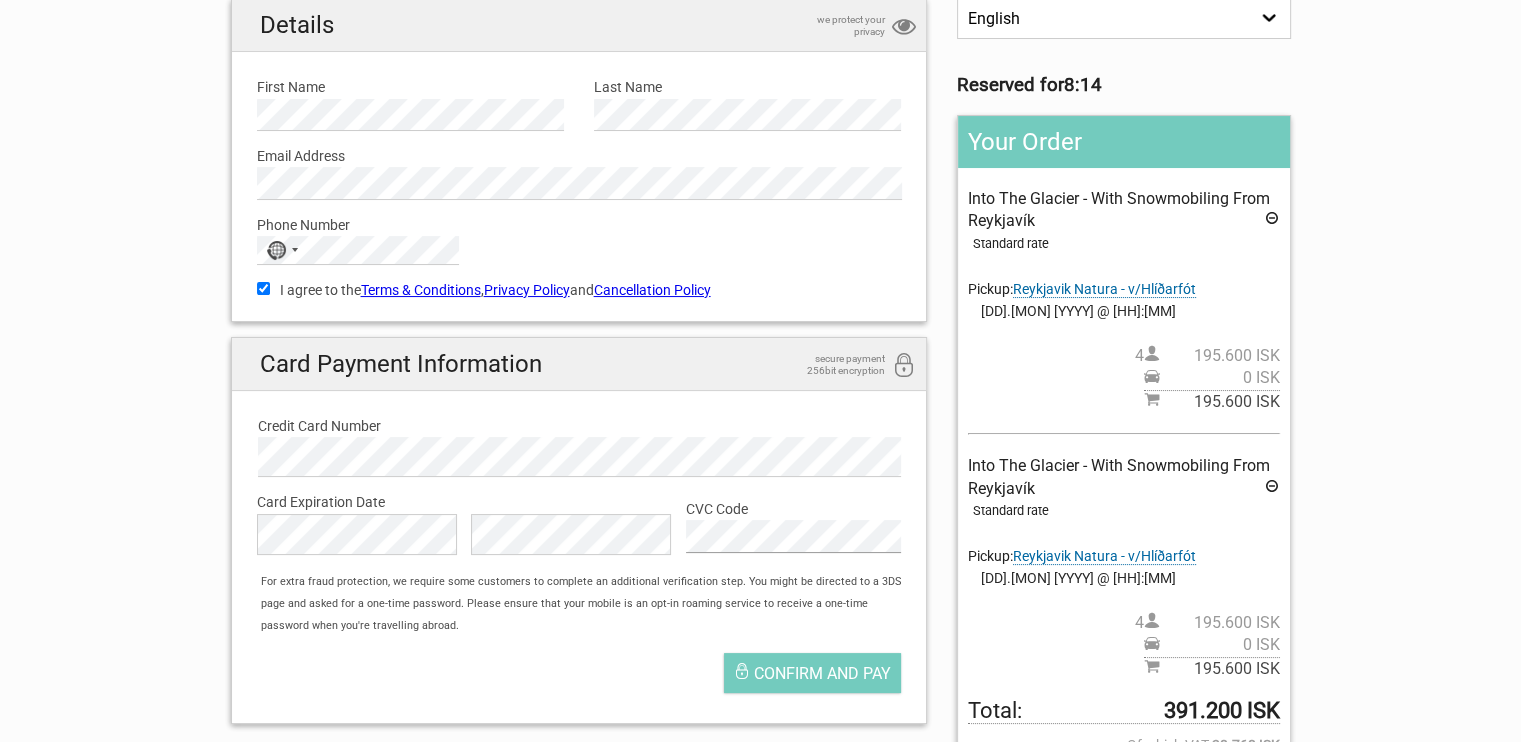 scroll, scrollTop: 176, scrollLeft: 0, axis: vertical 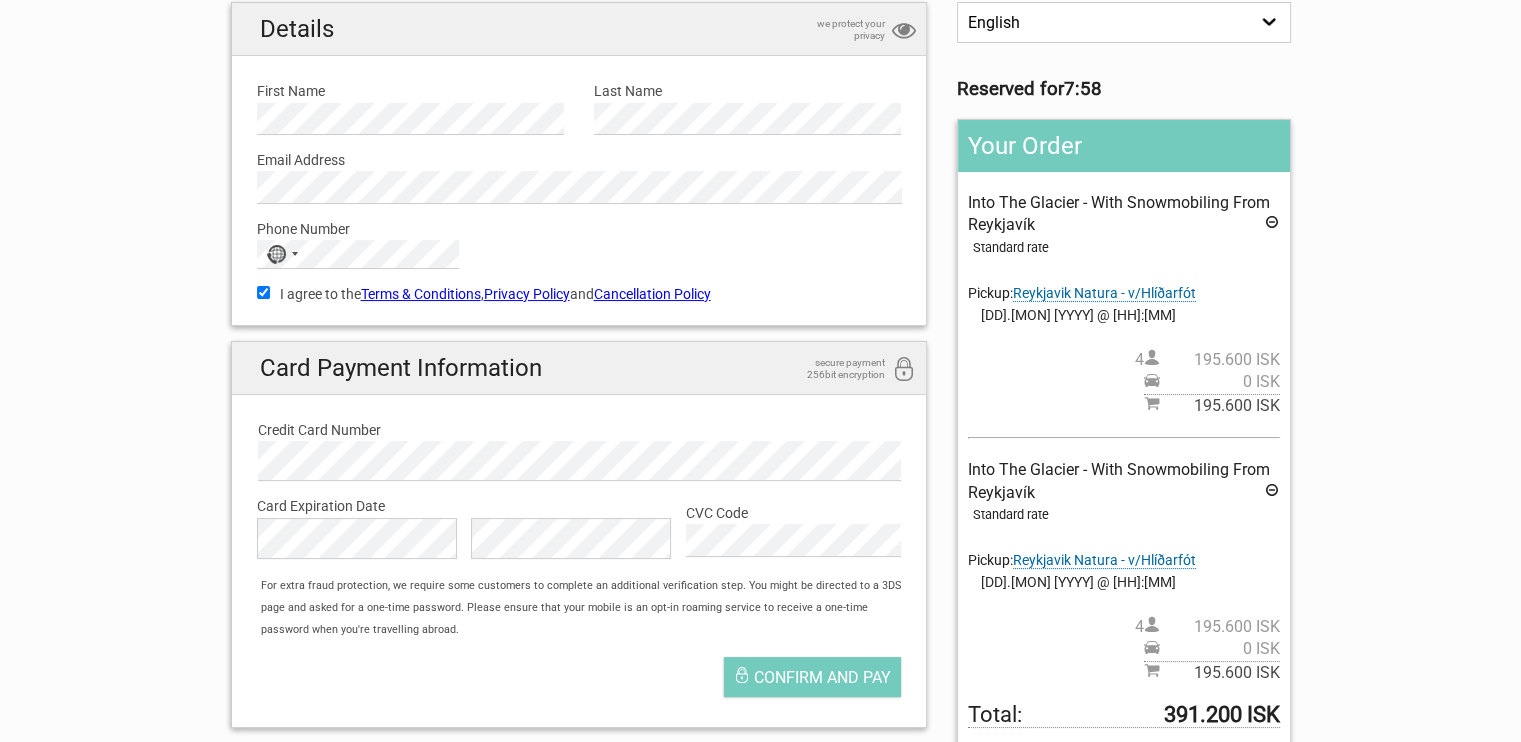click at bounding box center (1272, 225) 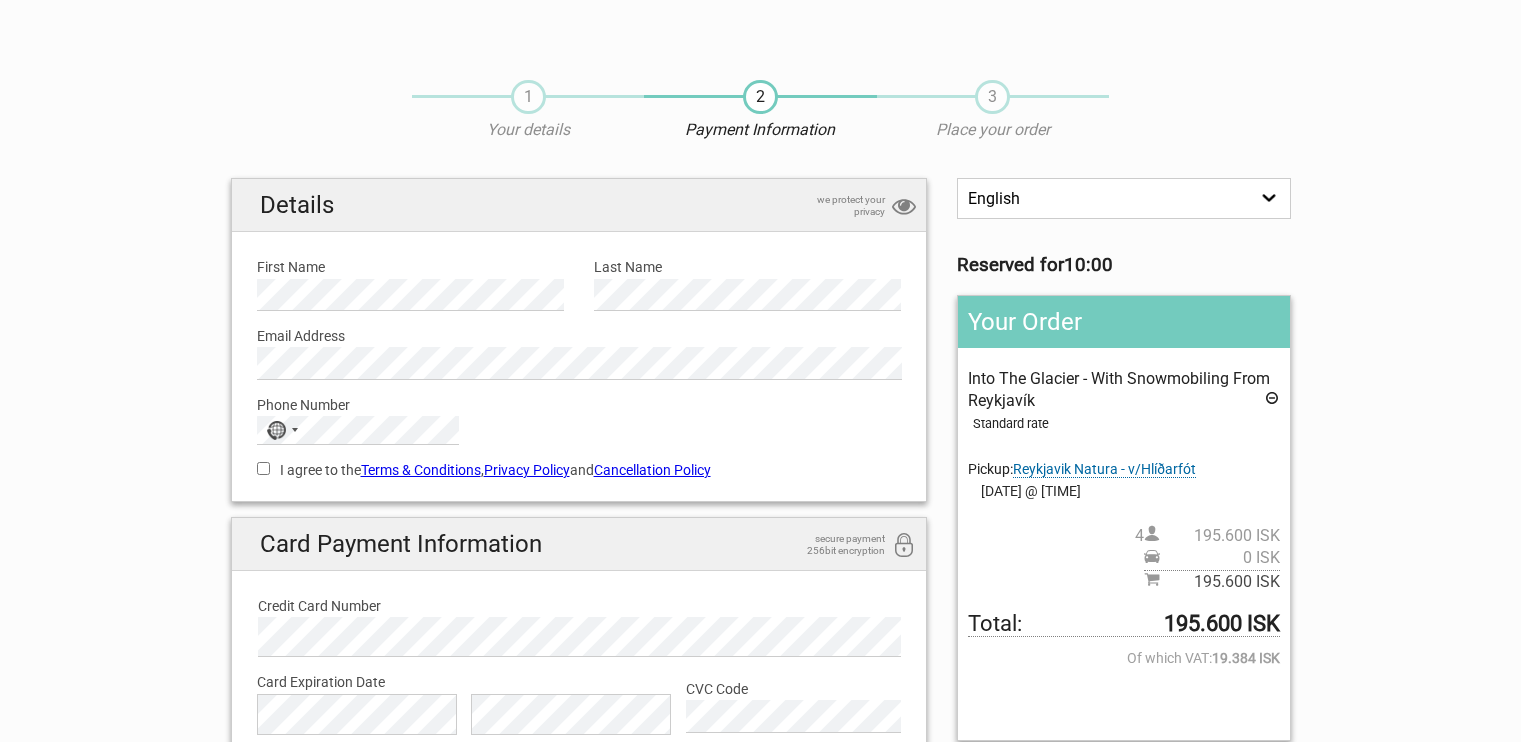 scroll, scrollTop: 176, scrollLeft: 0, axis: vertical 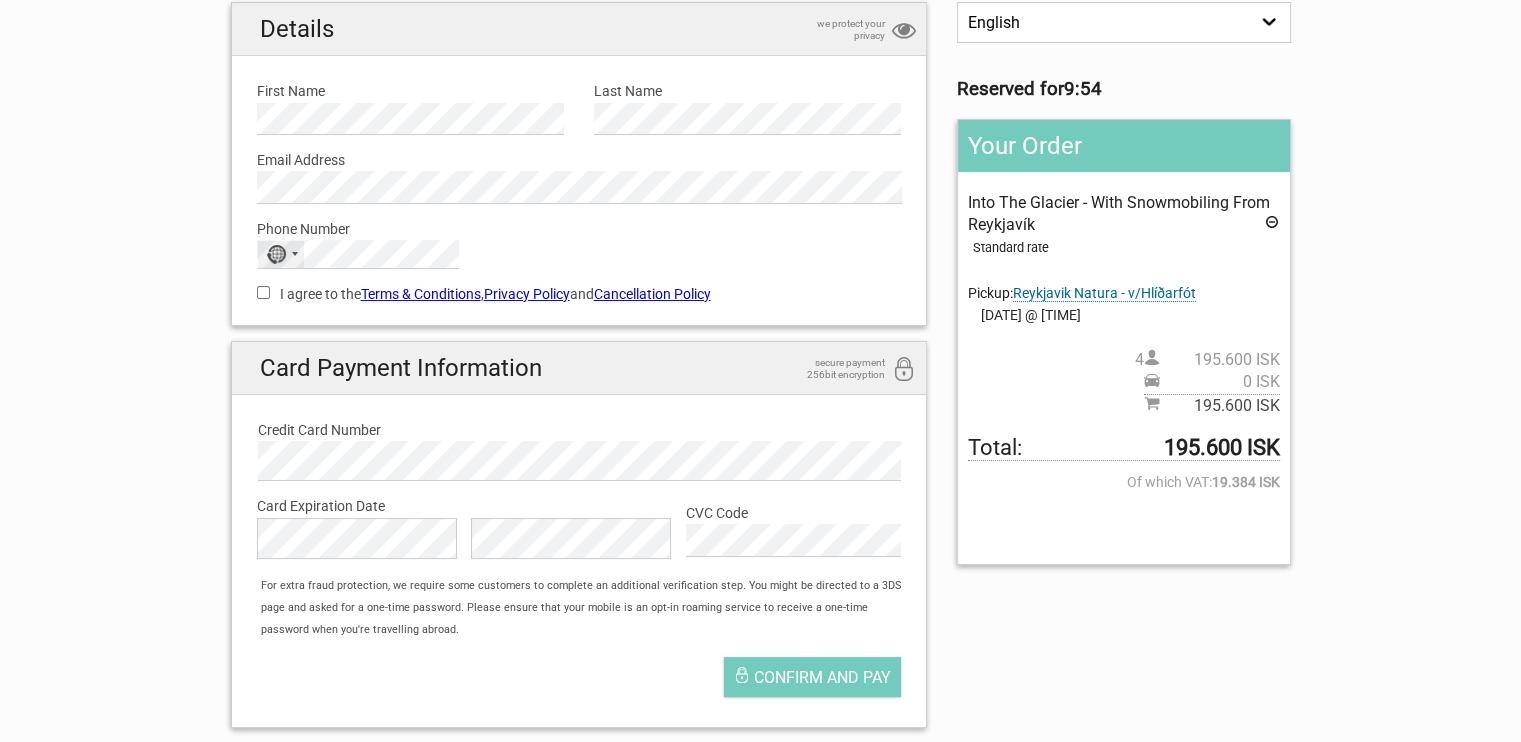 click on "No country selected" at bounding box center [281, 254] 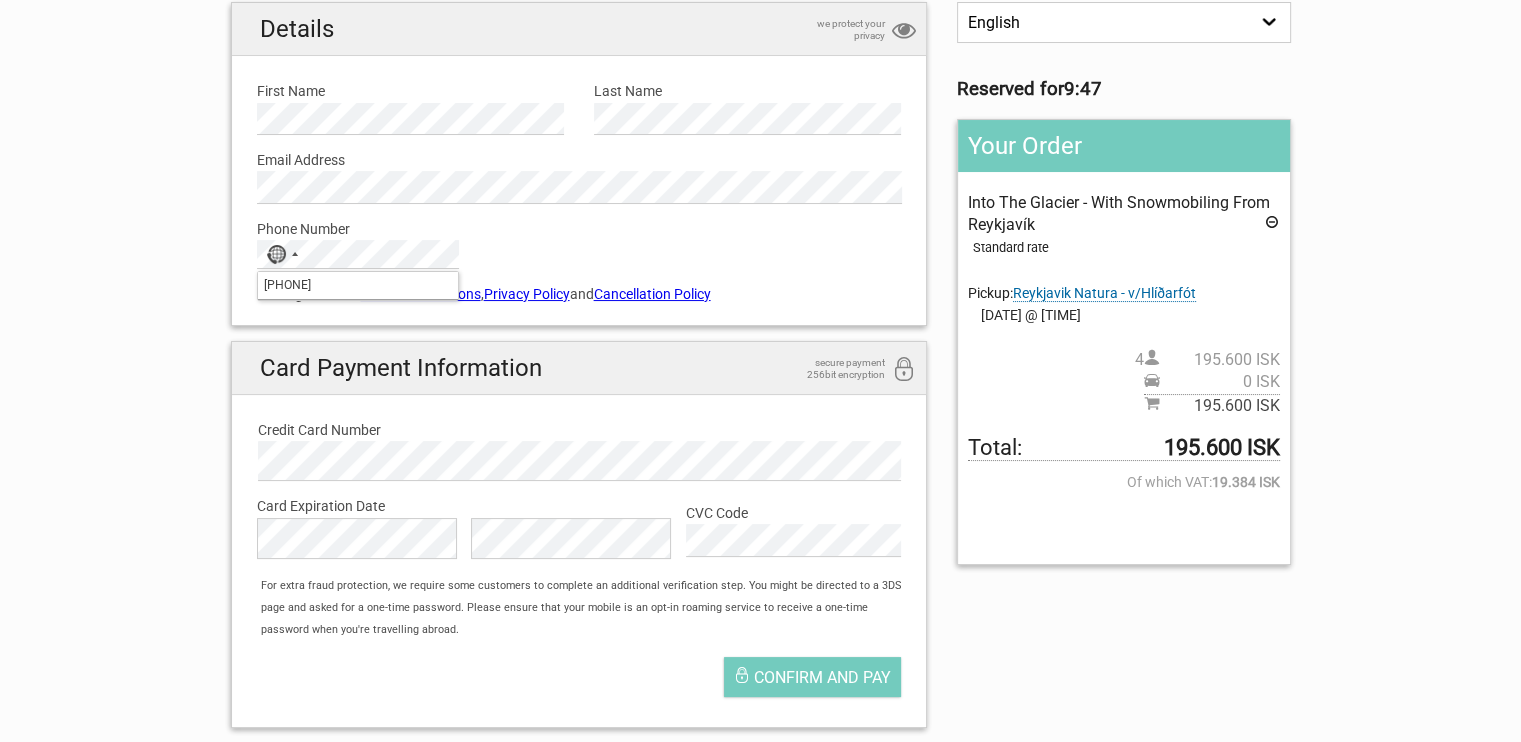 type on "[PHONE]" 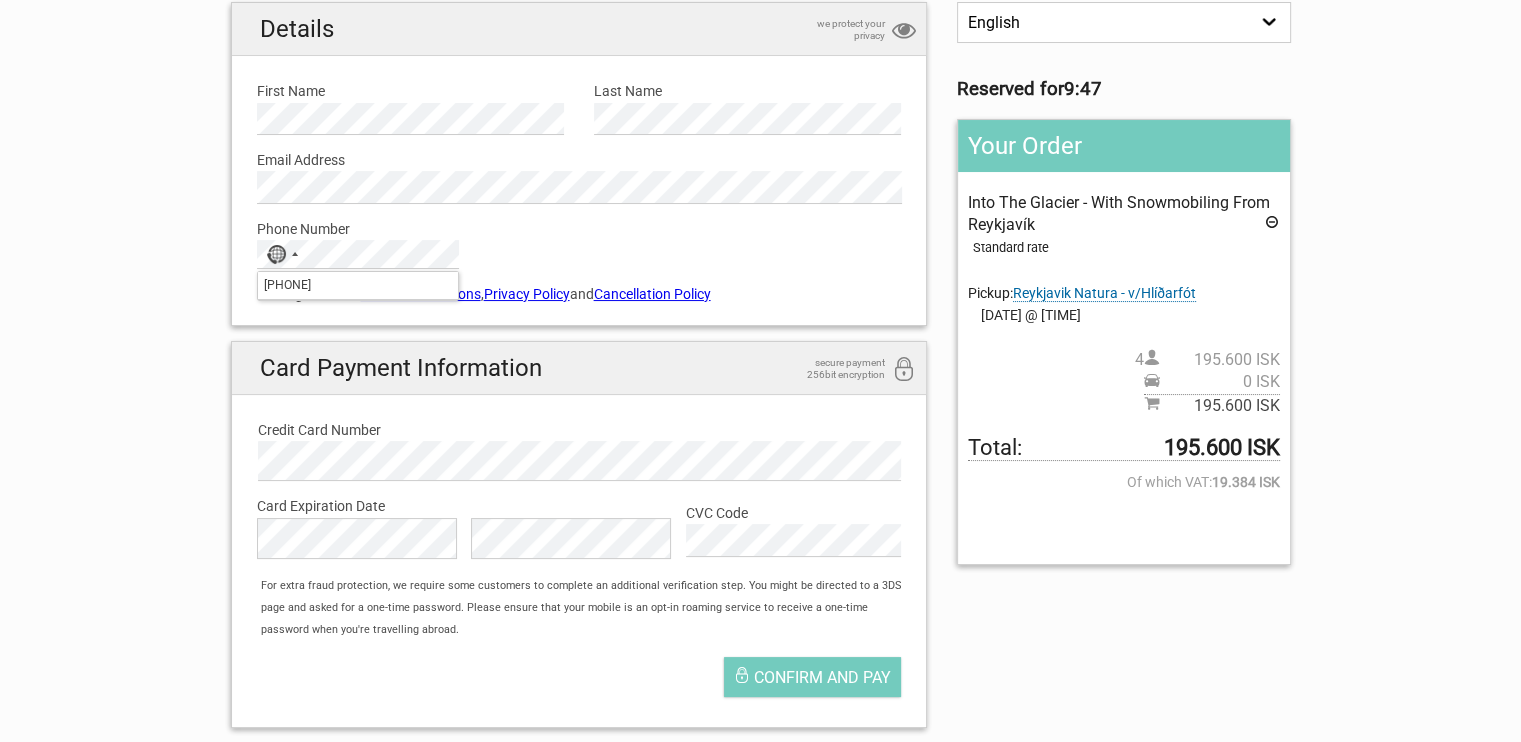click on "1
Your details
2
Payment Information
3
Place your order
English
Español
Deutsch
Reserved for  [TIME]
Your Order
Into The Glacier - With Snowmobiling From [CITY]
Standard rate
Pickup:
[CITY] Natura - v/[LOCATION]
[POSTAL_CODE] Iceland Hotel - Go To: Bus Stop [POSTAL_CODE]. Snorrabraut
[POSTAL_CODE] Guesthouse - Go To: Bus Stop [POSTAL_CODE]. Snorrabraut
[POSTAL_CODE] Hótel - Go To: Bus stop [POSTAL_CODE]. The Culture House - Safnahúsið
[POSTAL_CODE] Skuggi Guesthouse - Go To: Bus stop [POSTAL_CODE]. Skúlagata
[NUMBER]" at bounding box center (760, 314) 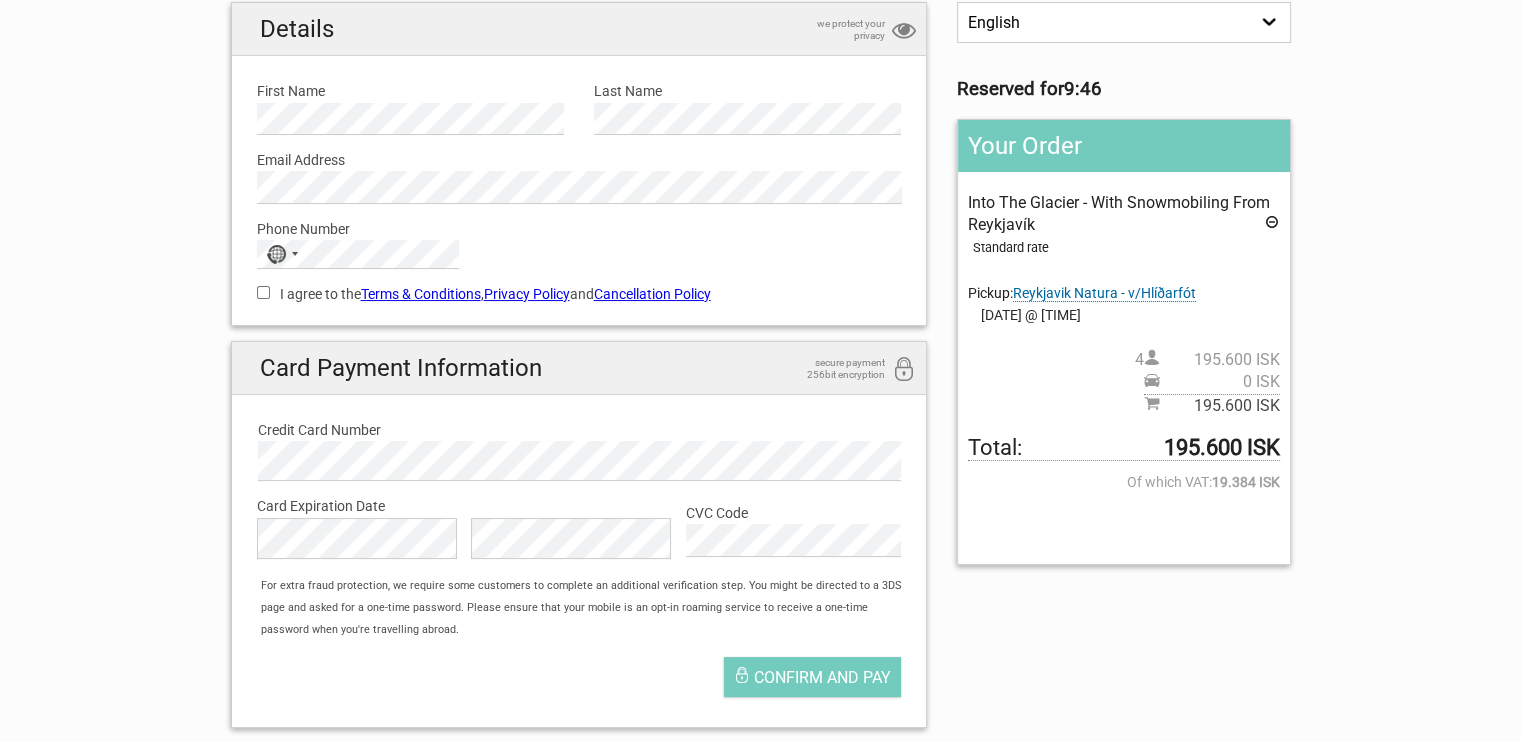 click on "I agree to the  Terms & Conditions ,  Privacy Policy  and  Cancellation Policy" at bounding box center (263, 292) 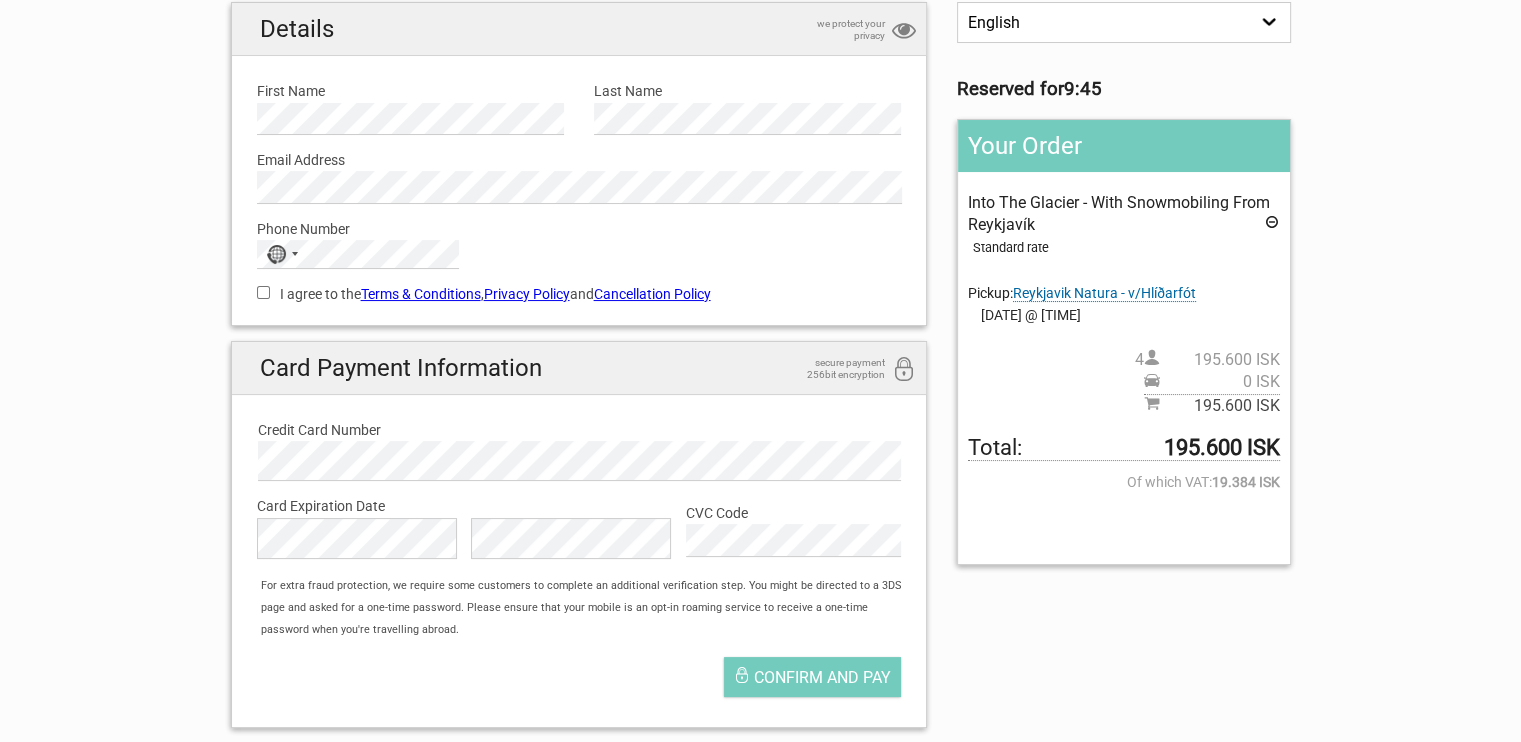 checkbox on "true" 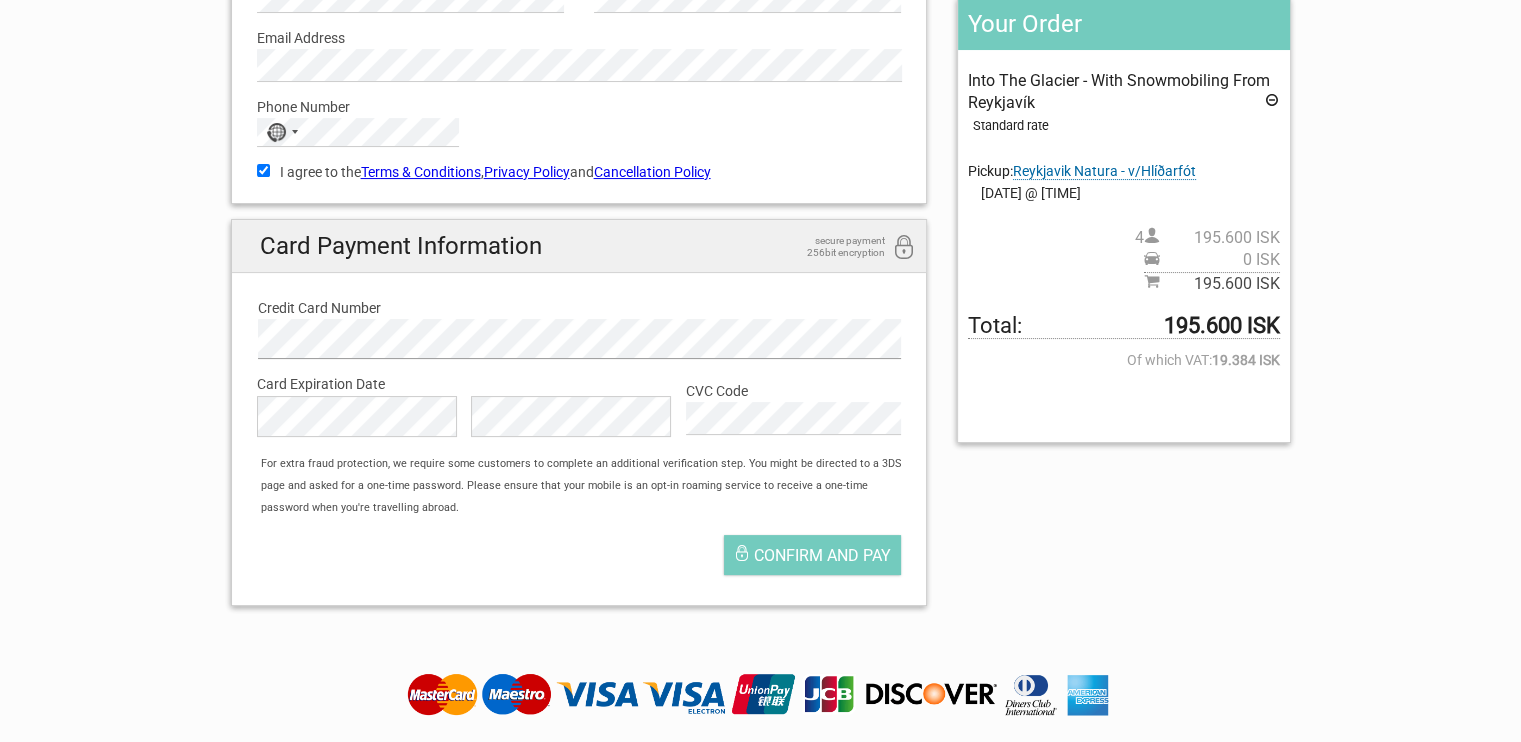 scroll, scrollTop: 299, scrollLeft: 0, axis: vertical 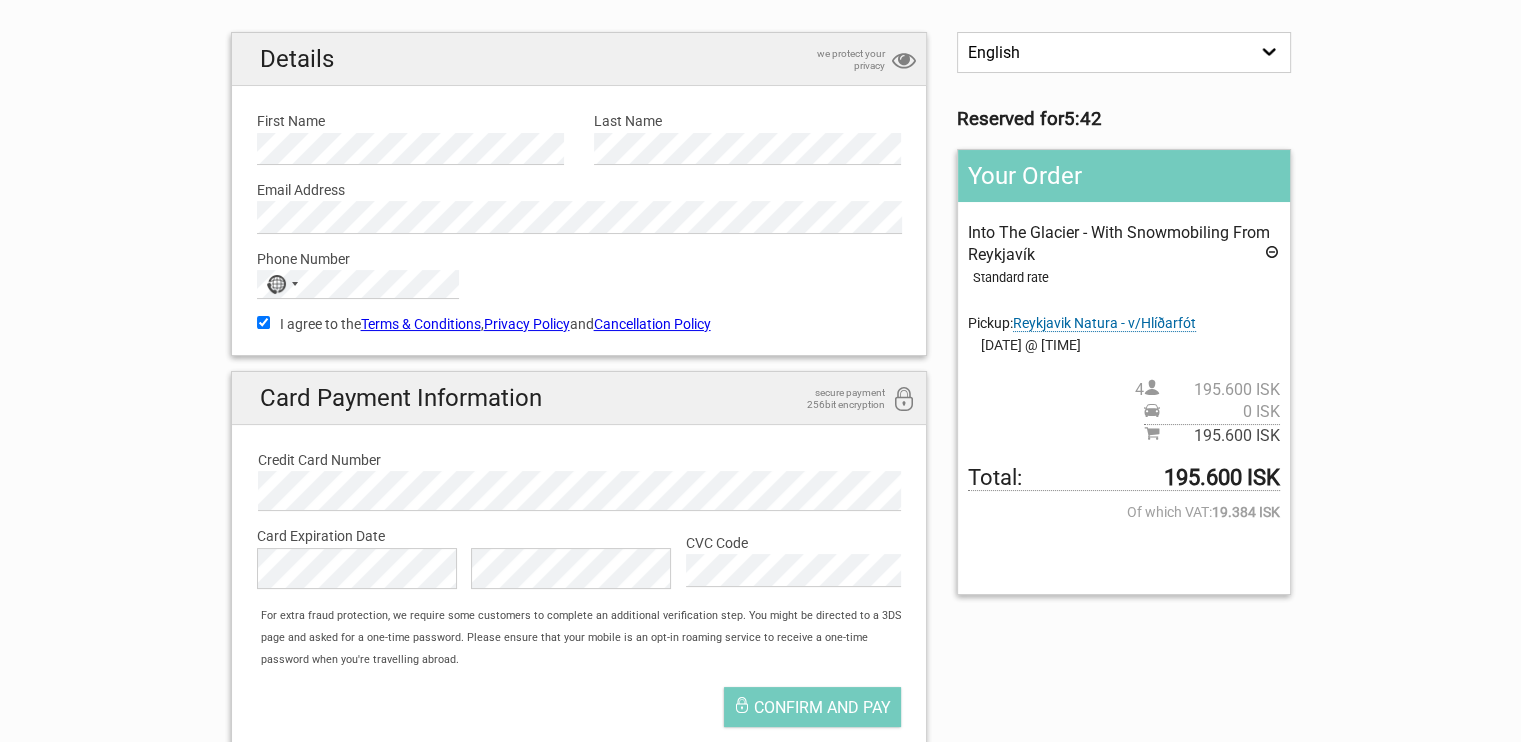 click on "1
Your details
2
Payment Information
3
Place your order
English
Español
Deutsch
Reserved for  [TIME]
Your Order
Into The Glacier - With Snowmobiling From [CITY]
Standard rate
Pickup:
[CITY] Natura - v/[LOCATION]
[POSTAL_CODE] Iceland Hotel - Go To: Bus Stop [POSTAL_CODE]. Snorrabraut
[POSTAL_CODE] Guesthouse - Go To: Bus Stop [POSTAL_CODE]. Snorrabraut
[POSTAL_CODE] Hótel - Go To: Bus stop [POSTAL_CODE]. The Culture House - Safnahúsið
[POSTAL_CODE] Skuggi Guesthouse - Go To: Bus stop [POSTAL_CODE]. Skúlagata" at bounding box center [760, 344] 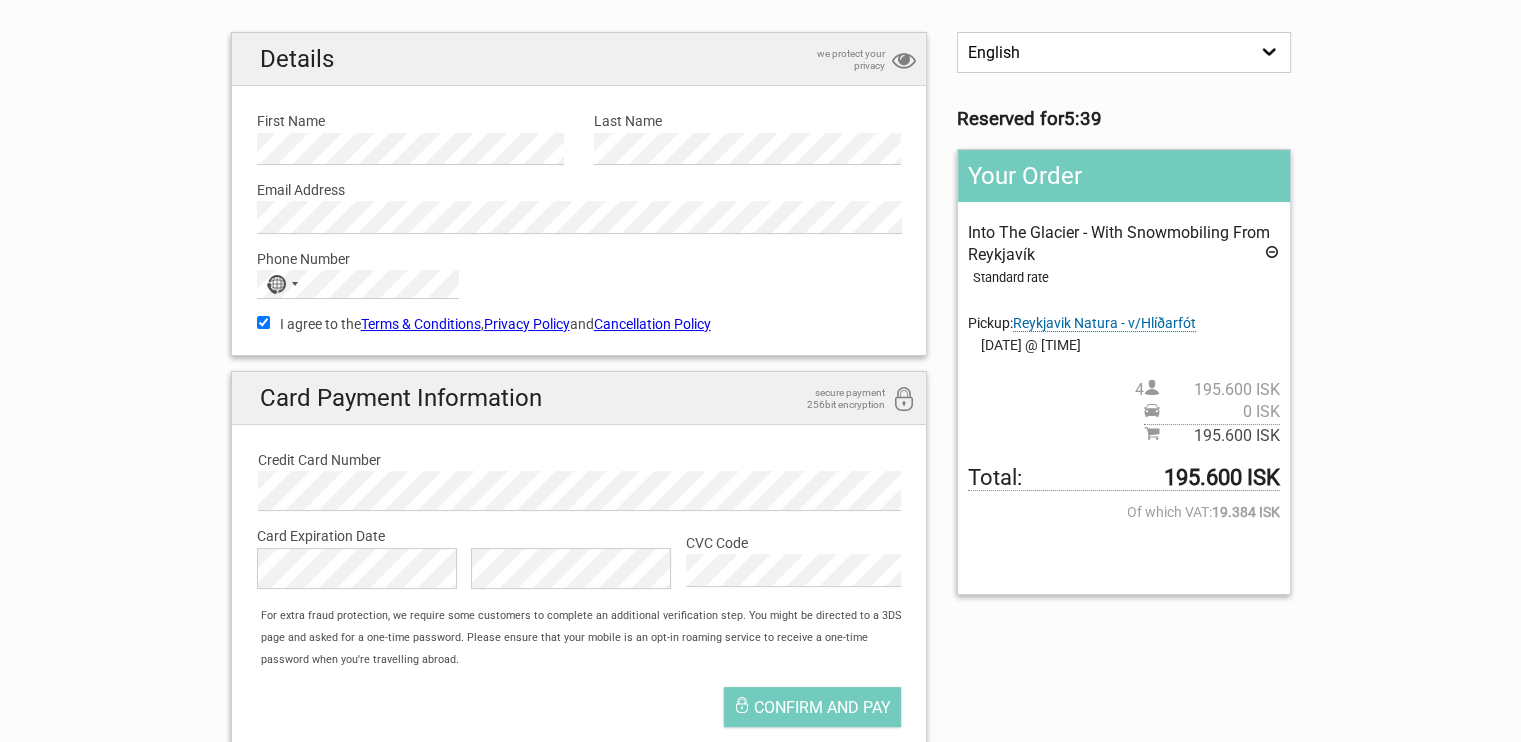 scroll, scrollTop: 181, scrollLeft: 0, axis: vertical 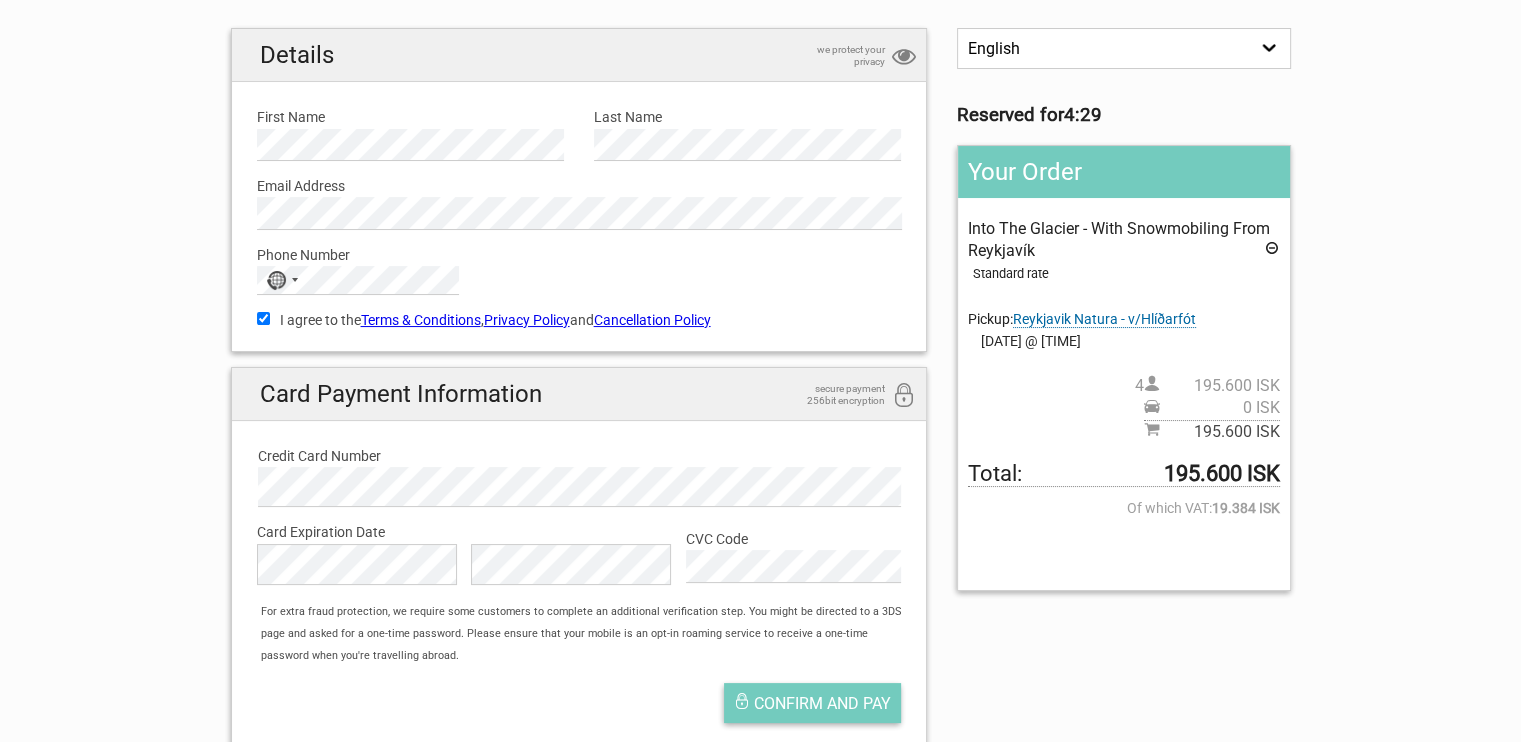 click on "Confirm and pay" at bounding box center (822, 703) 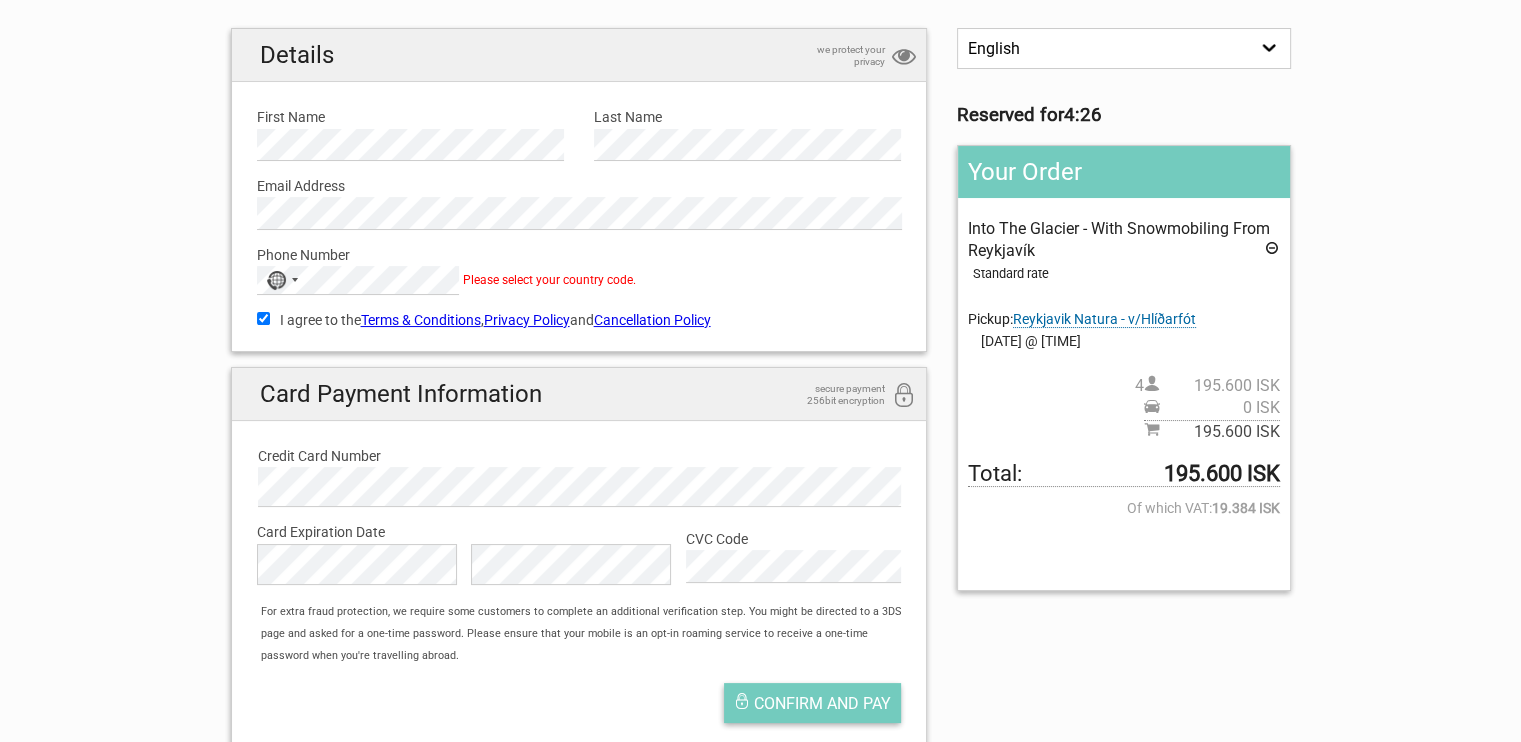 click on "Confirm and pay" at bounding box center (822, 703) 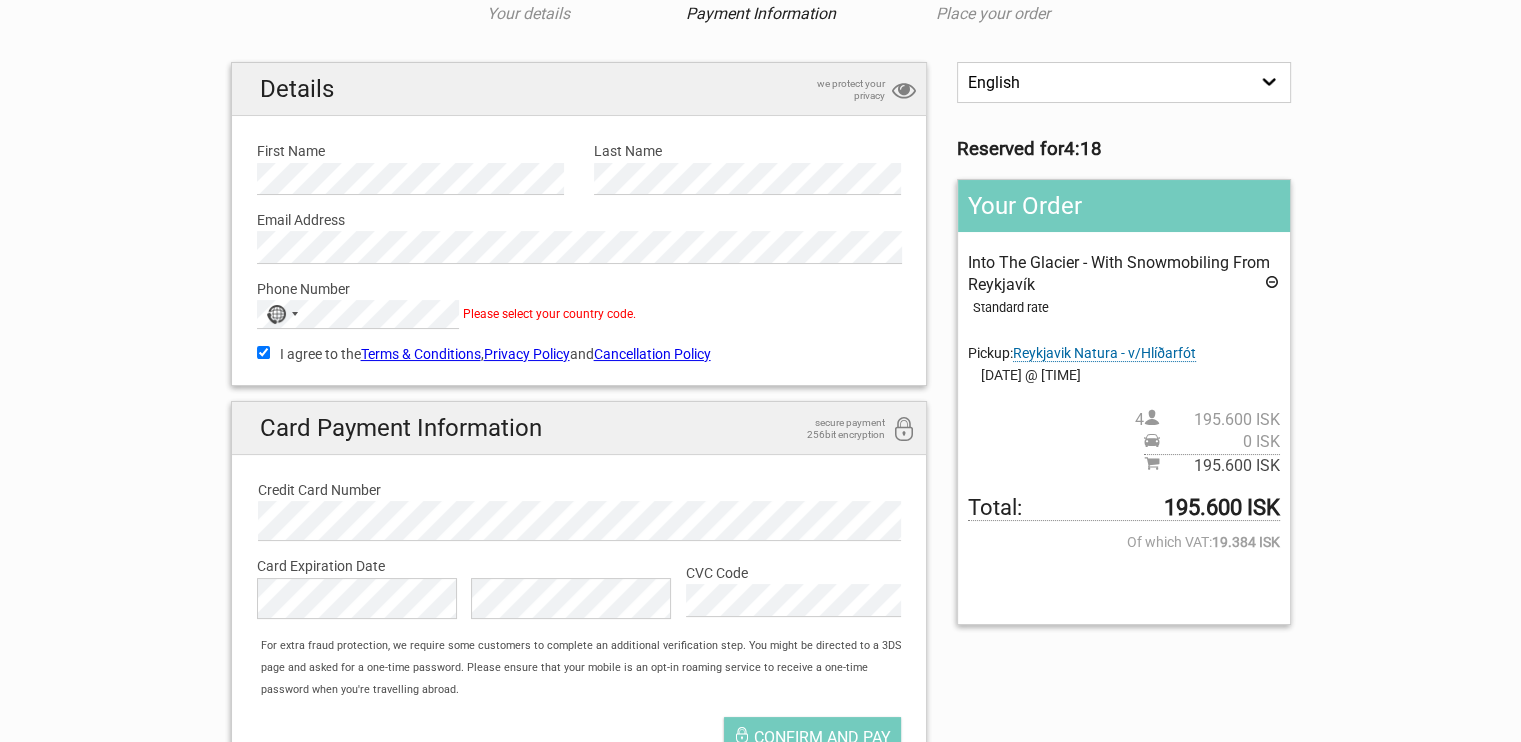scroll, scrollTop: 137, scrollLeft: 0, axis: vertical 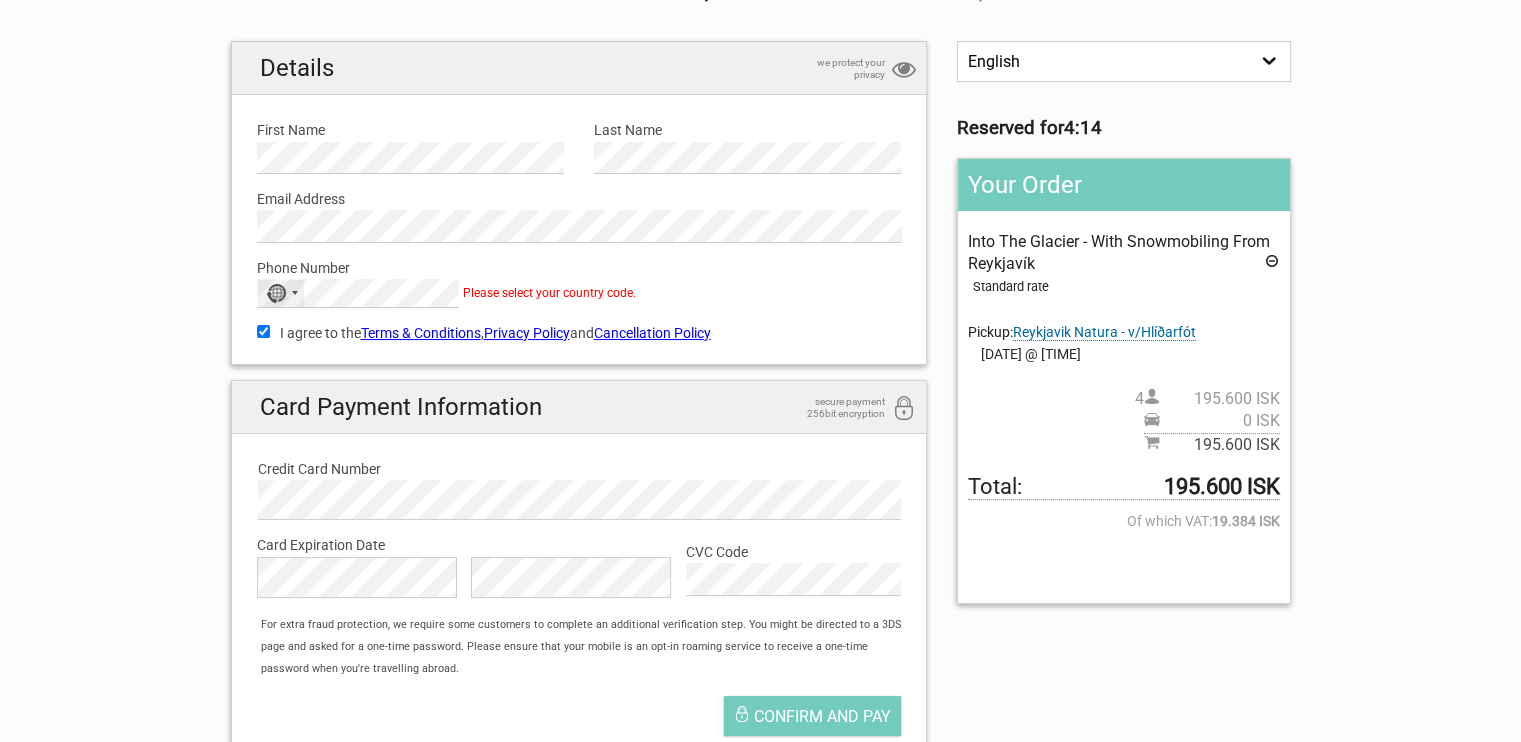 click on "No country selected" at bounding box center (281, 293) 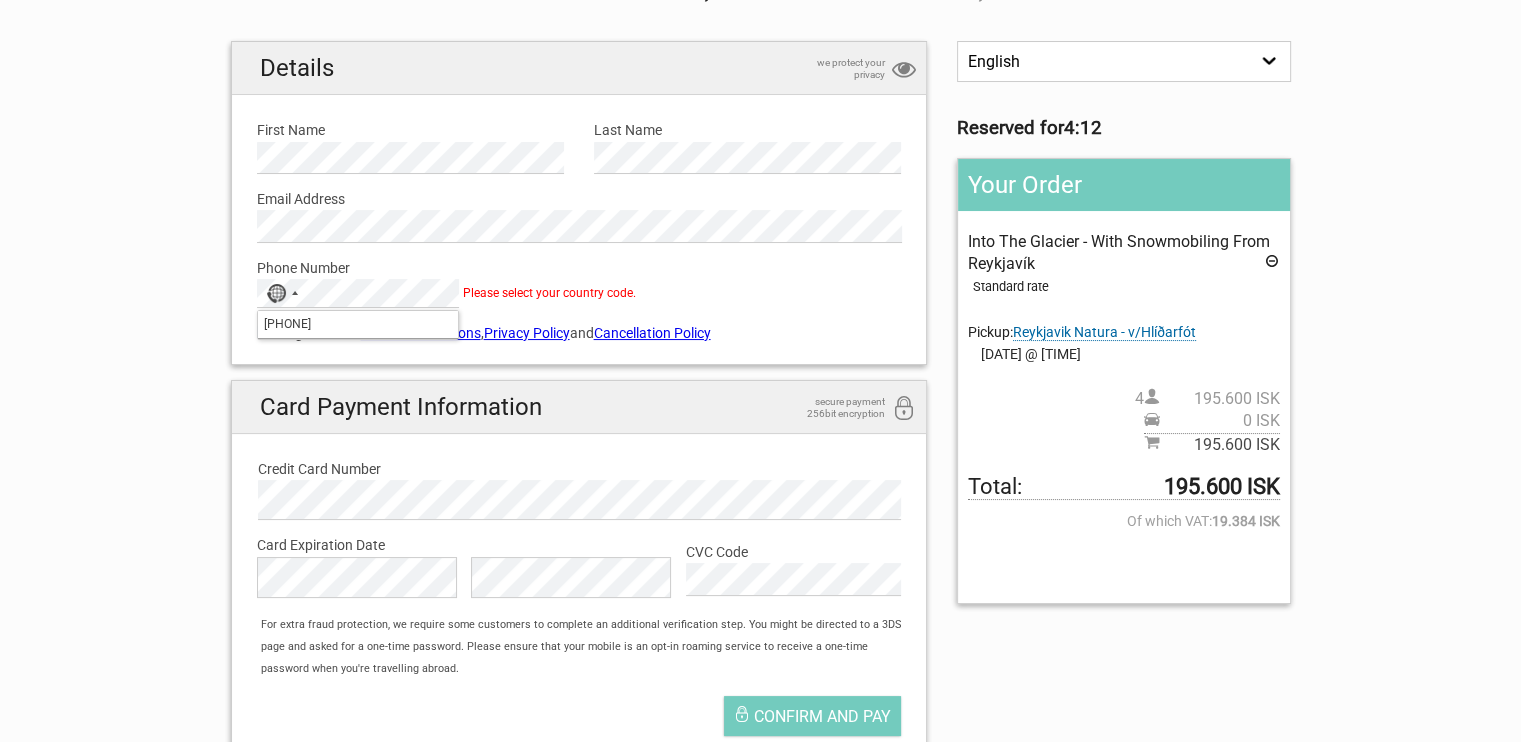 drag, startPoint x: 341, startPoint y: 325, endPoint x: 209, endPoint y: 337, distance: 132.54433 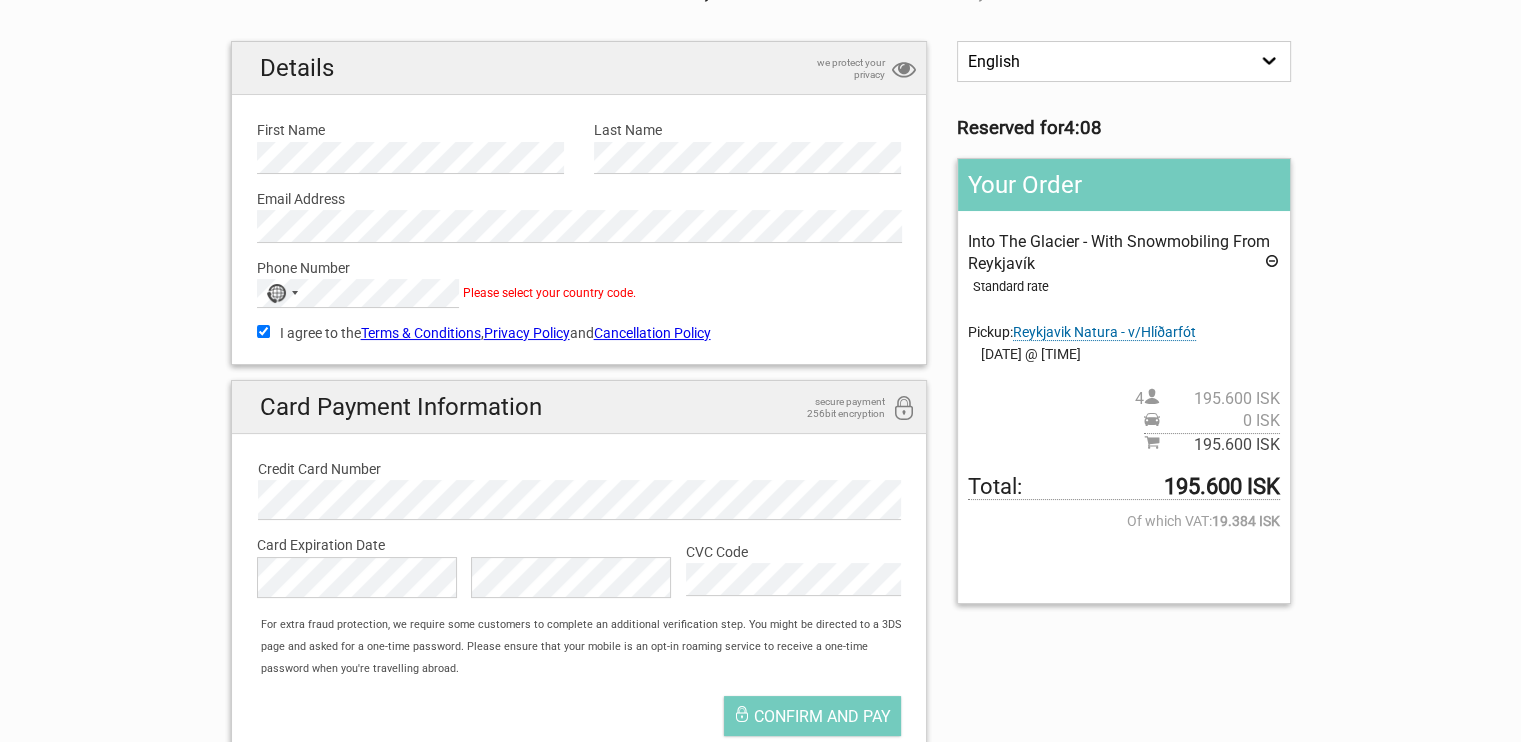 click on "Please select your country code." at bounding box center [549, 293] 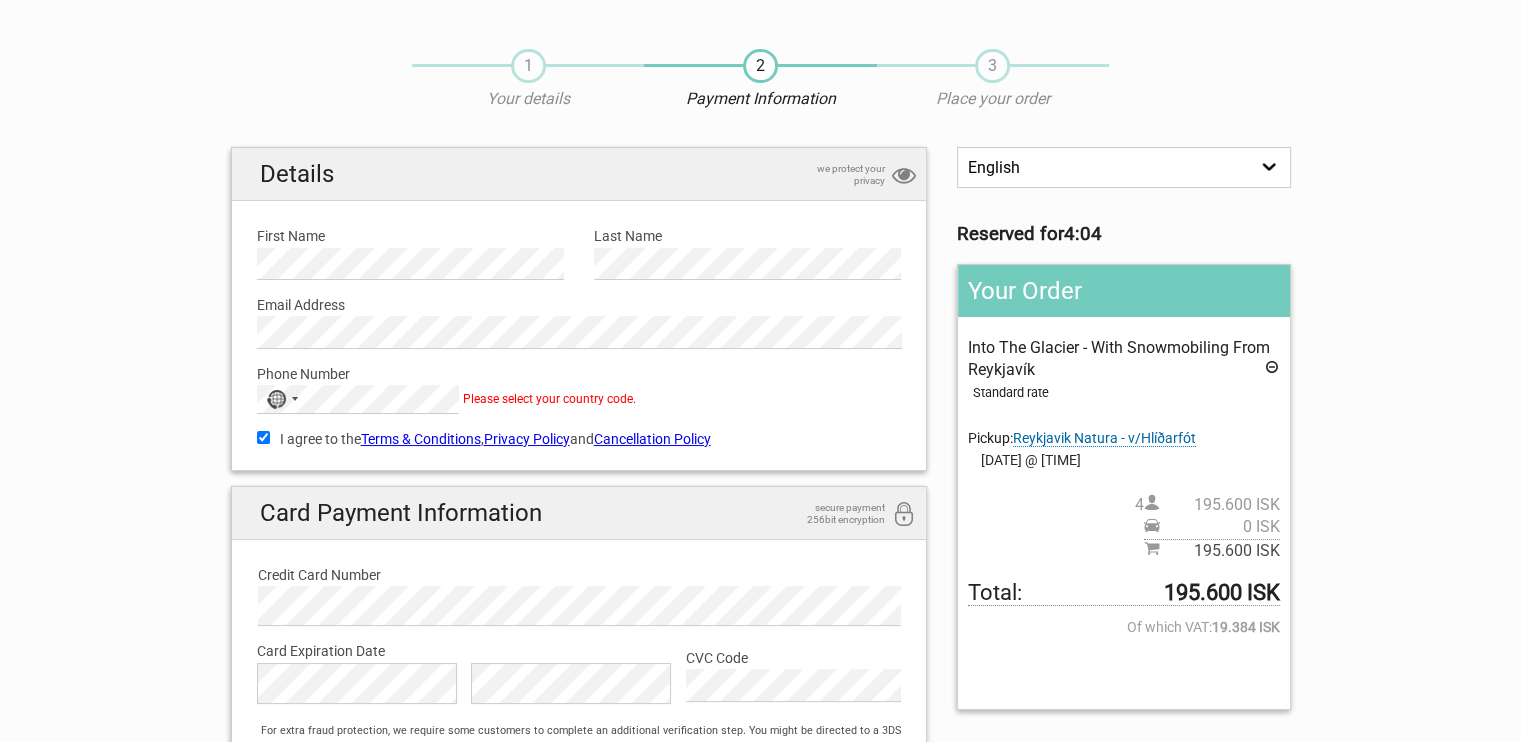 scroll, scrollTop: 127, scrollLeft: 0, axis: vertical 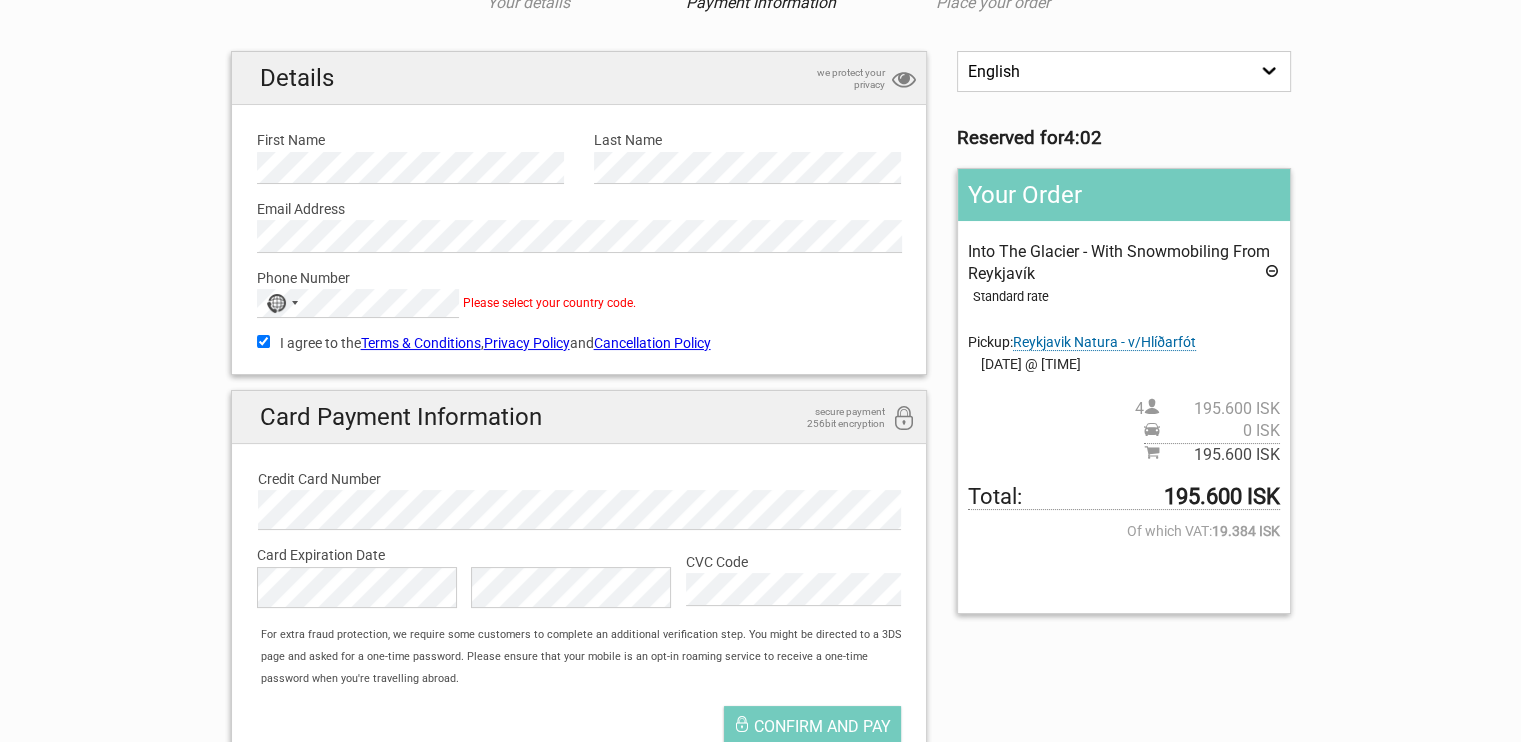 click on "Please select your country code." at bounding box center [549, 303] 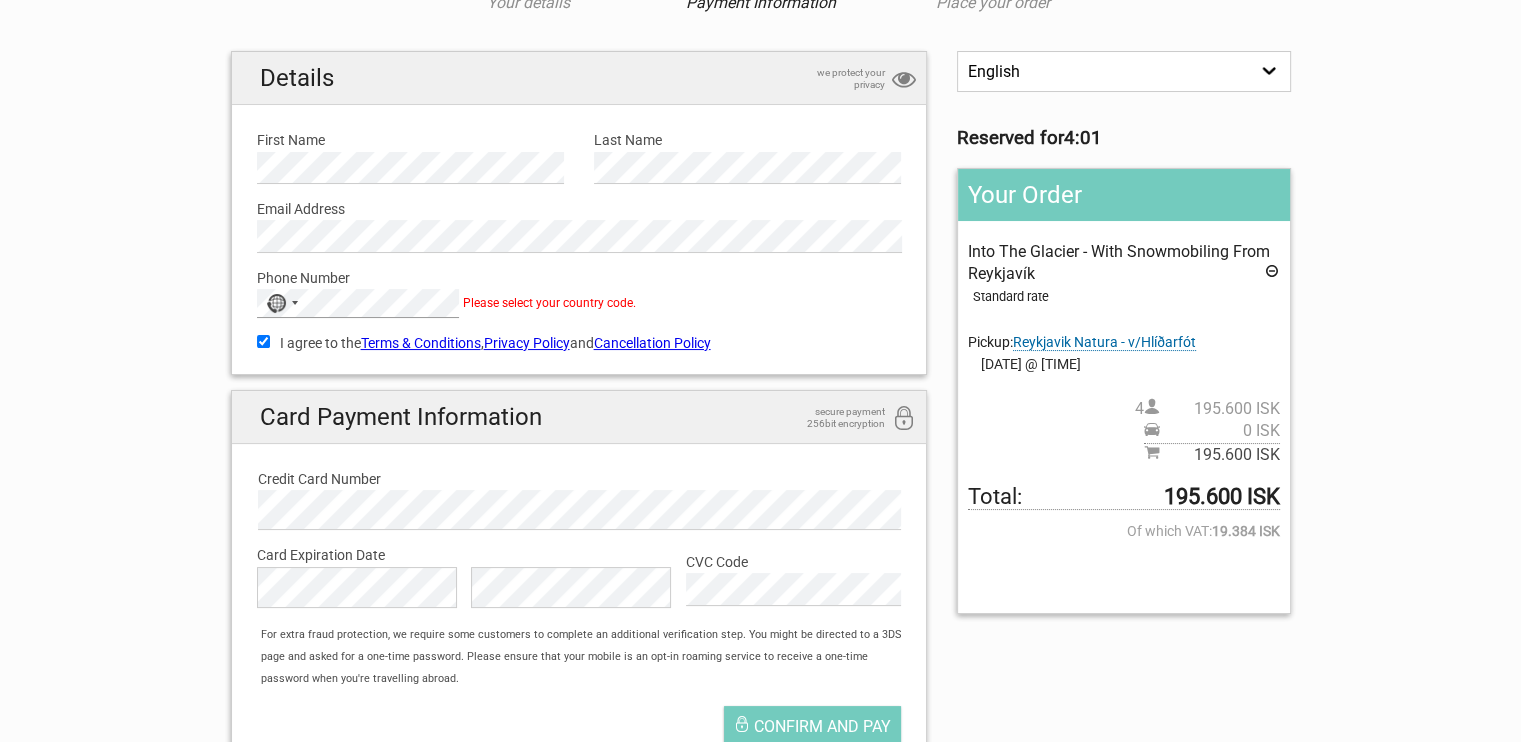 click on "1
Your details
2
Payment Information
3
Place your order
English
Español
Deutsch
Reserved for  4:01
Your Order
Into The Glacier - With Snowmobiling From Reykjavík
Standard rate
Pickup:
Reykjavik Natura - v/Hlíðarfót
100 Iceland Hotel - Go To: Bus Stop 9. Snorrabraut
101 Guesthouse - Go To: Bus Stop 9. Snorrabraut
101 Hótel - Go To: Bus stop 6. The Culture House - Safnahúsið
101 Skuggi Guesthouse - Go To: Bus stop 14. Skúlagata
4" at bounding box center [761, 376] 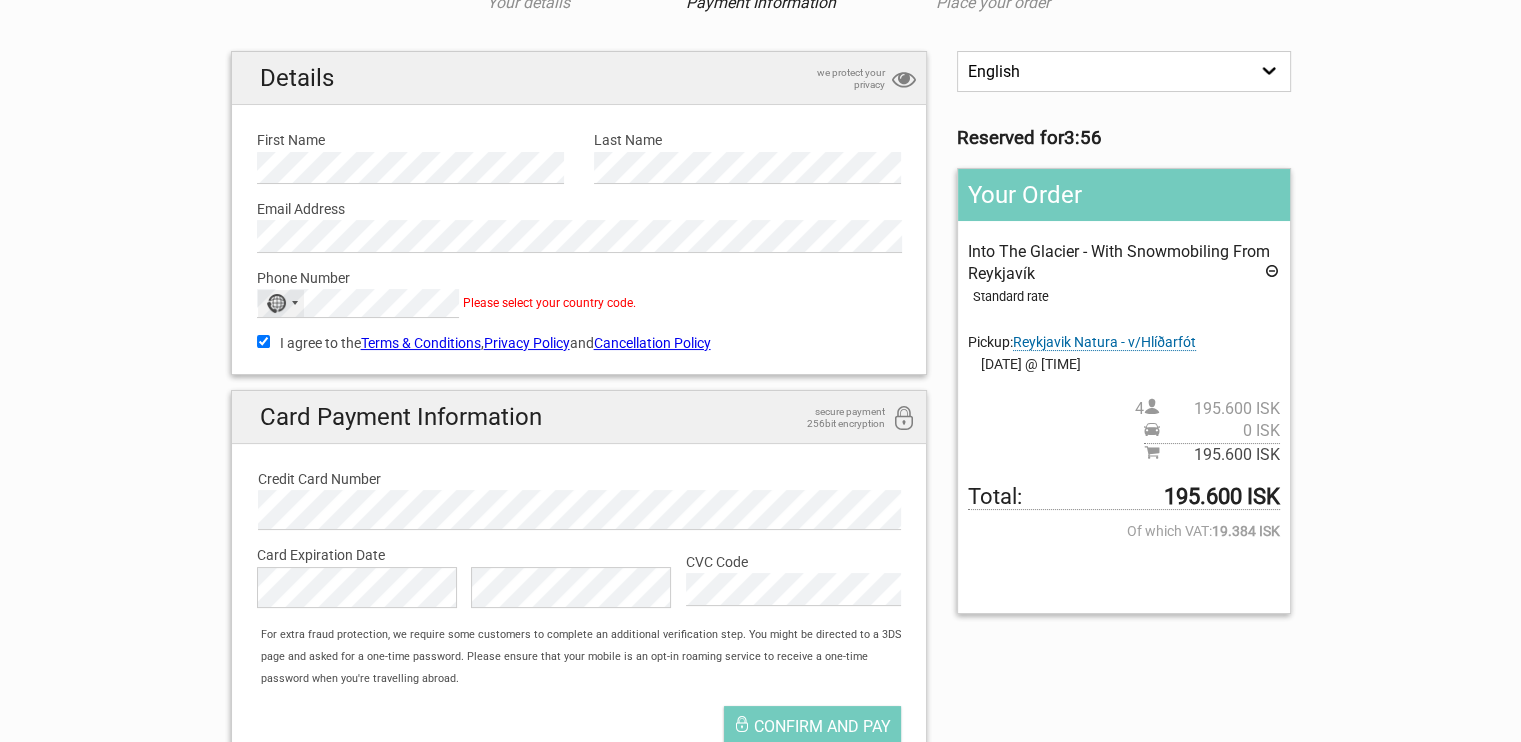 click at bounding box center (295, 303) 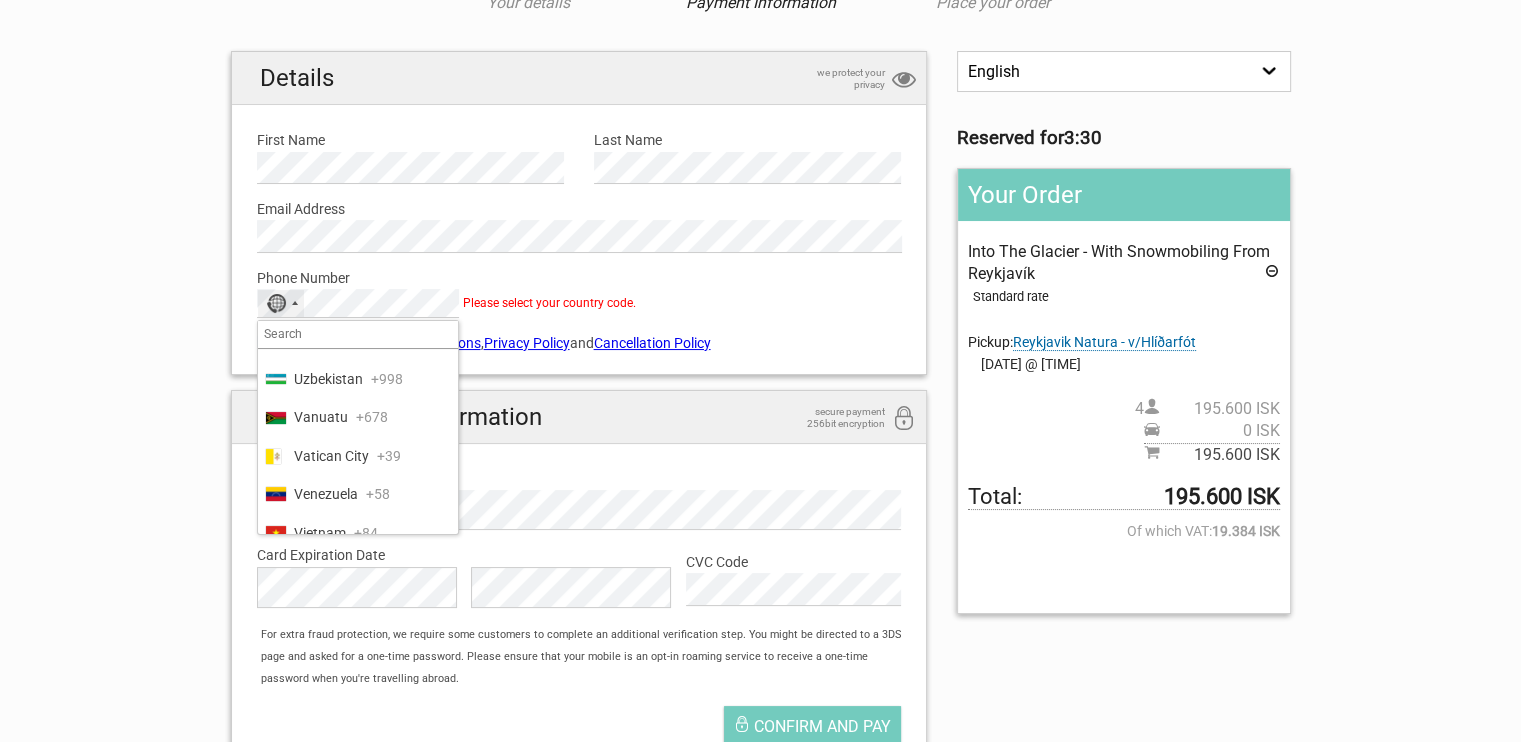 scroll, scrollTop: 9416, scrollLeft: 0, axis: vertical 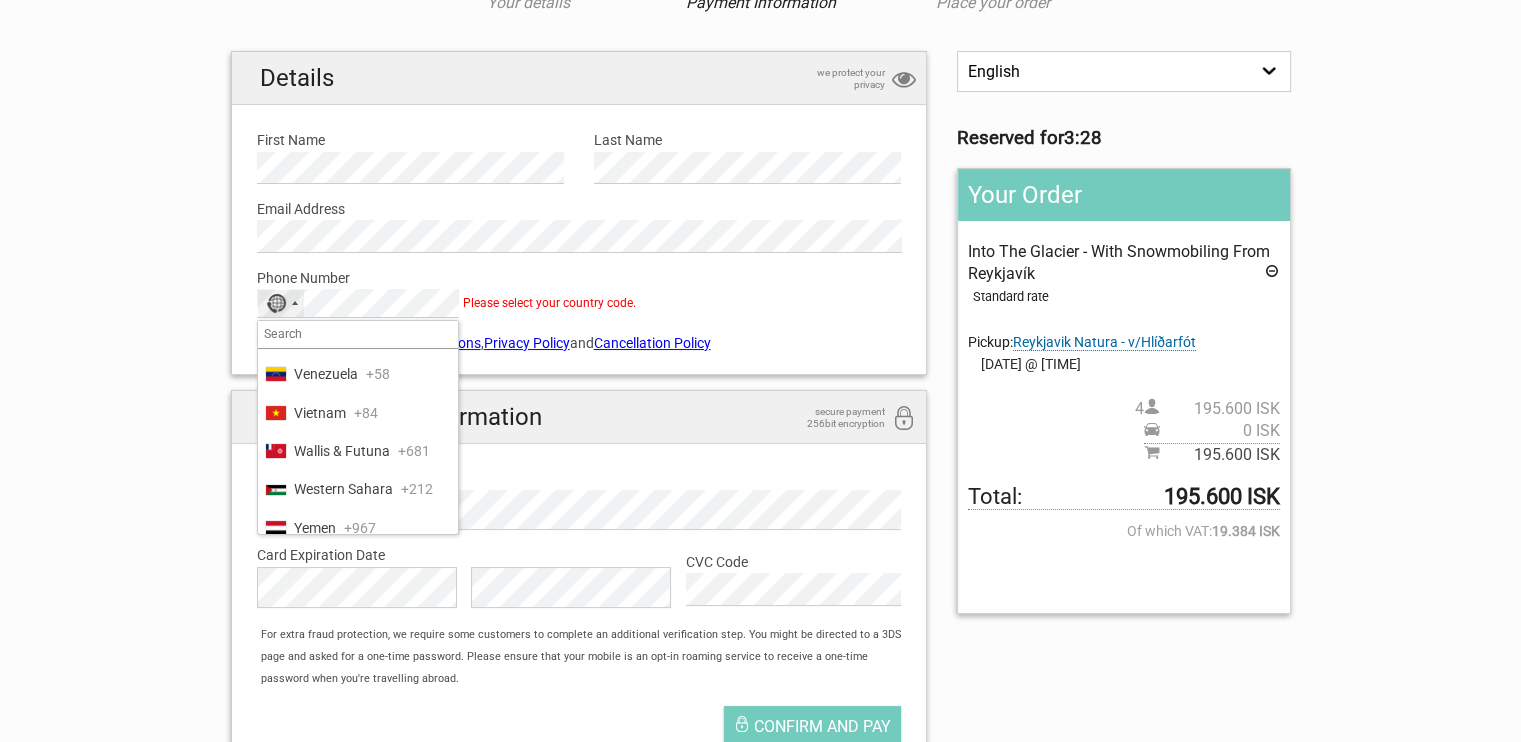 type 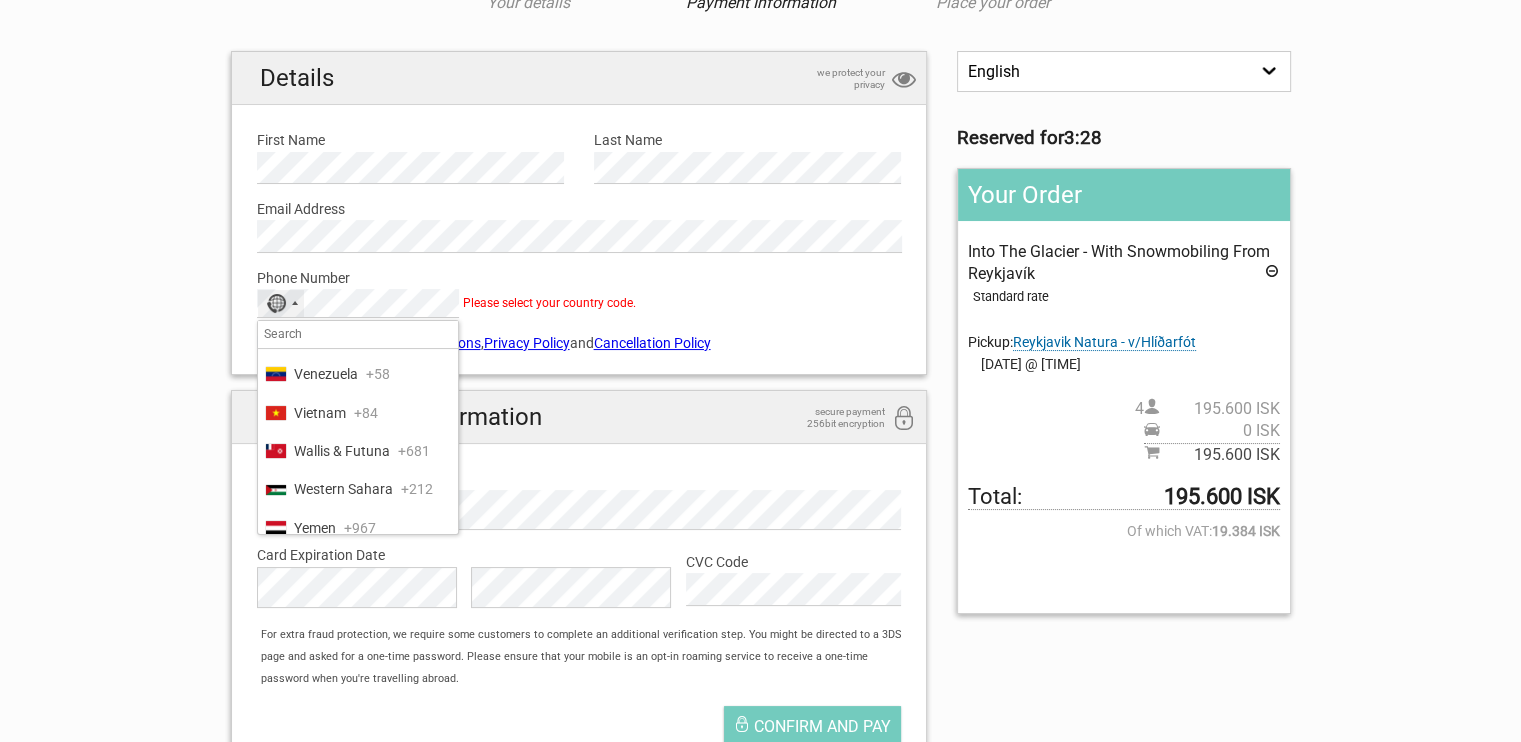 click on "+1" at bounding box center [393, 182] 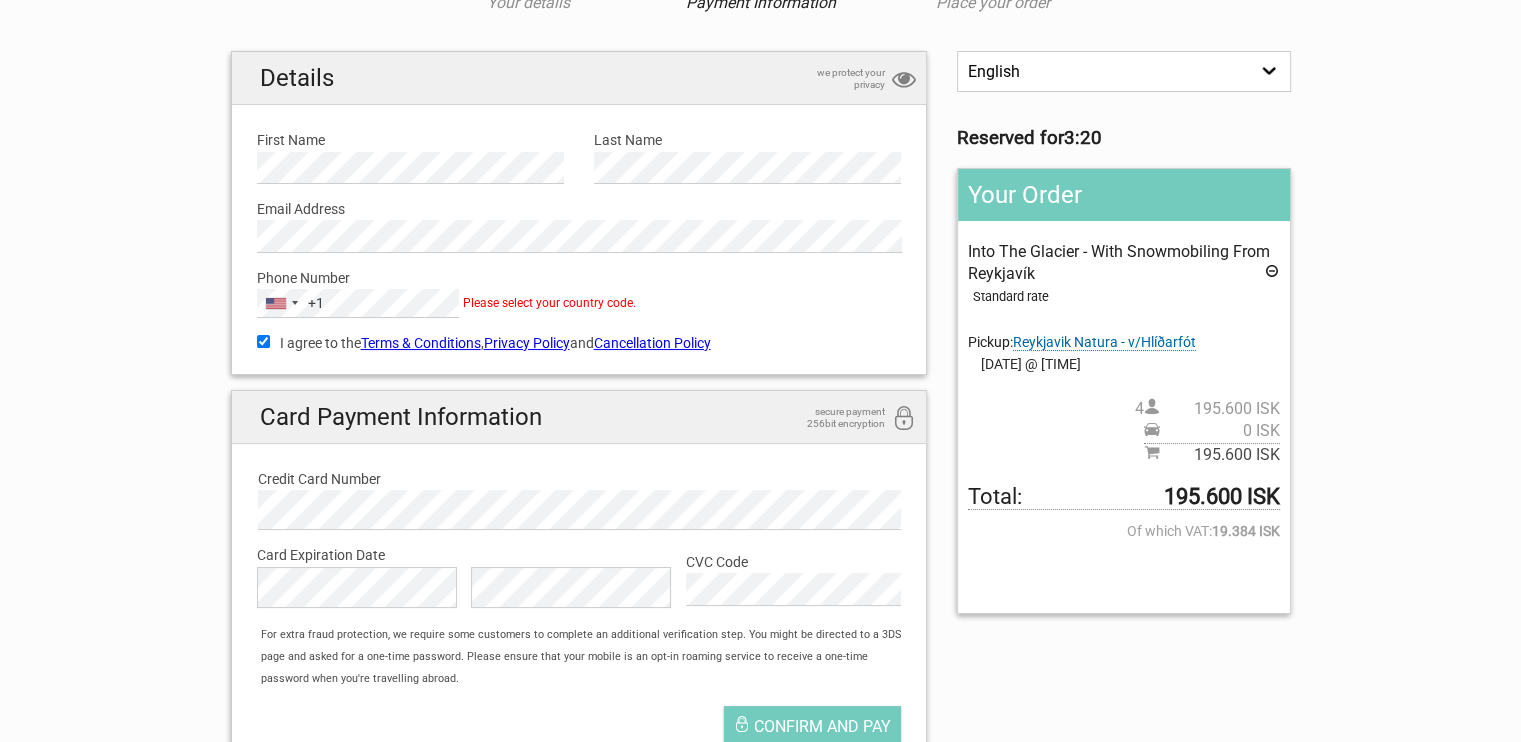 click on "Phone Number
United States +1 +1 244 results found Afghanistan +93 Albania +355 Algeria +213 American Samoa +1 Andorra +376 Angola +244 Anguilla +1 Antigua & Barbuda +1 Argentina +54 Armenia +374 Aruba +297 Ascension Island +247 Australia +61 Austria +43 Azerbaijan +994 Bahamas +1 Bahrain +973 Bangladesh +880 Barbados +1 Belarus +375 Belgium +32 Belize +501 Benin +229 Bermuda +1 Bhutan +975 Bolivia +591 Bosnia & Herzegovina +387 Botswana +267 Brazil +55 British Indian Ocean Territory +246 British Virgin Islands +1 Brunei +673 Bulgaria +359 Burkina Faso +226 Burundi +257 Cambodia +855 Cameroon +237 Canada +1 Cape Verde +238 Caribbean Netherlands +599 Cayman Islands +1 Central African Republic +236 Chad +235 Chile +56 China +86 Christmas Island +61 Cocos (Keeling) Islands +61 Colombia +57 Comoros +269 Congo - Brazzaville +242 Congo - Kinshasa +243 Cook Islands +682 Costa Rica +506 Croatia +385 Cuba +53 Curaçao +599 Cyprus +357 Czechia +420 Côte d’Ivoire +225 Denmark +45 Djibouti +1" at bounding box center [579, 285] 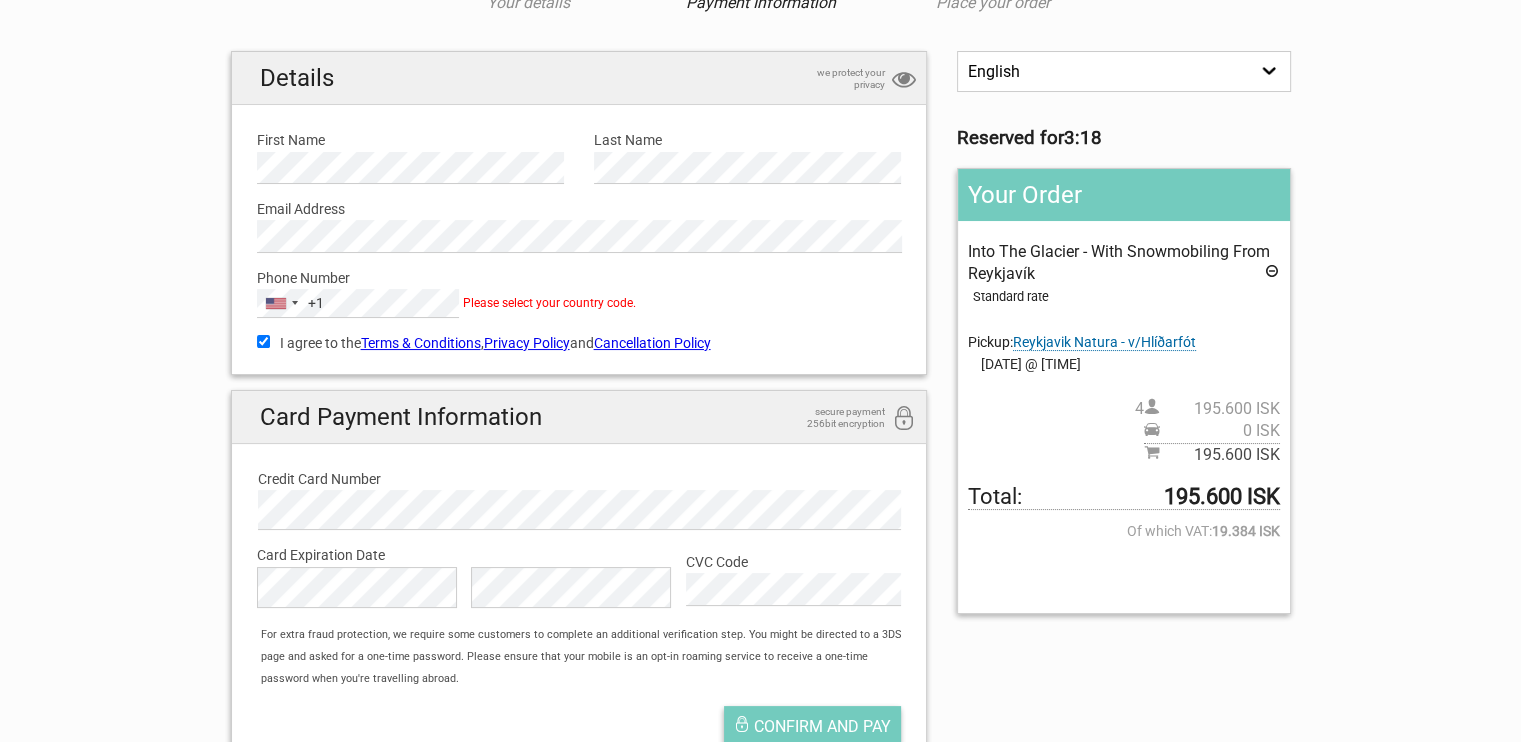 click on "Confirm and pay" at bounding box center (822, 726) 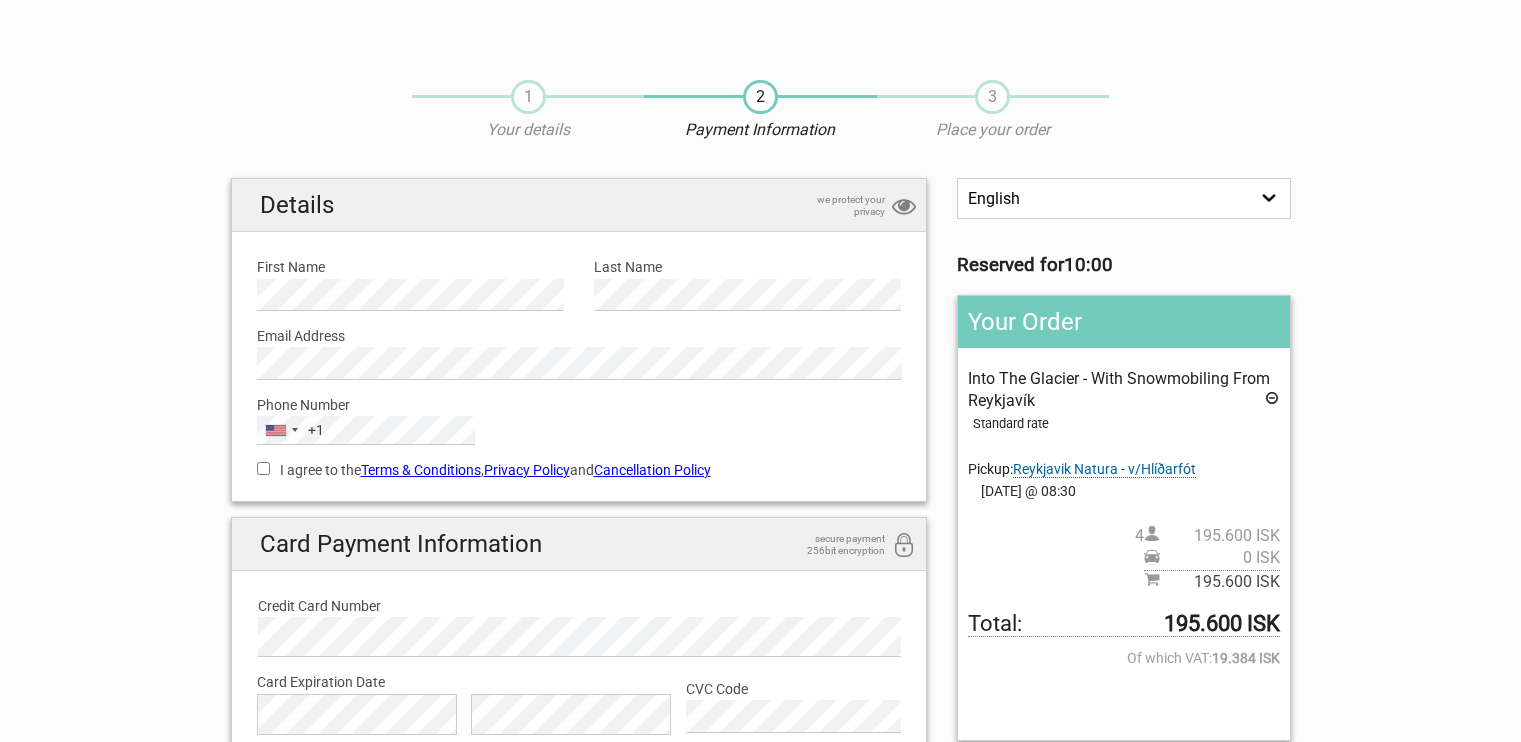 scroll, scrollTop: 0, scrollLeft: 0, axis: both 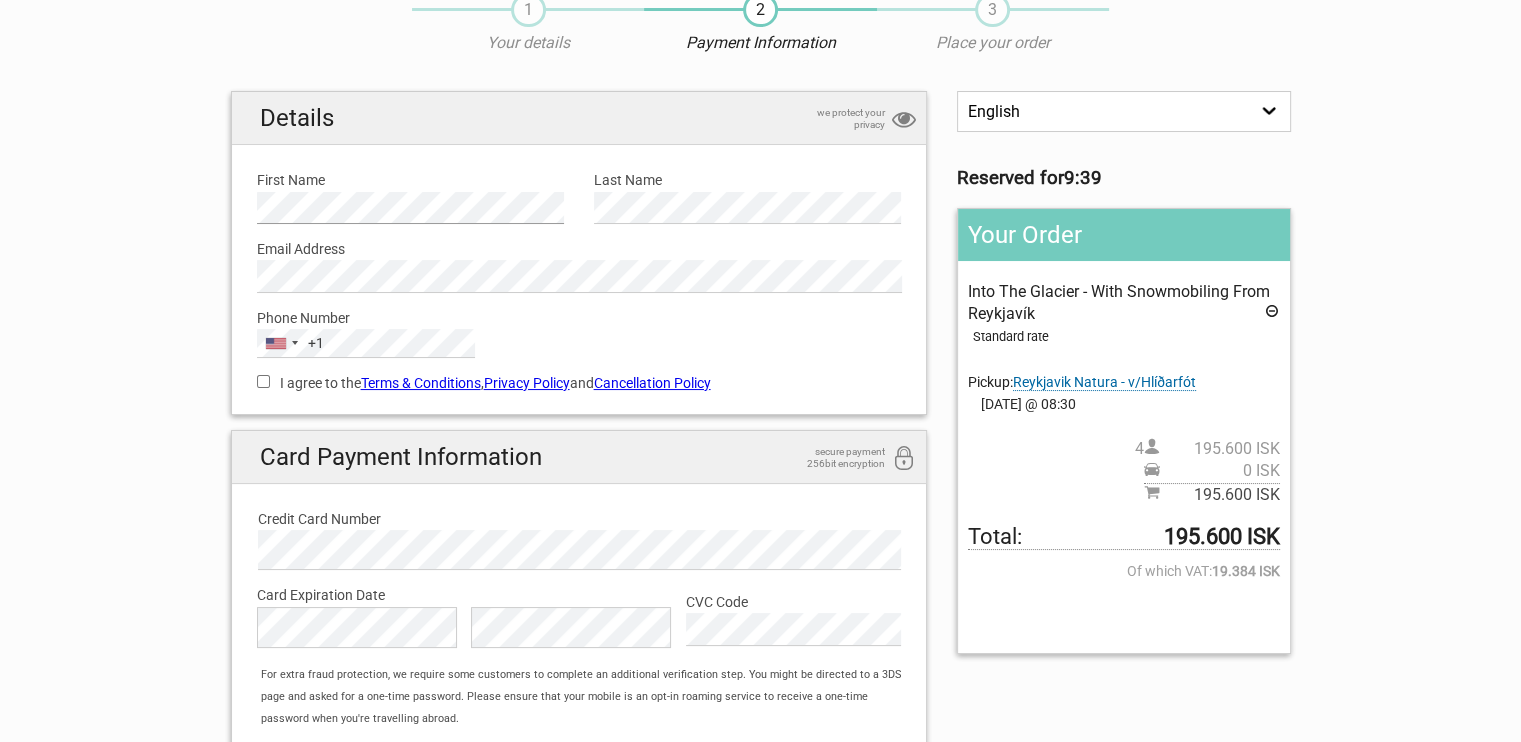 click on "Details we protect your privacy
First Name
Please provide us with your name.
Last Name
Please provide us with your family name.
Email Address
Please provide us with a valid email address.
Phone Number
United States +1 +1 244 results found Afghanistan +93 Albania +355 Algeria +213 American Samoa +1 Andorra +376 Angola +244 Anguilla +1 Antigua & Barbuda +1 Argentina +54 Armenia +374 Aruba +297 Ascension Island +247 Australia +61 Austria +43 Azerbaijan +994 Bahamas +1 Bahrain +973 Bangladesh +880 Barbados +1 Belarus +375 Belgium +32 Belize +501 Benin +229 Bermuda +1 Bhutan +975 Bolivia +591 Bosnia & Herzegovina +387 Botswana +267 Brazil +55 British Indian Ocean Territory +246 British Virgin Islands +1 Brunei +673 +359" at bounding box center (579, 462) 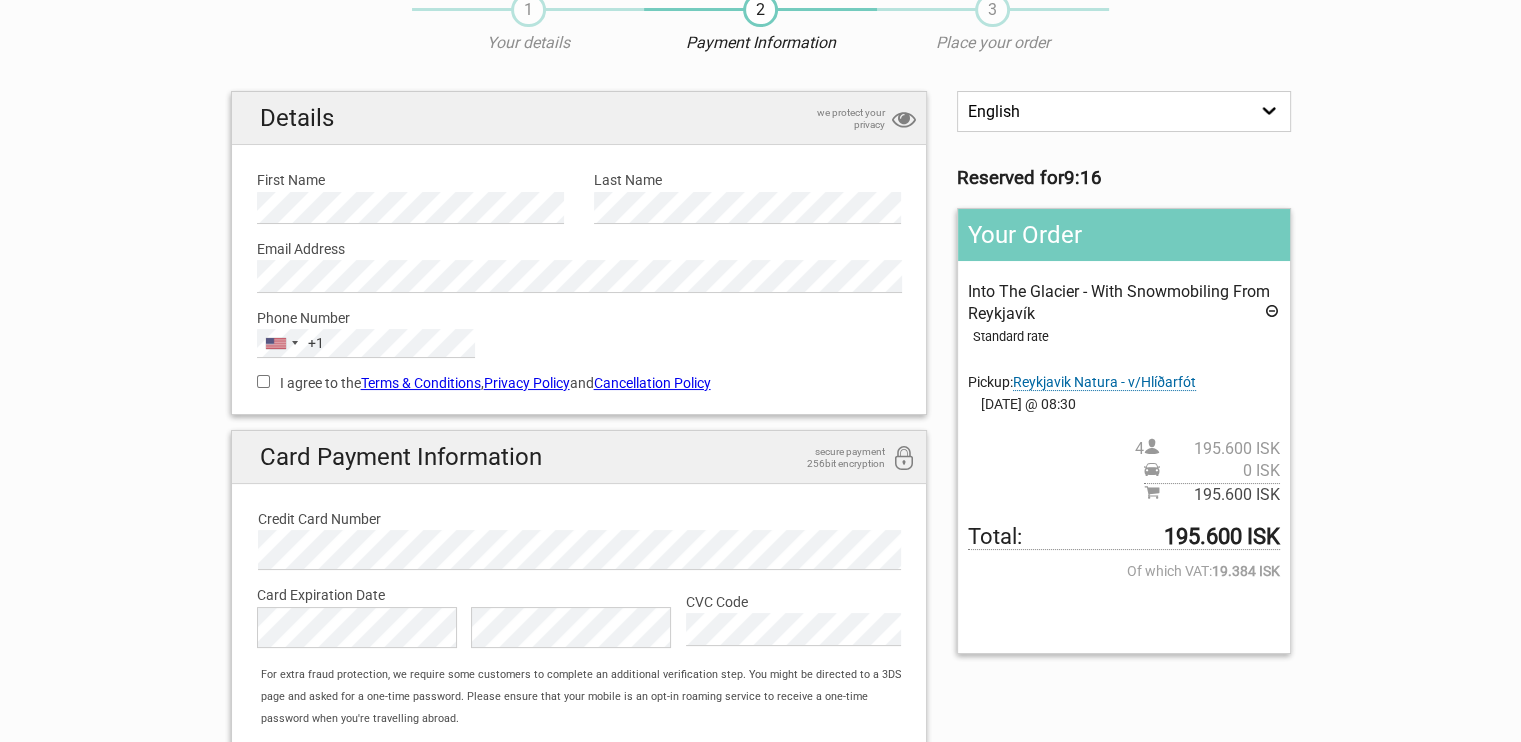 click on "I agree to the  Terms & Conditions ,  Privacy Policy  and  Cancellation Policy" at bounding box center (263, 381) 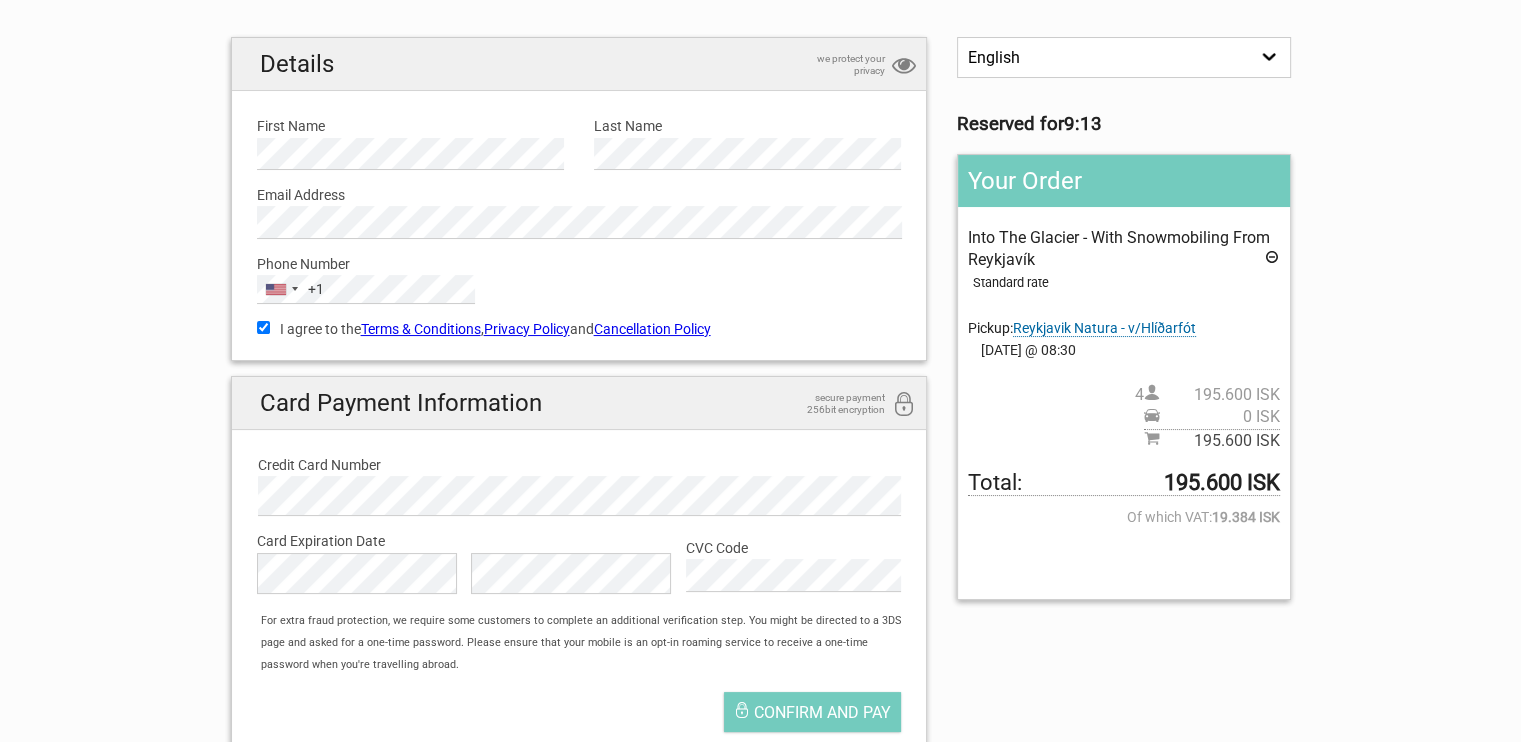 scroll, scrollTop: 155, scrollLeft: 0, axis: vertical 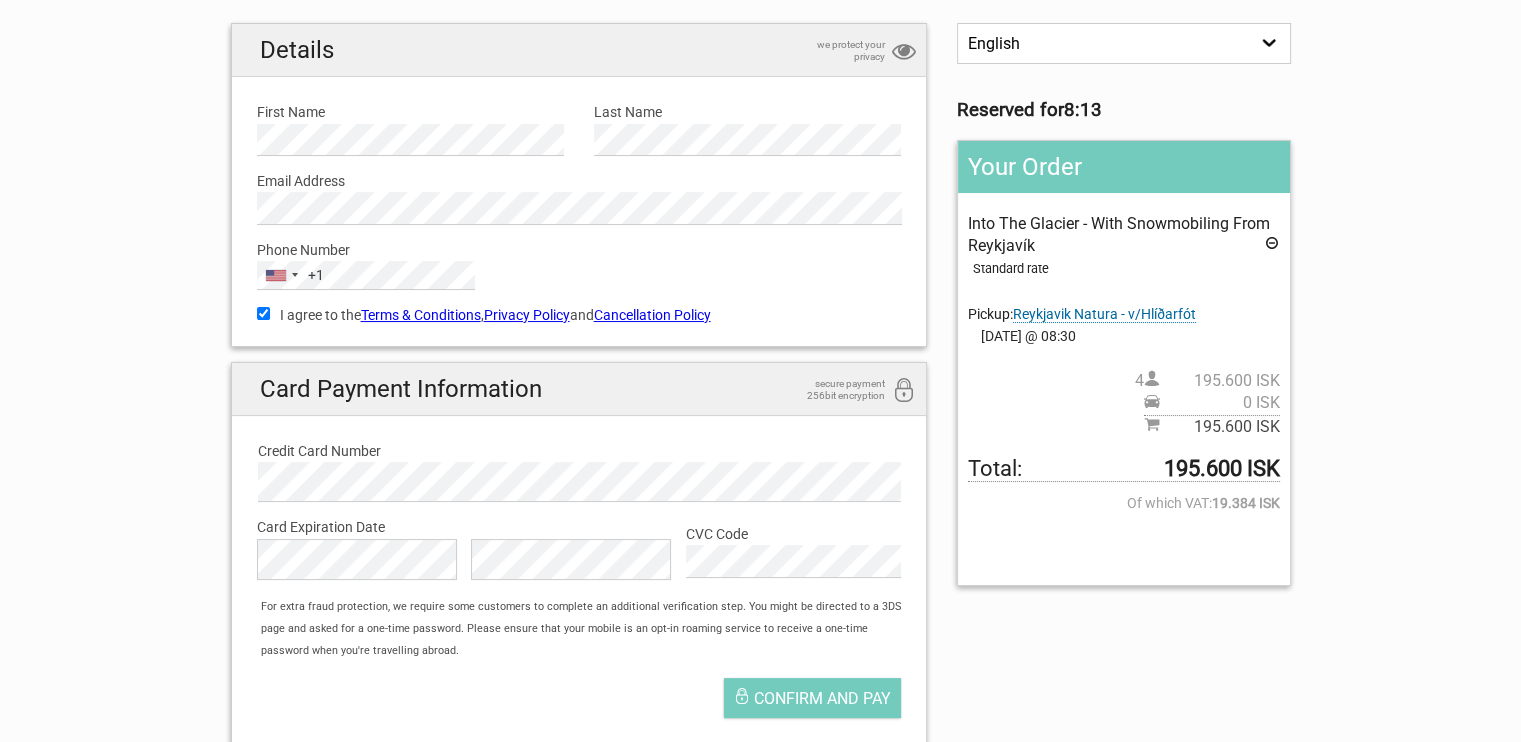click on "English
Español
Deutsch
Reserved for  8:13
Your Order
Into The Glacier - With Snowmobiling From Reykjavík
Standard rate
Pickup:
Reykjavik Natura - v/Hlíðarfót
100 Iceland Hotel - Go To: Bus Stop 9. Snorrabraut
101 Guesthouse - Go To: Bus Stop 9. Snorrabraut
101 Hótel - Go To: Bus stop 6. The Culture House - Safnahúsið
101 Skuggi Guesthouse - Go To: Bus stop 14. Skúlagata
1912 Guesthouse - Go To: Bus stop 3. Lækjargata
201 Hotel - Hlíðarsmári 5
3 Sisters Guesthouse - Go To: Bus stop 1. Ráðhúsið - City Hall
41 – A Townhouse Hotel – Go To: Bus stop 14. Skúlagata
4" at bounding box center (761, 394) 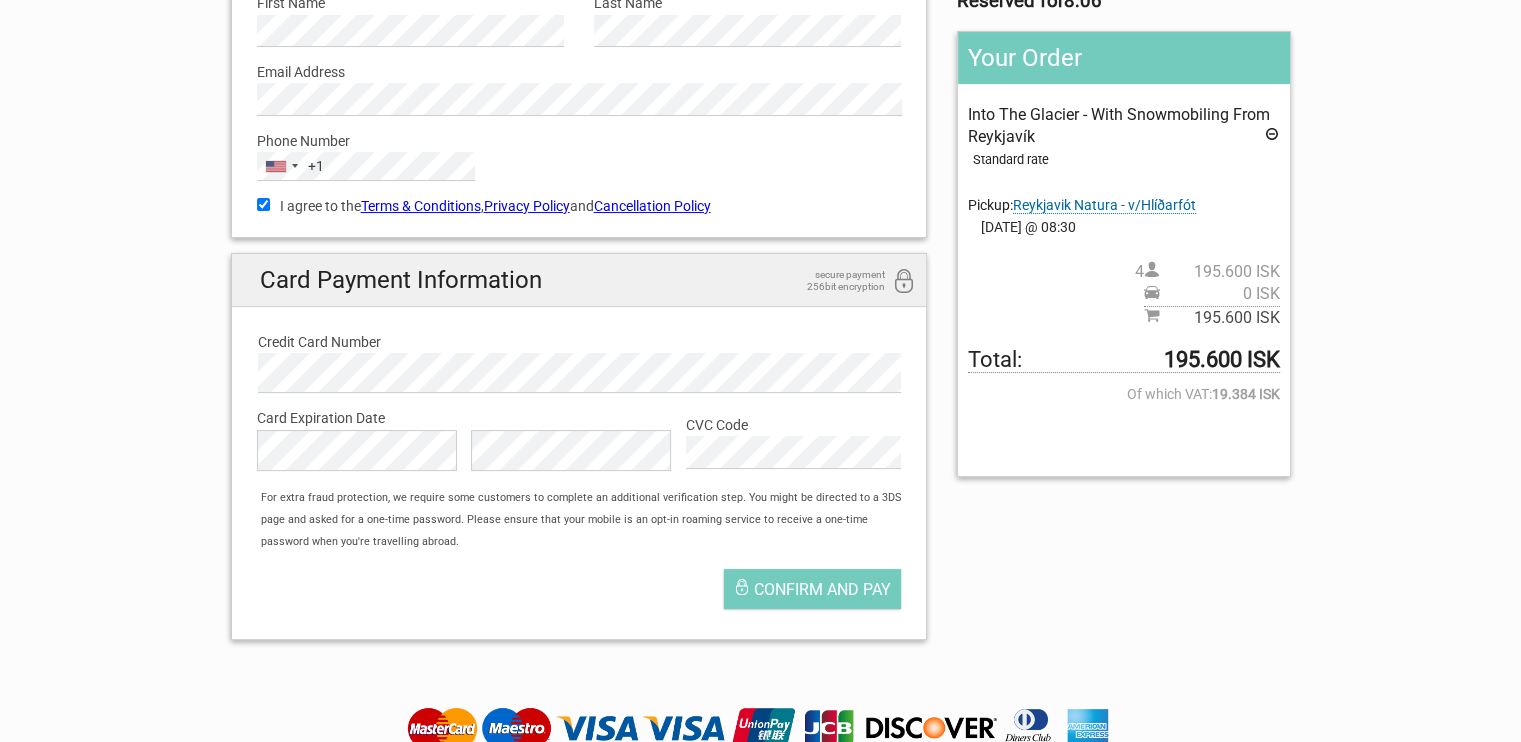 scroll, scrollTop: 298, scrollLeft: 0, axis: vertical 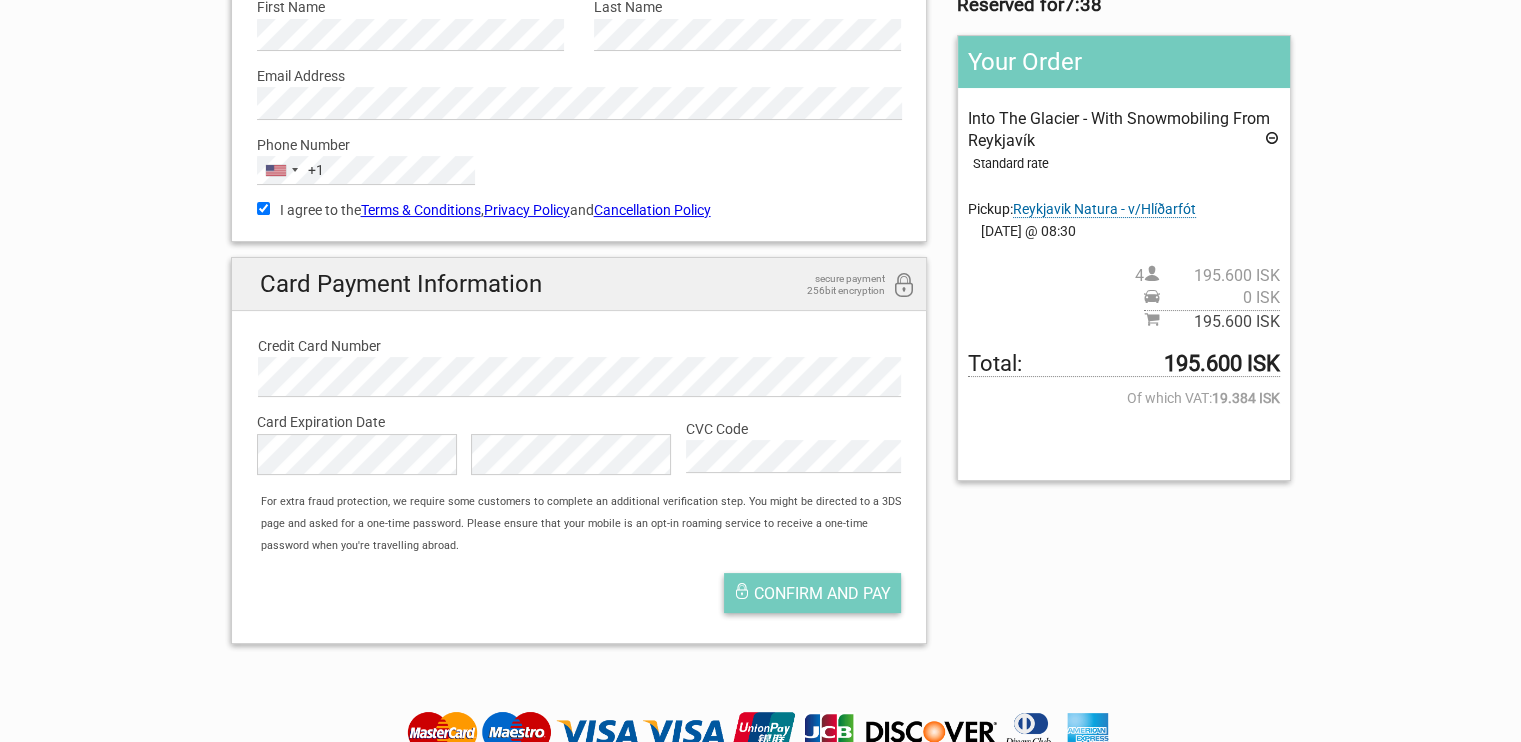 click on "Confirm and pay" at bounding box center (812, 593) 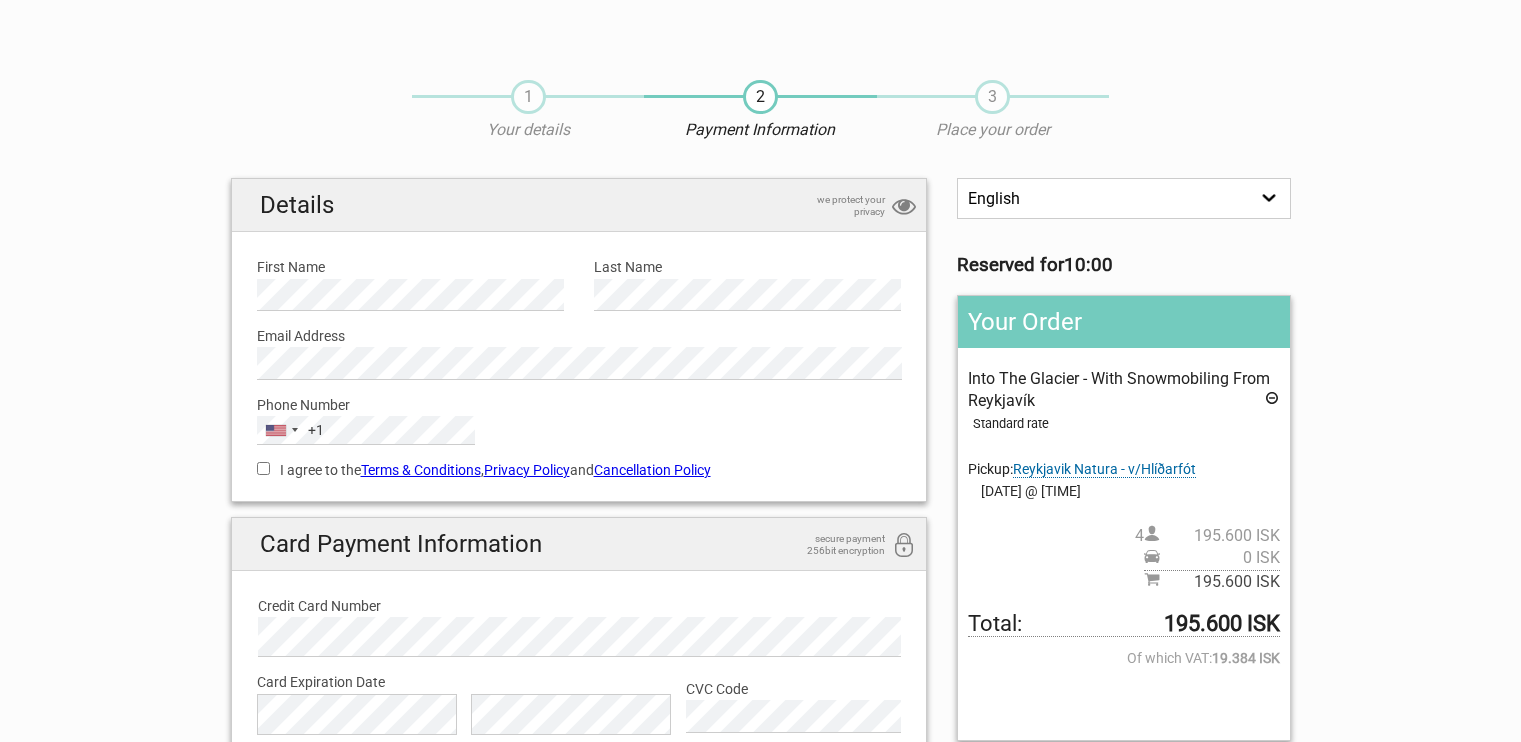 scroll, scrollTop: 0, scrollLeft: 0, axis: both 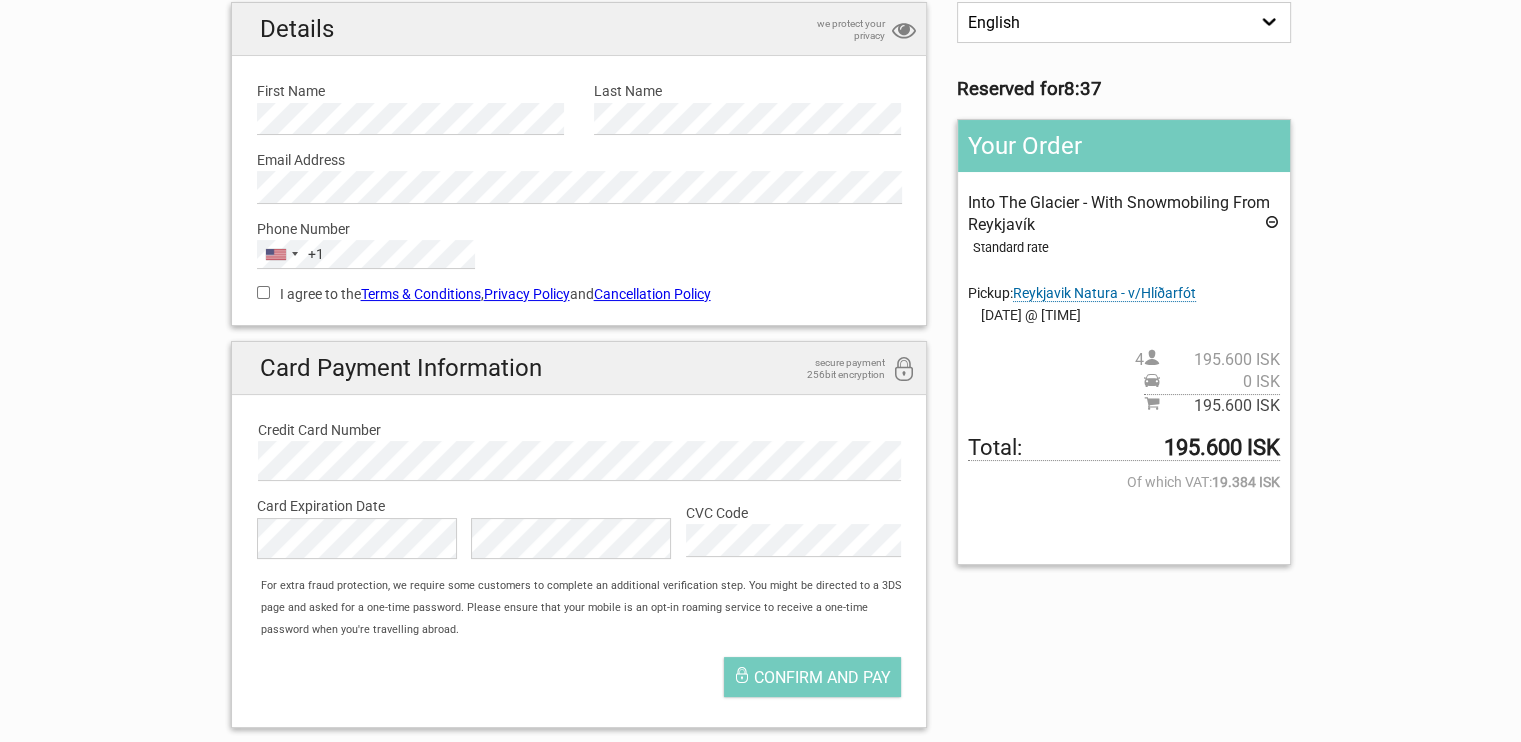 click on "I agree to the  Terms & Conditions ,  Privacy Policy  and  Cancellation Policy
You need to accept terms and conditions." at bounding box center (579, 292) 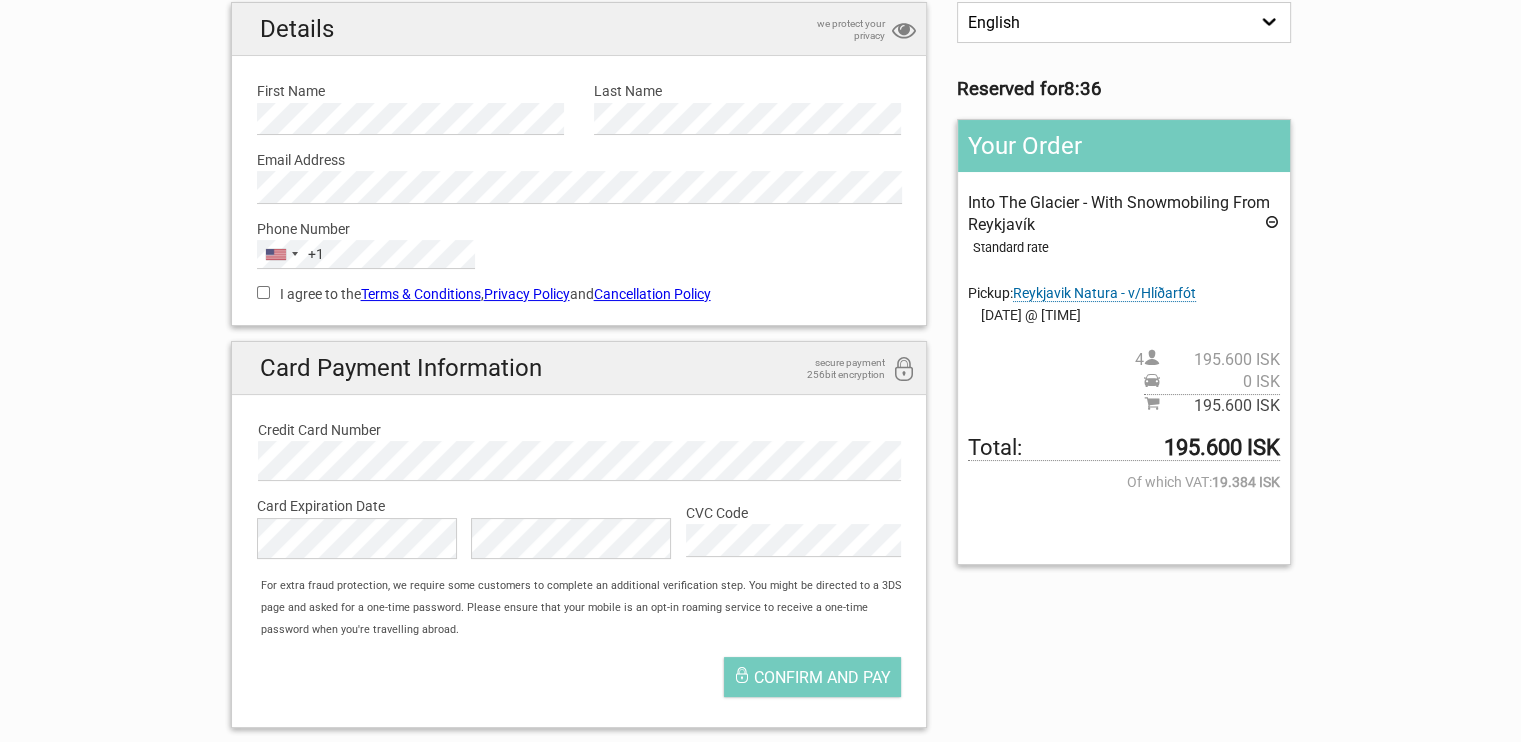 click on "I agree to the  Terms & Conditions ,  Privacy Policy  and  Cancellation Policy" at bounding box center (263, 292) 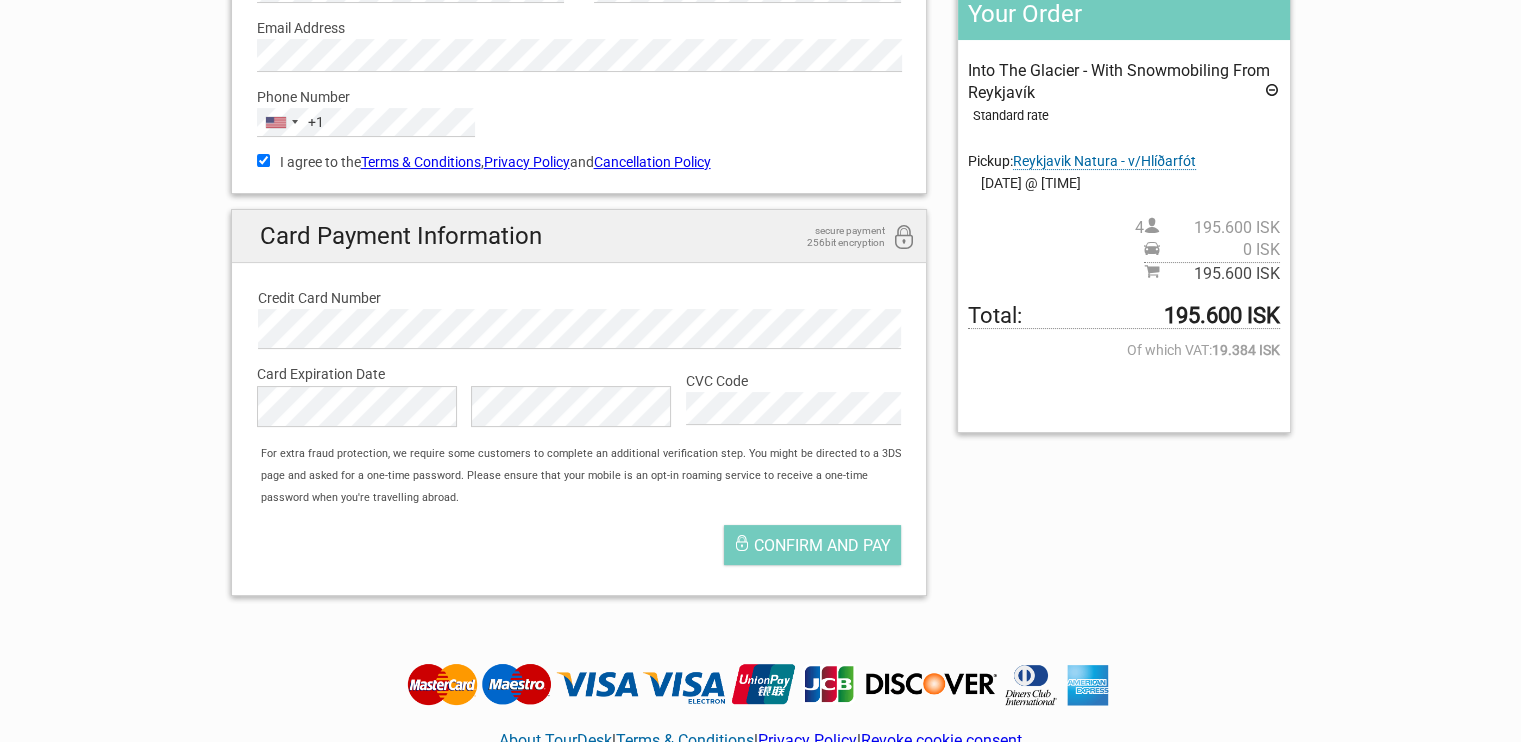 scroll, scrollTop: 311, scrollLeft: 0, axis: vertical 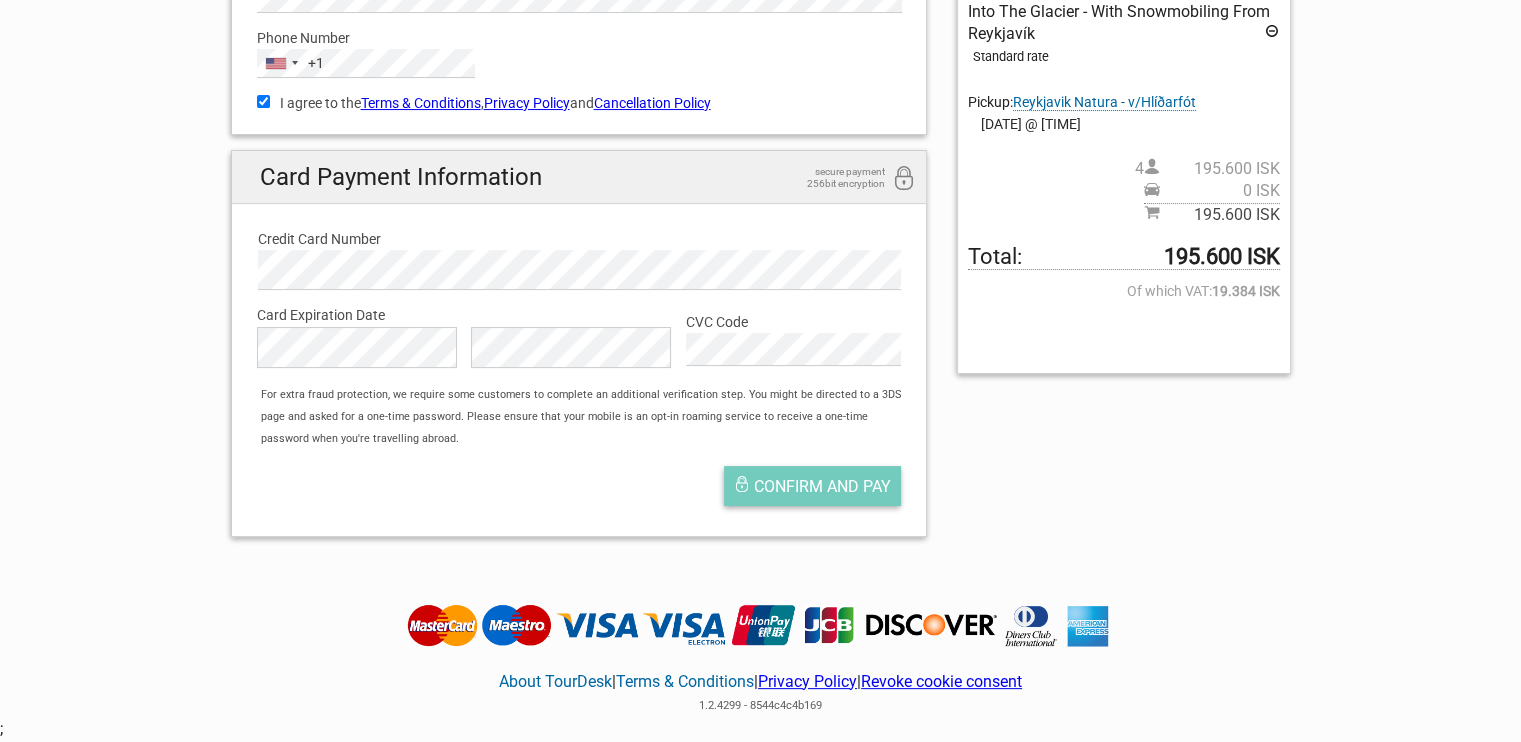 click on "Confirm and pay" at bounding box center [822, 486] 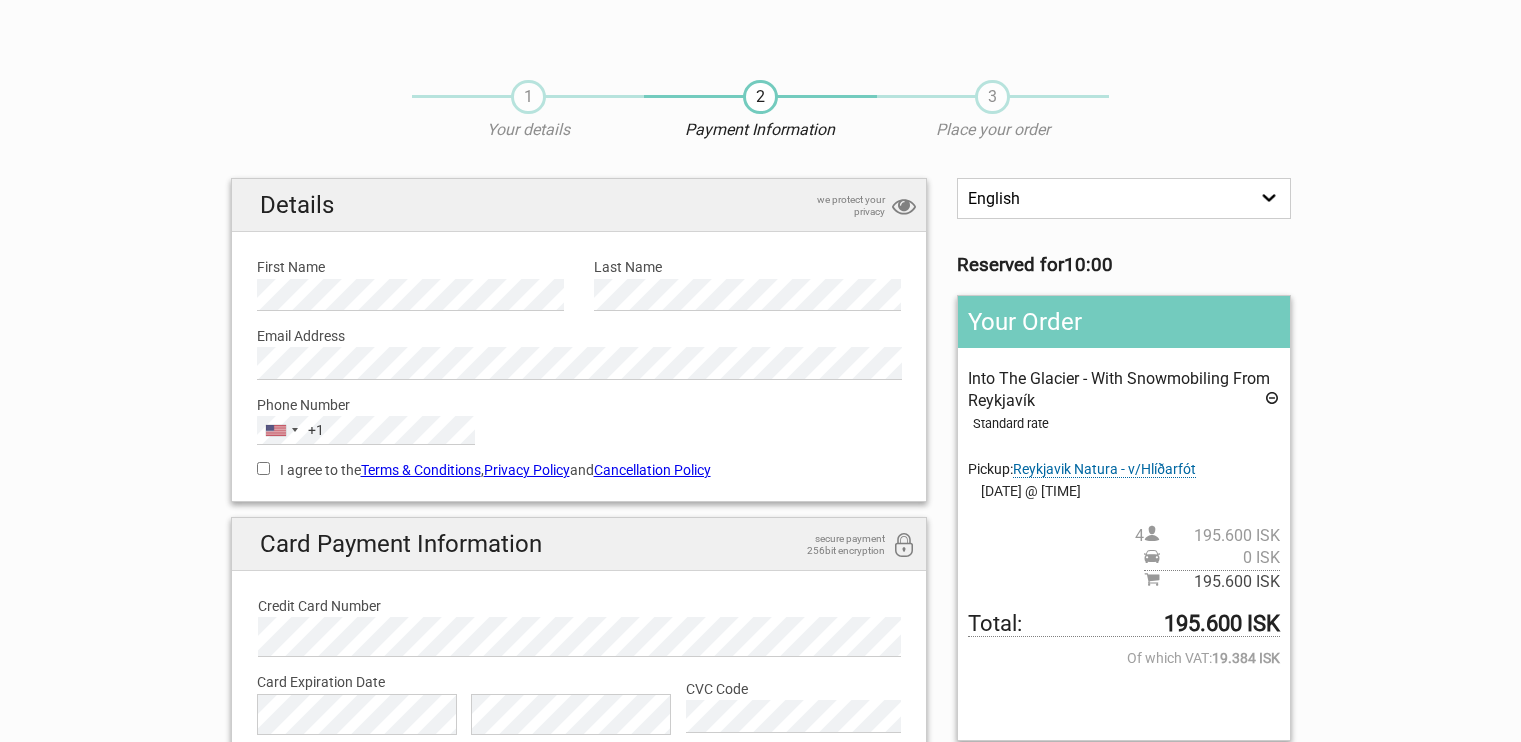 scroll, scrollTop: 0, scrollLeft: 0, axis: both 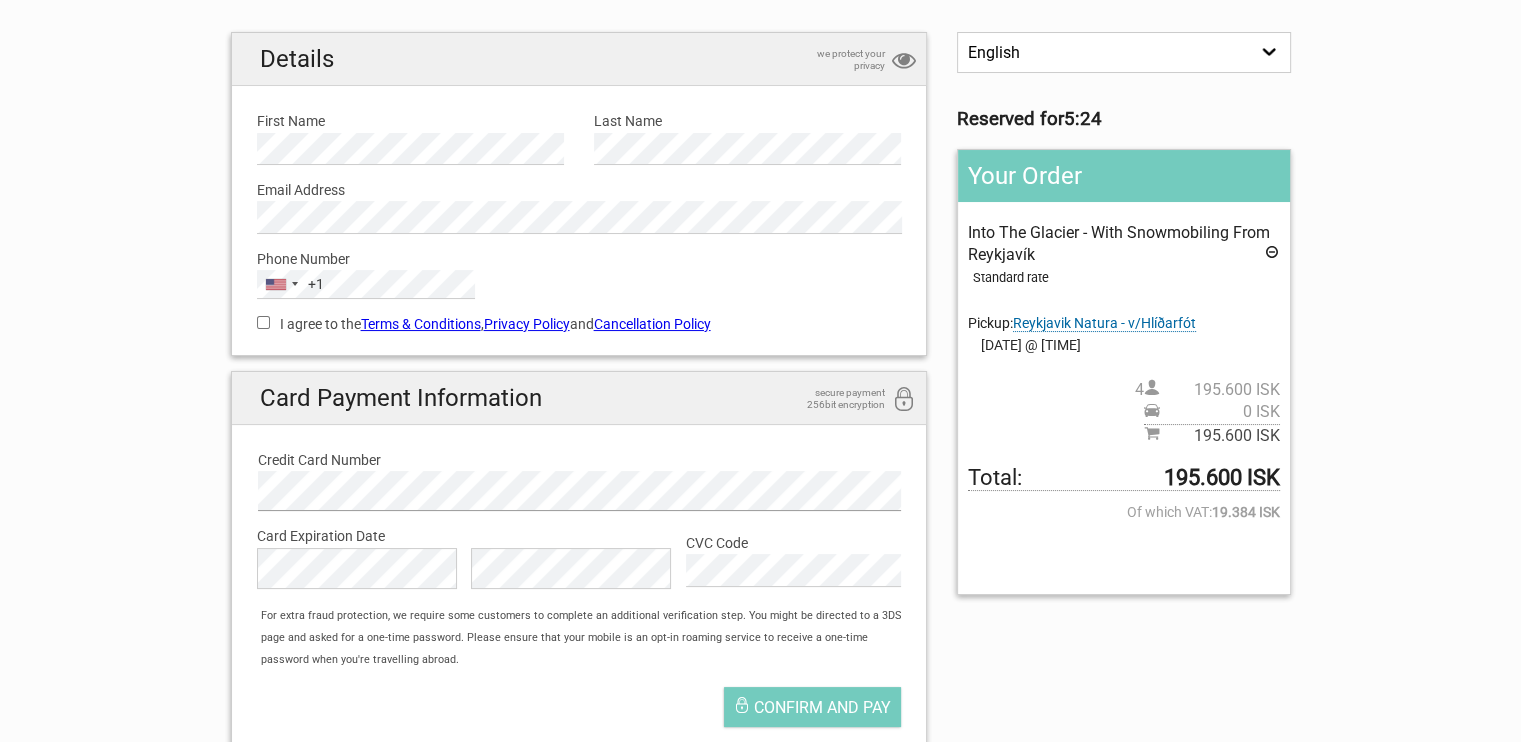 click on "Details we protect your privacy
First Name
Please provide us with your name.
Last Name
Please provide us with your family name.
Email Address
Please provide us with a valid email address.
Phone Number
United States +1 +1 244 results found Afghanistan +93 Albania +355 Algeria +213 American Samoa +1 Andorra +376 Angola +244 Anguilla +1 Antigua & Barbuda +1 Argentina +54 Armenia +374 Aruba +297 Ascension Island +247 Australia +61 Austria +43 Azerbaijan +994 Bahamas +1 Bahrain +973 Bangladesh +880 Barbados +1 Belarus +375 Belgium +32 Belize +501 Benin +229 Bermuda +1 Bhutan +975 Bolivia +591 Bosnia & Herzegovina +387 Botswana +267 Brazil +55 British Indian Ocean Territory +246 British Virgin Islands +1 Brunei +673 +359" at bounding box center [579, 403] 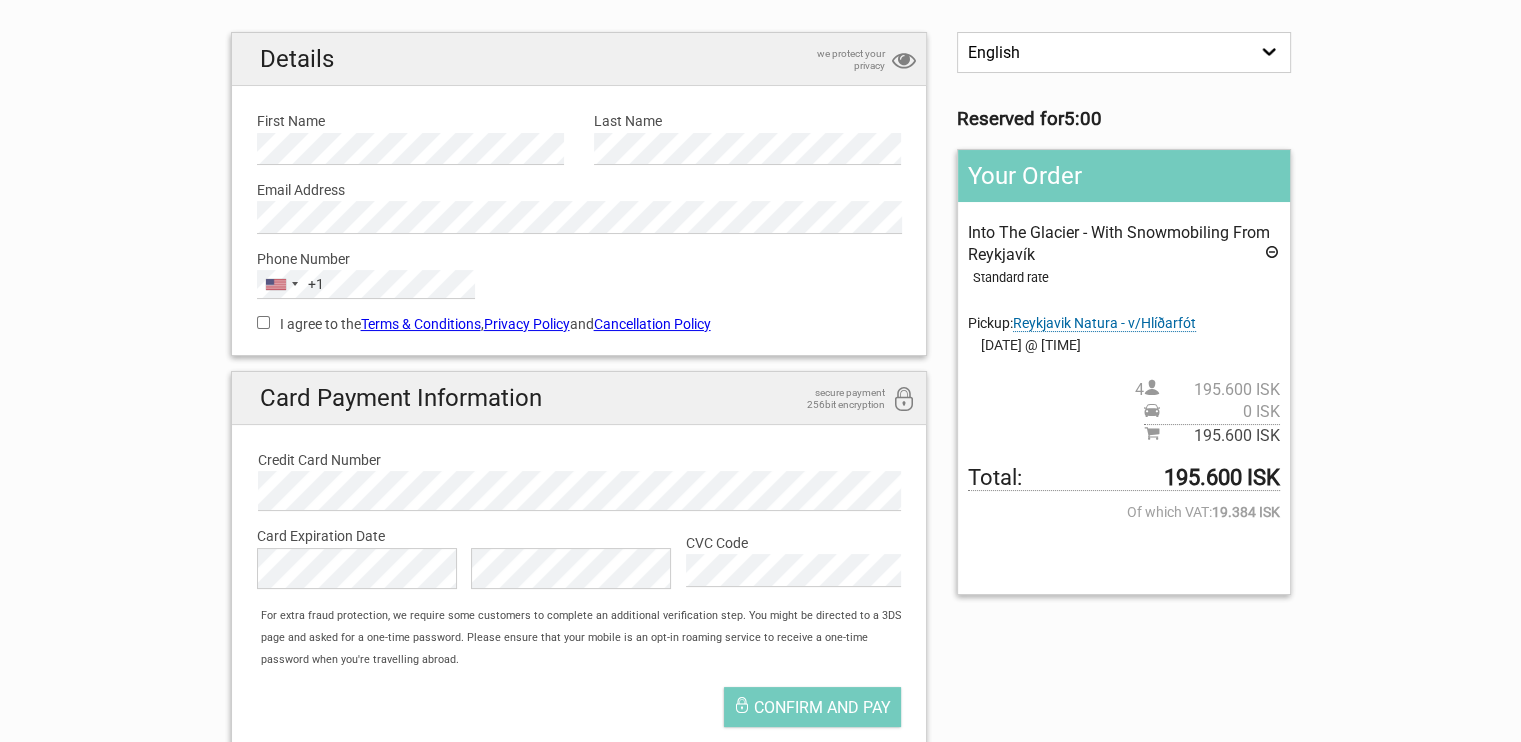 click on "CVC Code" at bounding box center [793, 543] 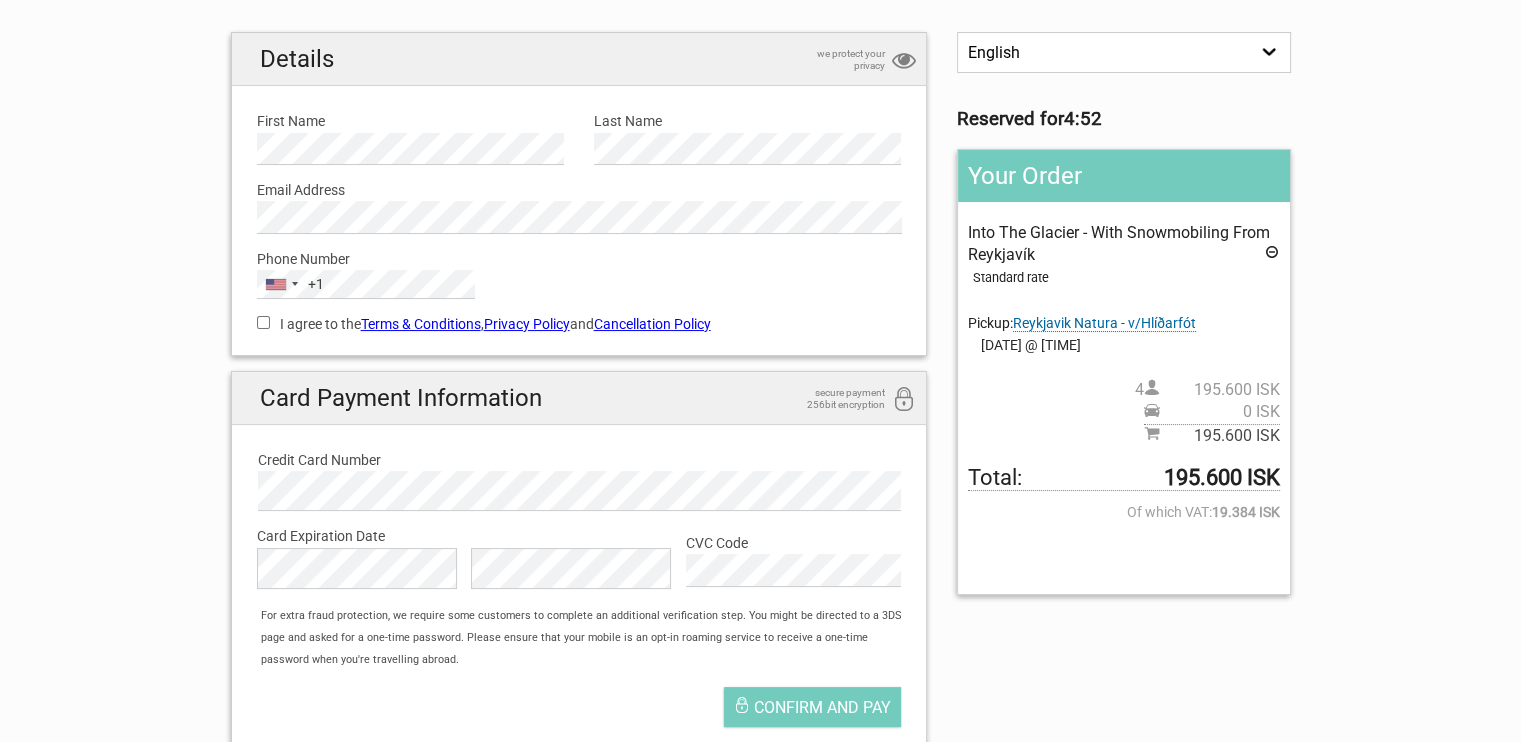 click on "I agree to the  Terms & Conditions ,  Privacy Policy  and  Cancellation Policy" at bounding box center [263, 322] 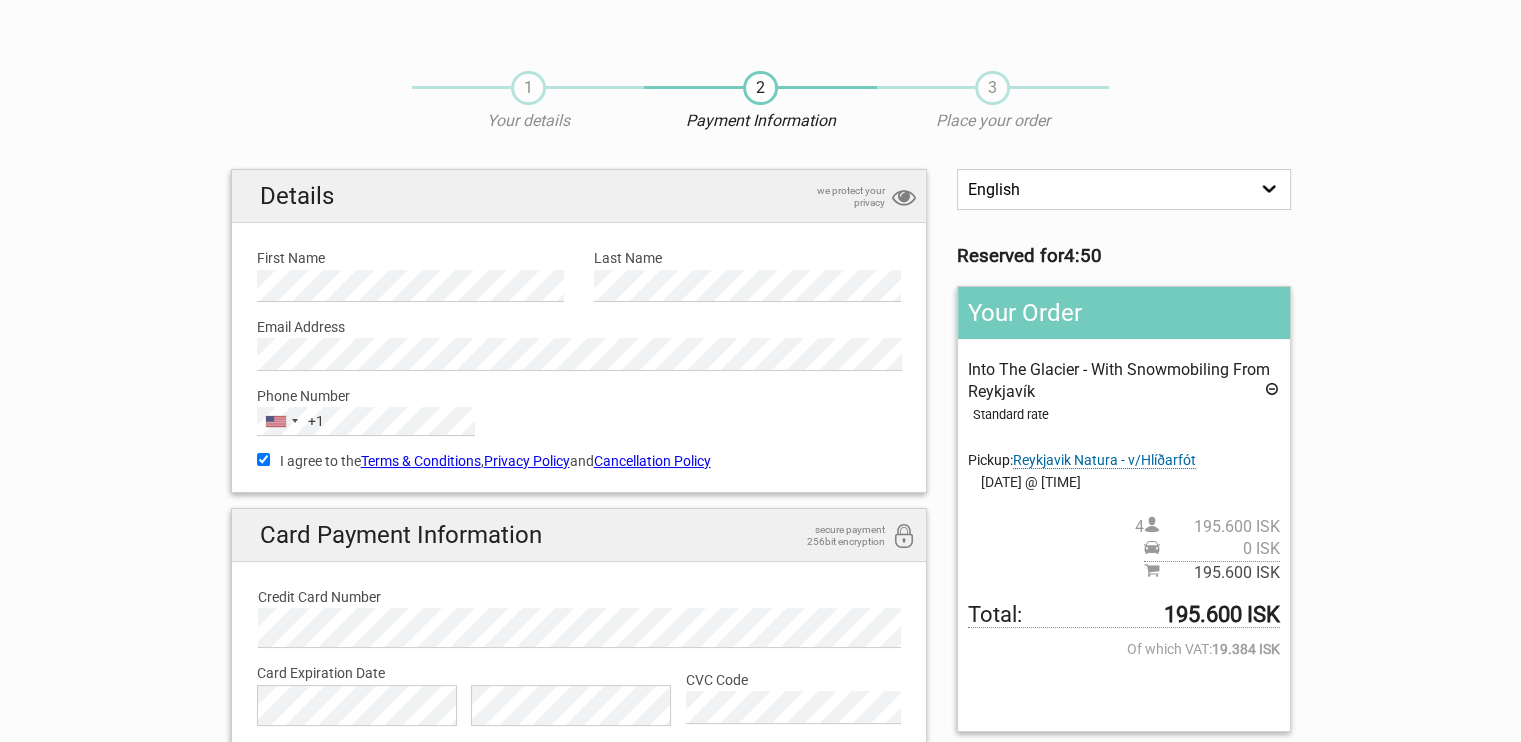 scroll, scrollTop: 0, scrollLeft: 0, axis: both 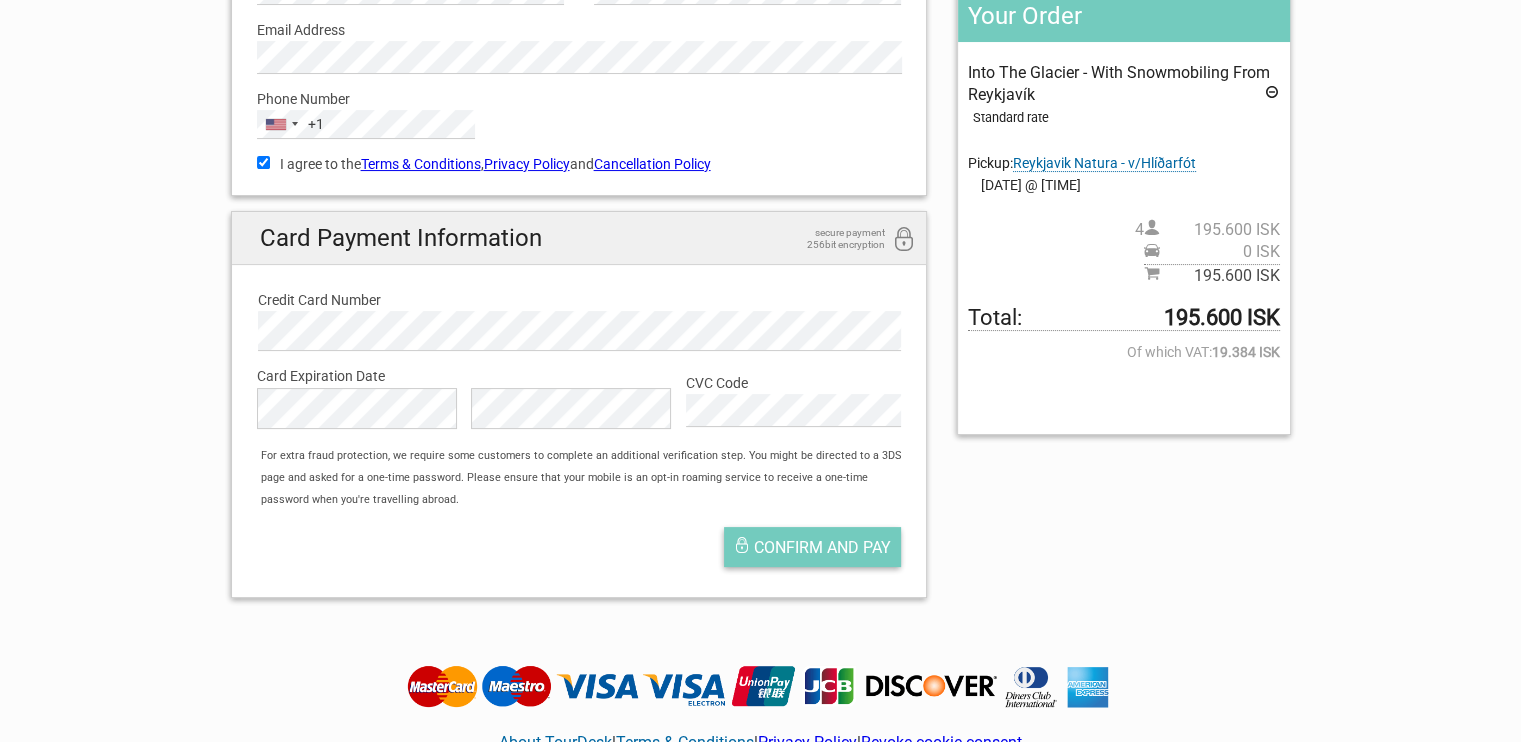click on "Confirm and pay" at bounding box center [822, 547] 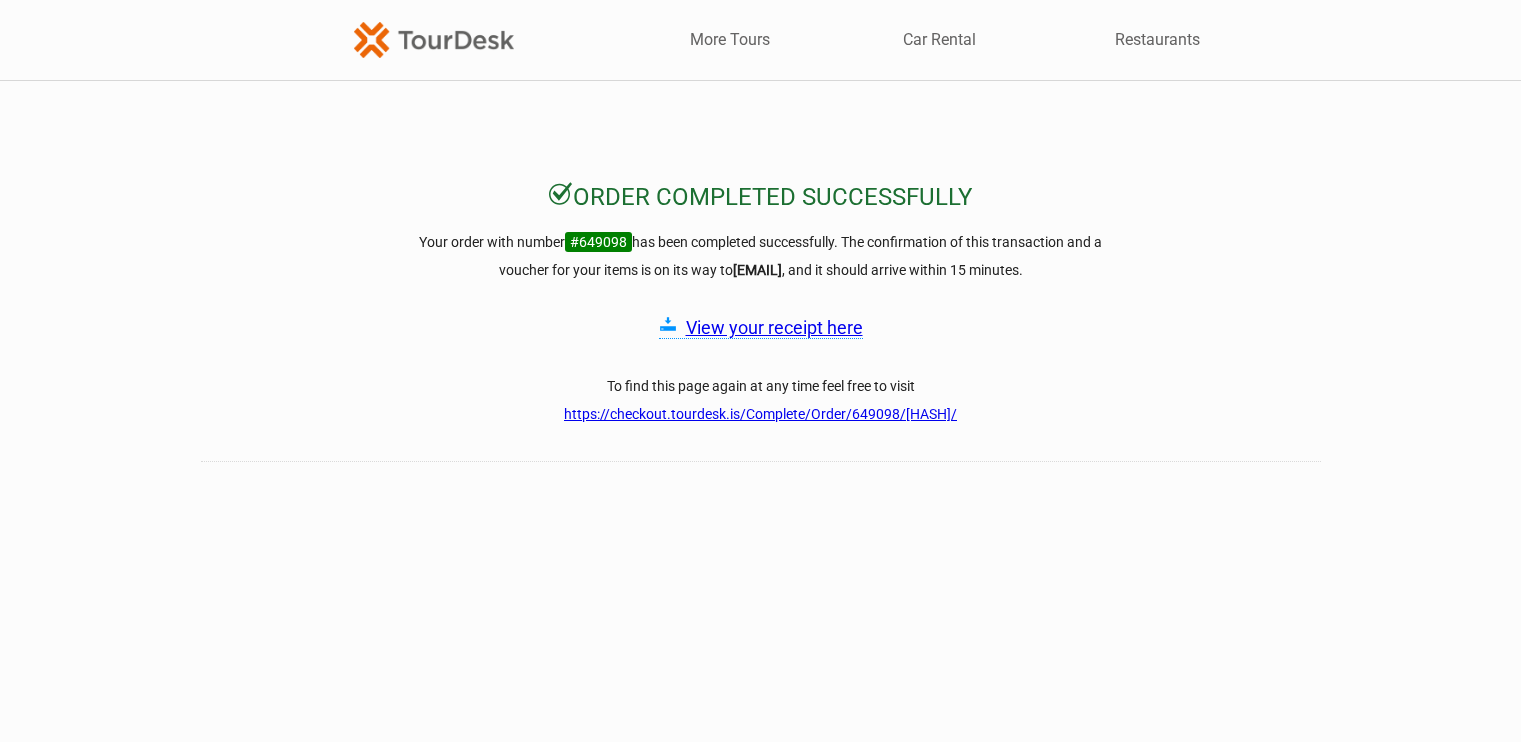 scroll, scrollTop: 0, scrollLeft: 0, axis: both 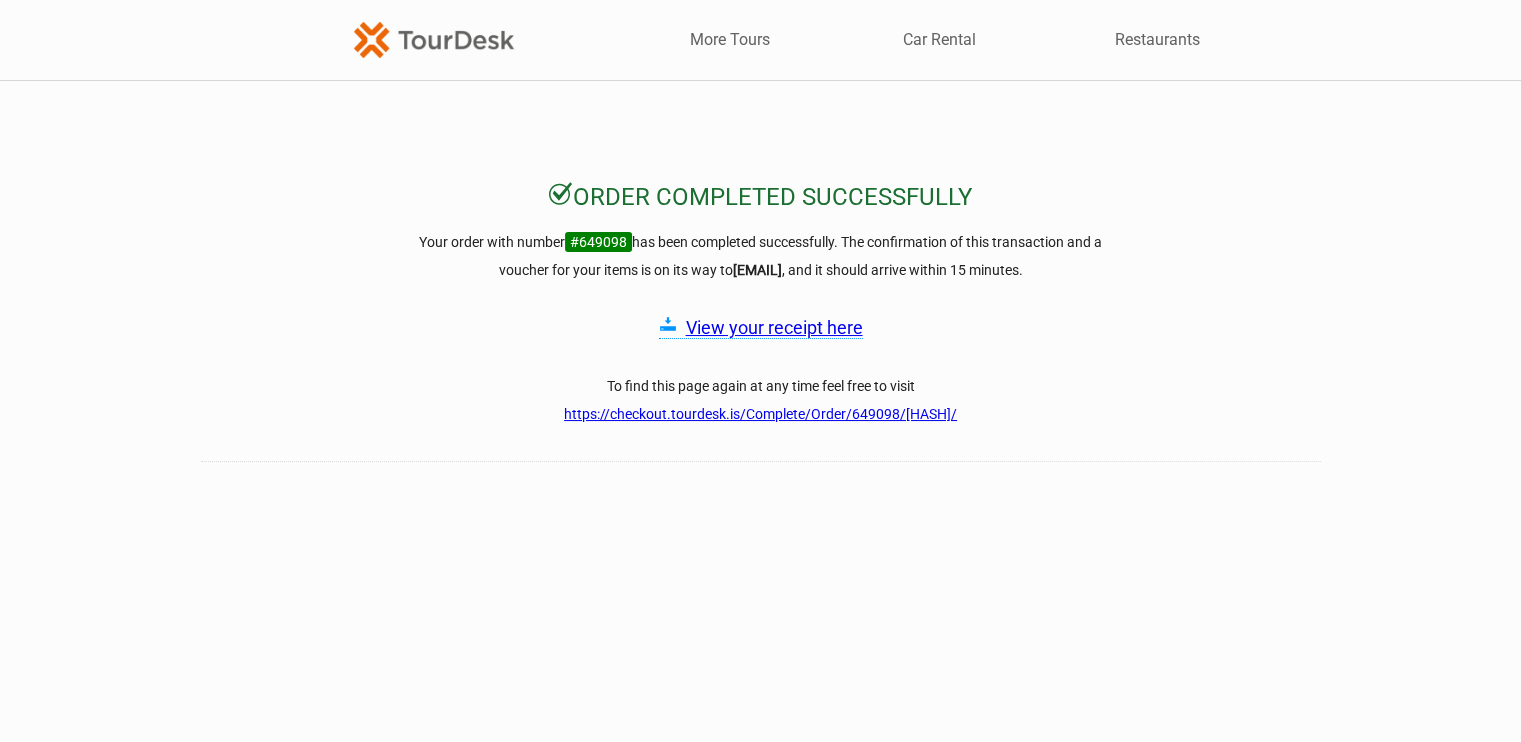 click on "View your receipt here" at bounding box center (774, 327) 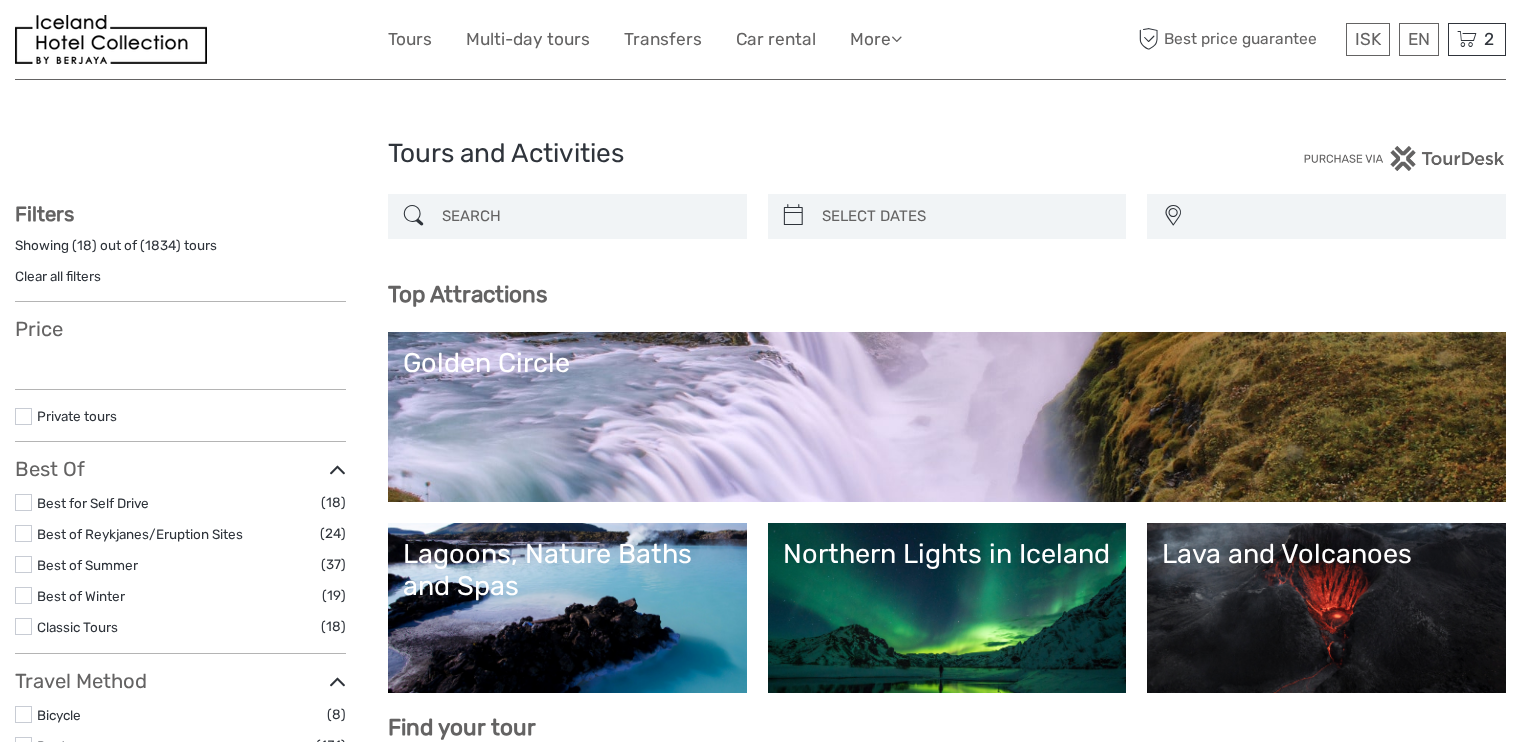 select 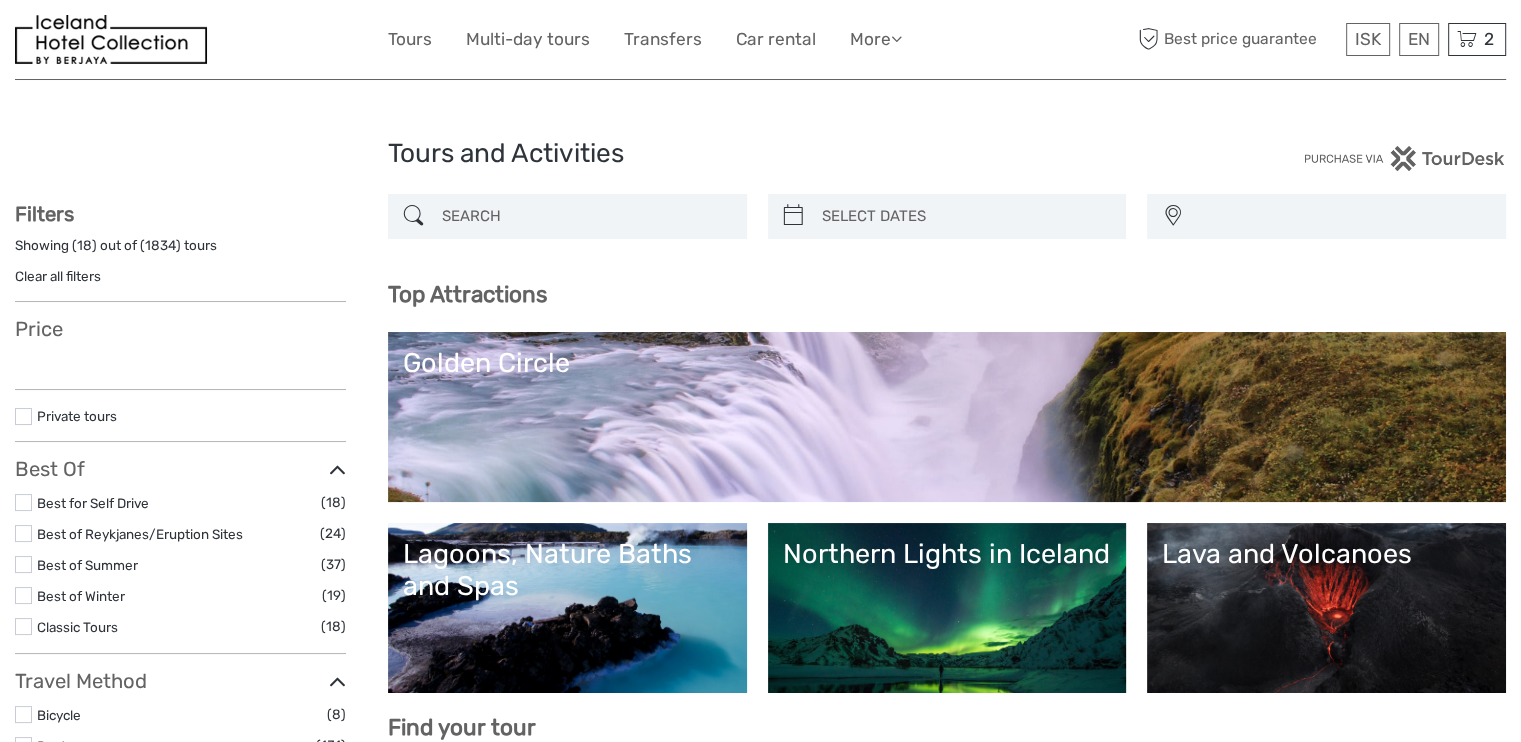 scroll, scrollTop: 0, scrollLeft: 0, axis: both 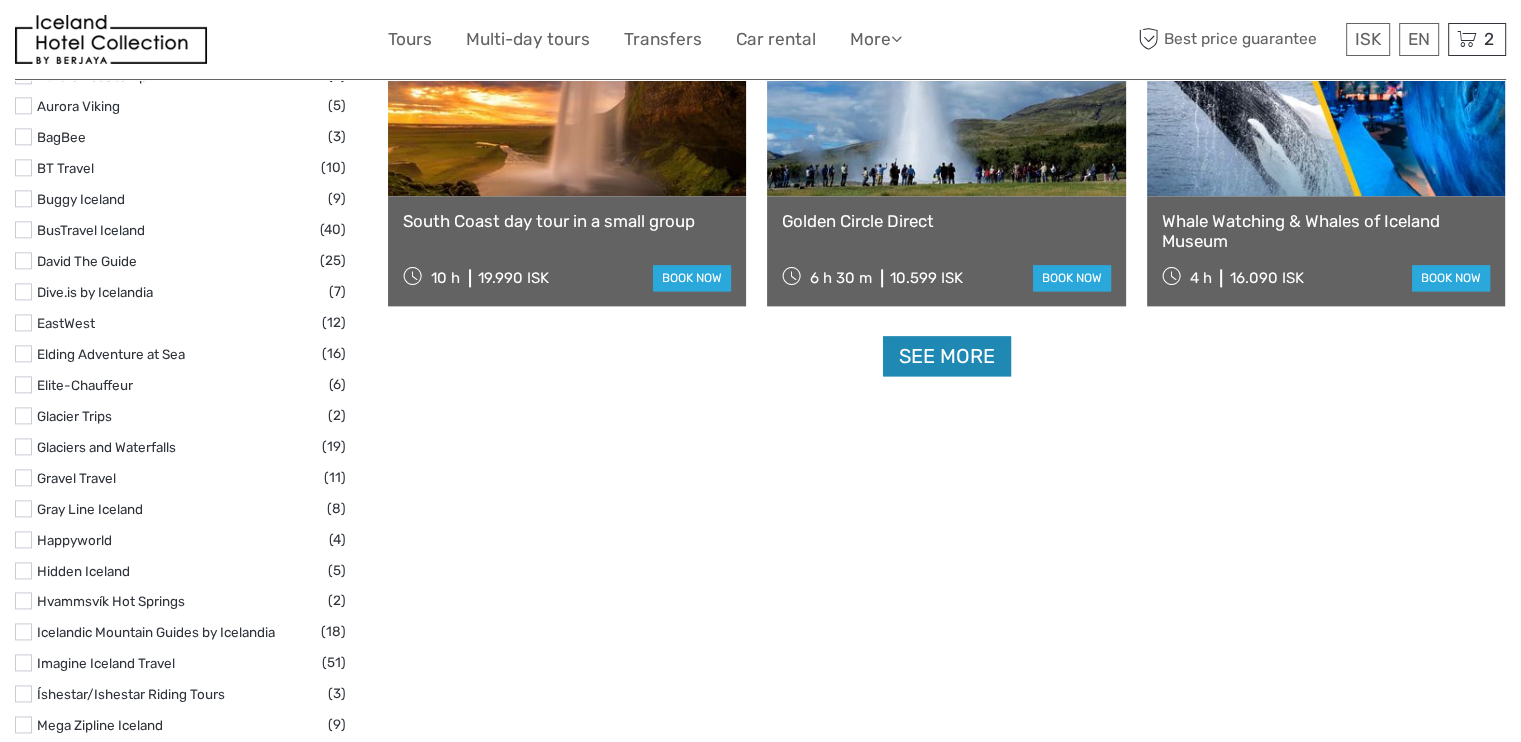 click on "See more" at bounding box center [947, 356] 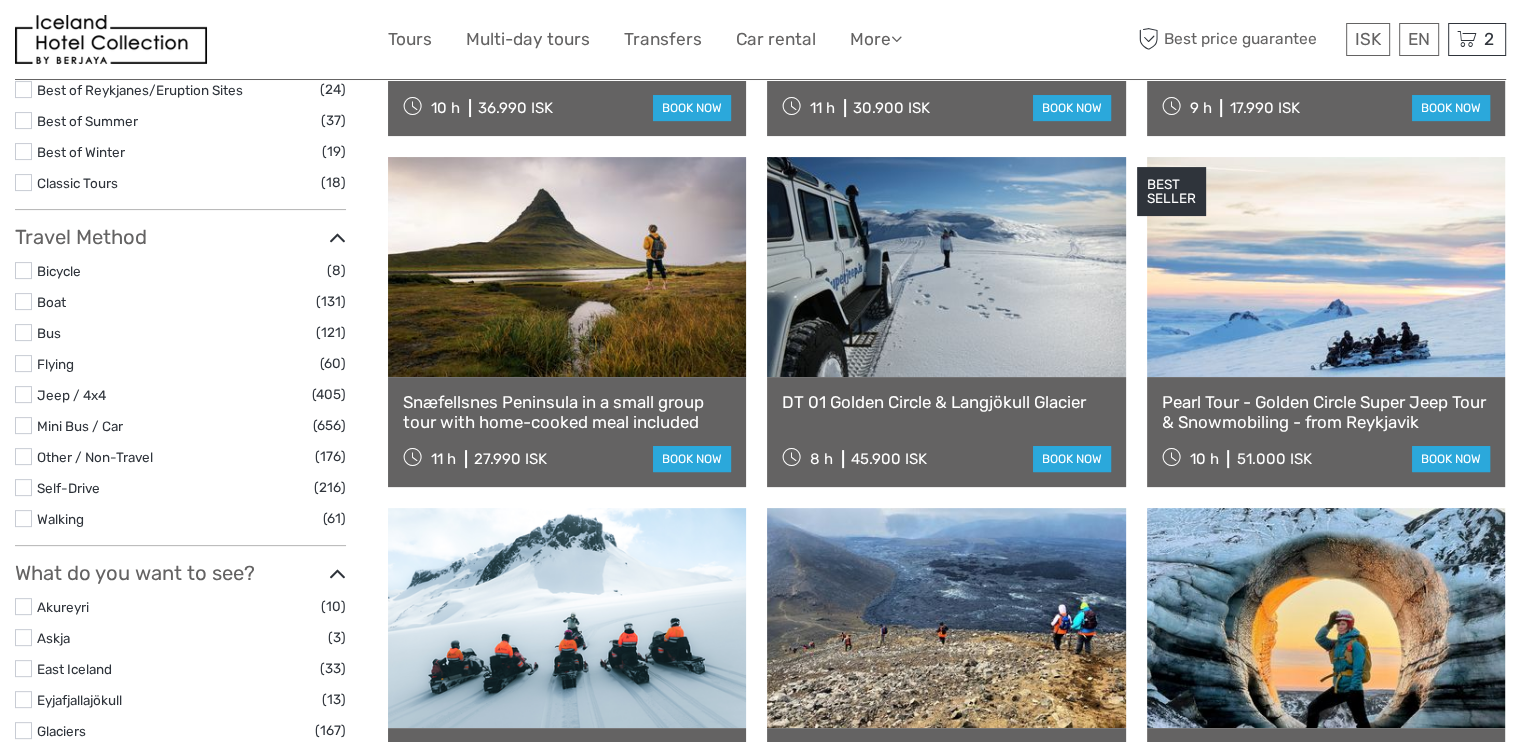 scroll, scrollTop: 784, scrollLeft: 0, axis: vertical 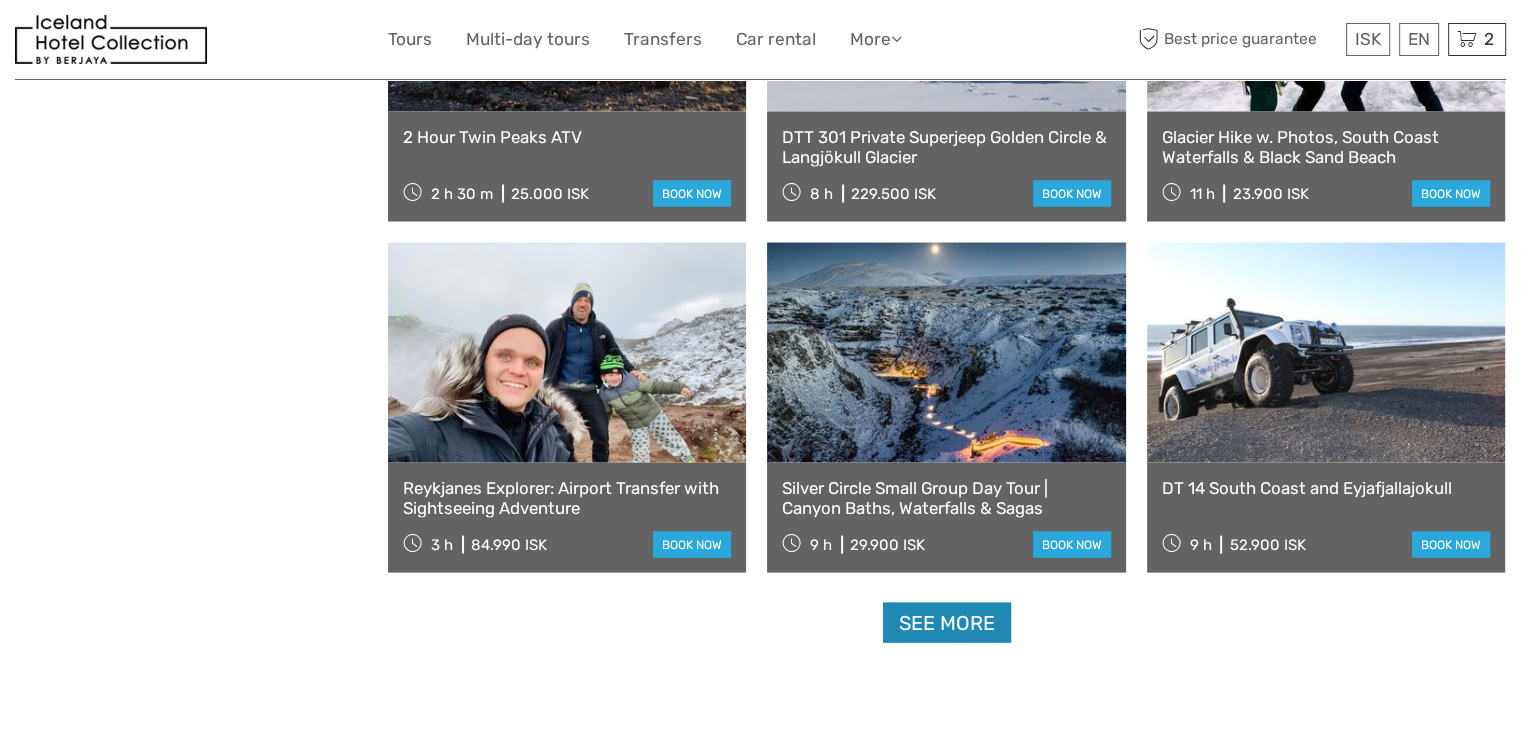 click on "See more" at bounding box center (947, 623) 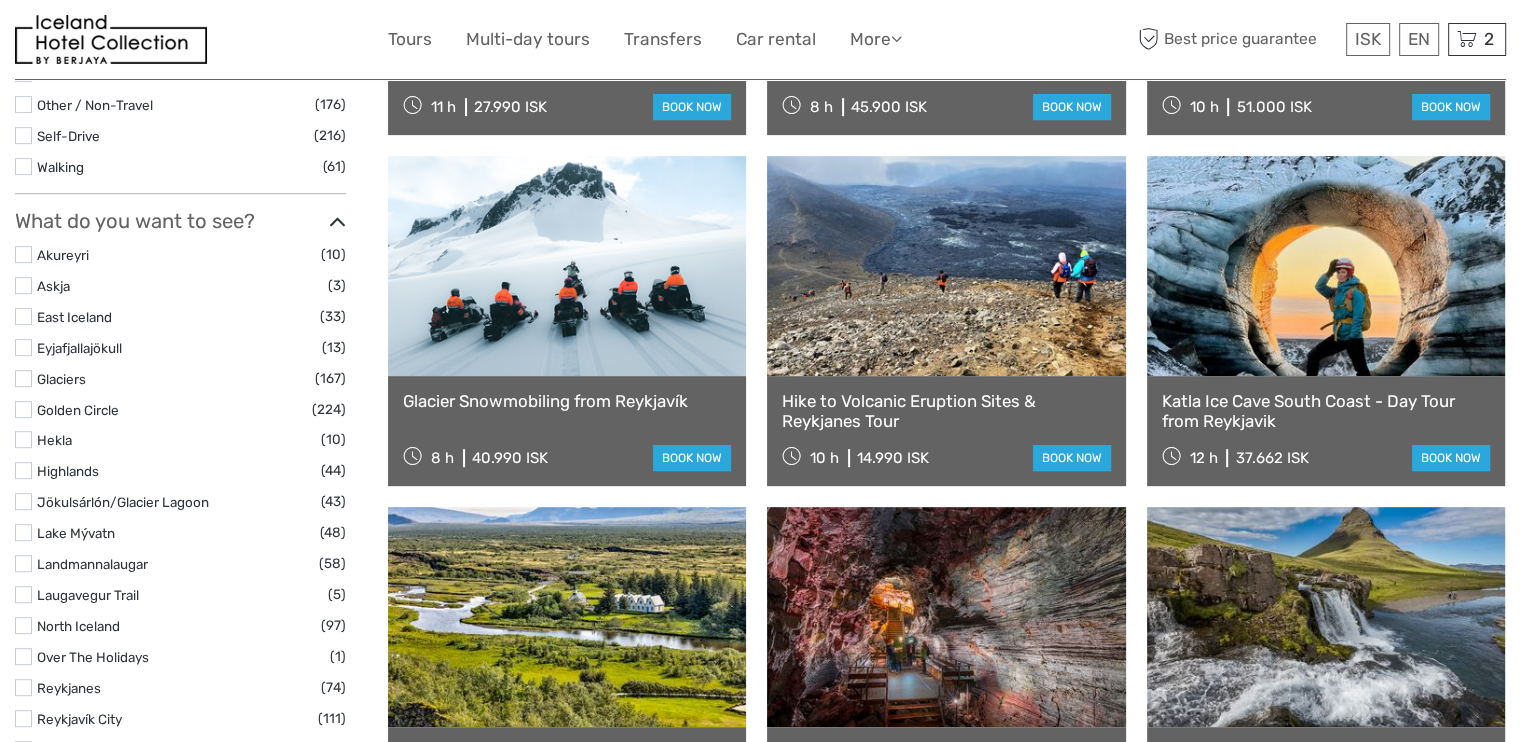 scroll, scrollTop: 563, scrollLeft: 0, axis: vertical 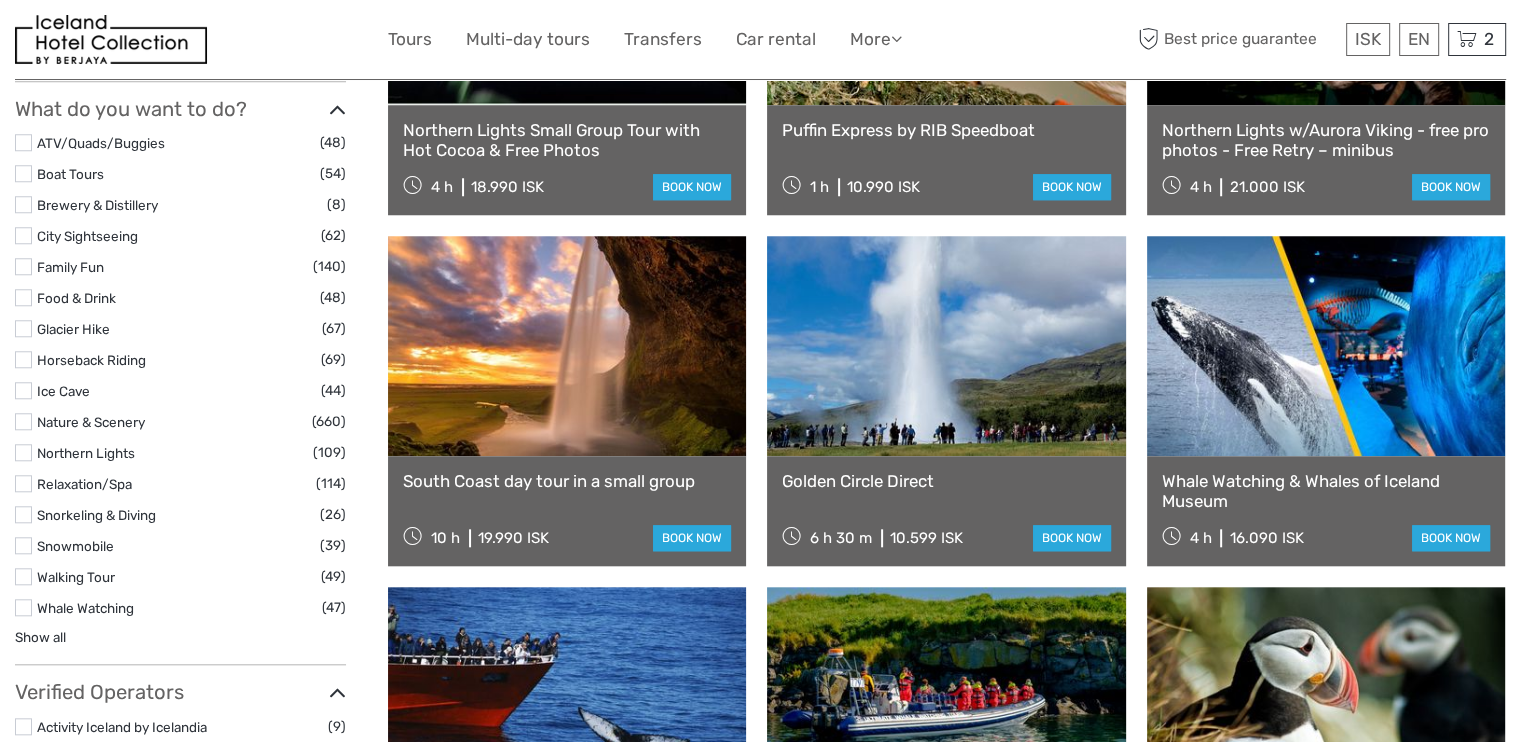 click at bounding box center [23, 545] 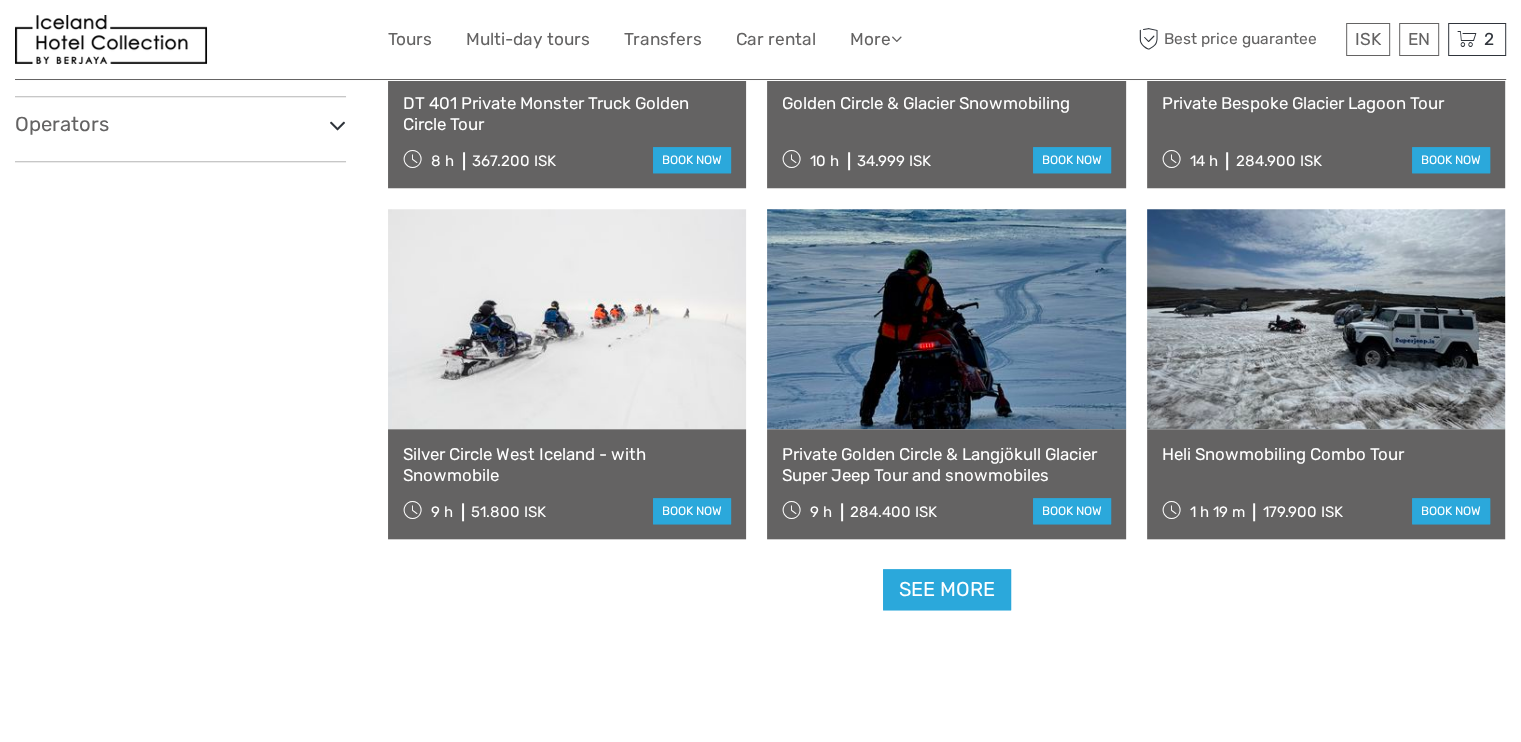scroll, scrollTop: 1879, scrollLeft: 0, axis: vertical 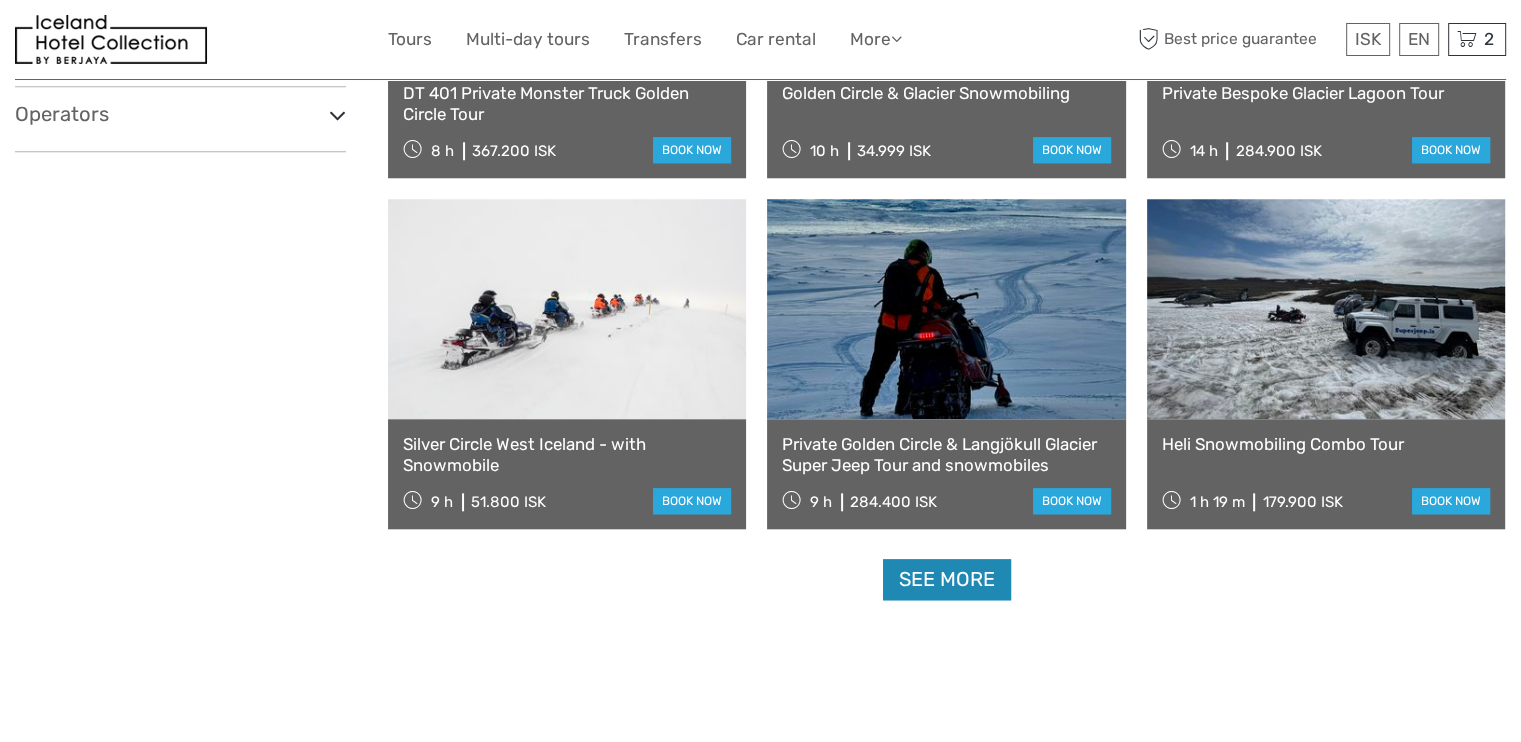 click on "See more" at bounding box center [947, 579] 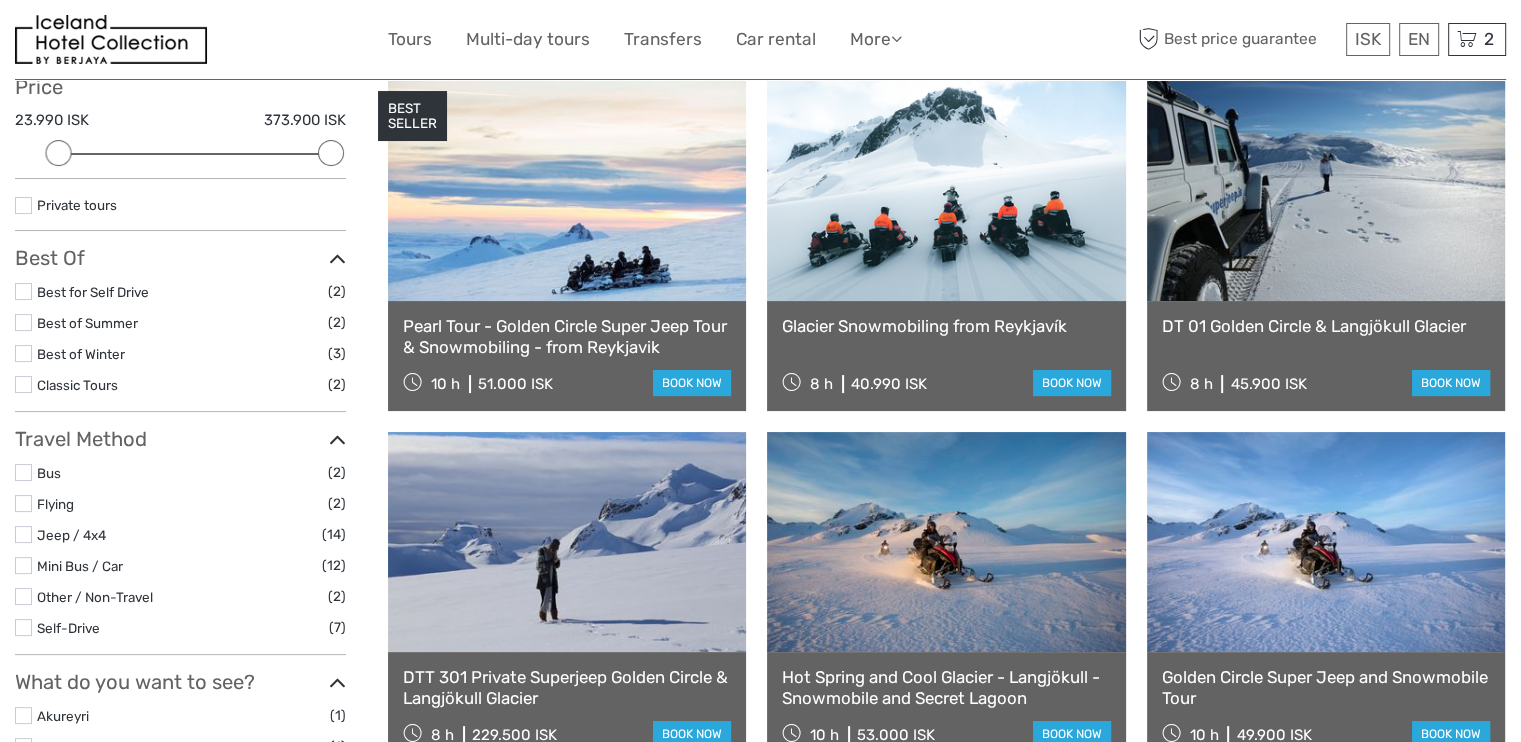 scroll, scrollTop: 247, scrollLeft: 0, axis: vertical 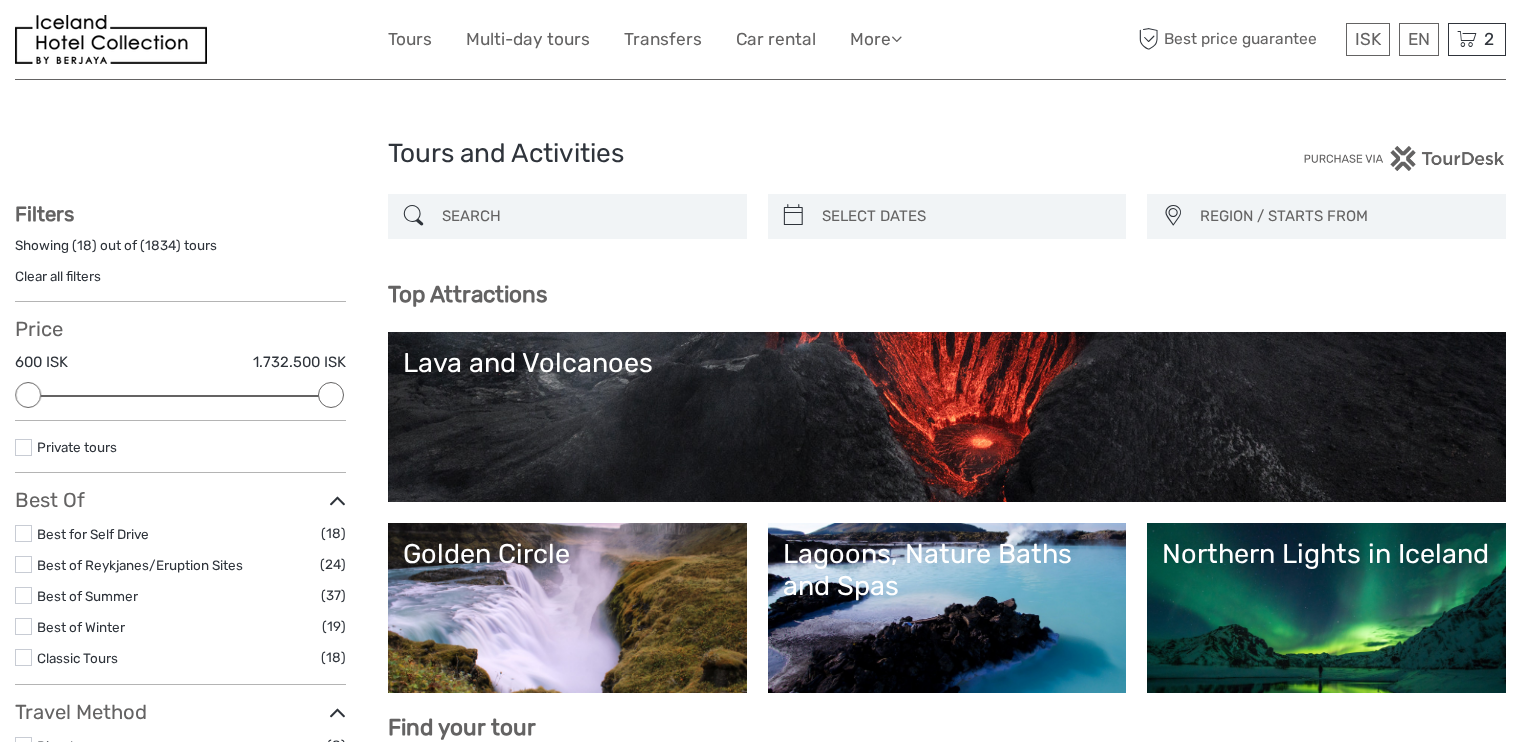 select 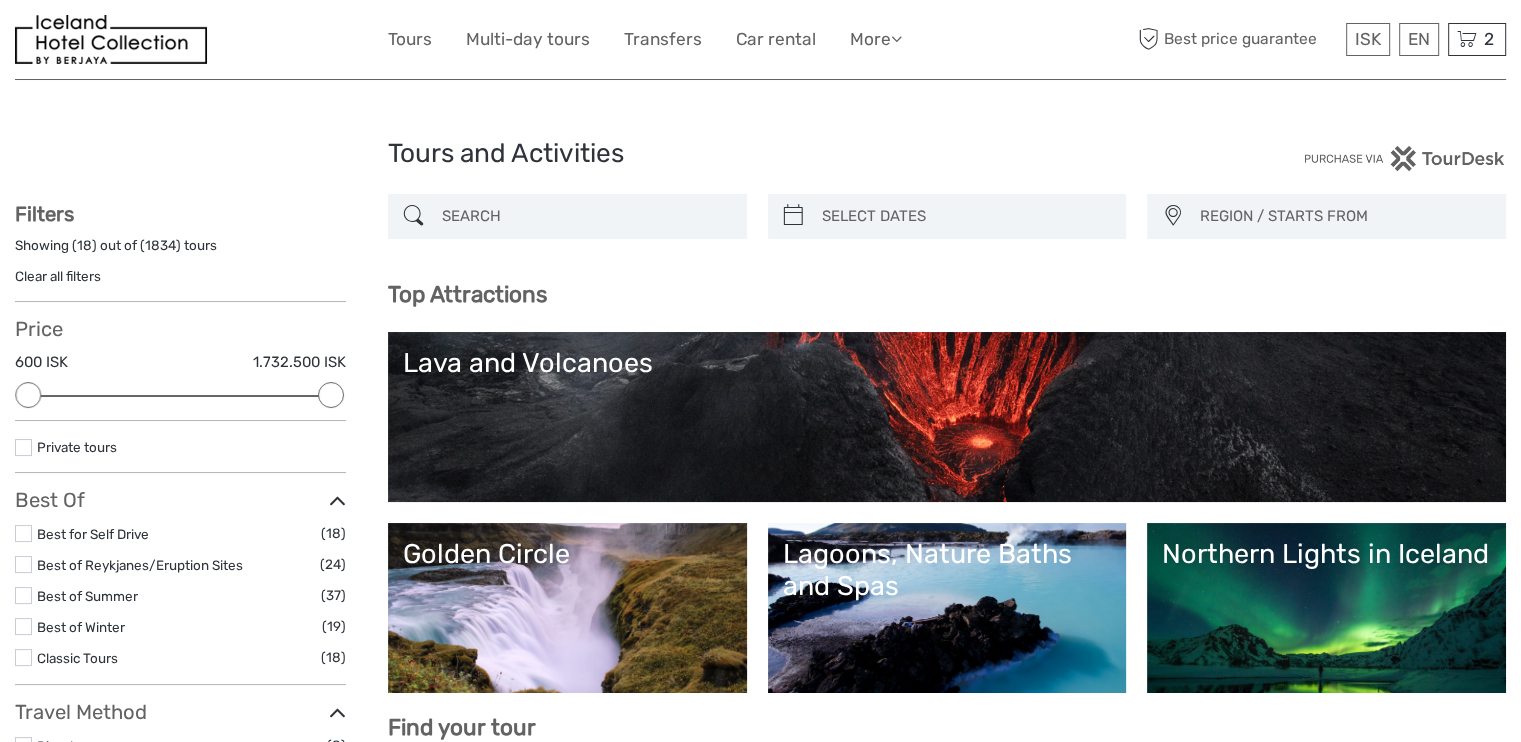 scroll, scrollTop: 0, scrollLeft: 0, axis: both 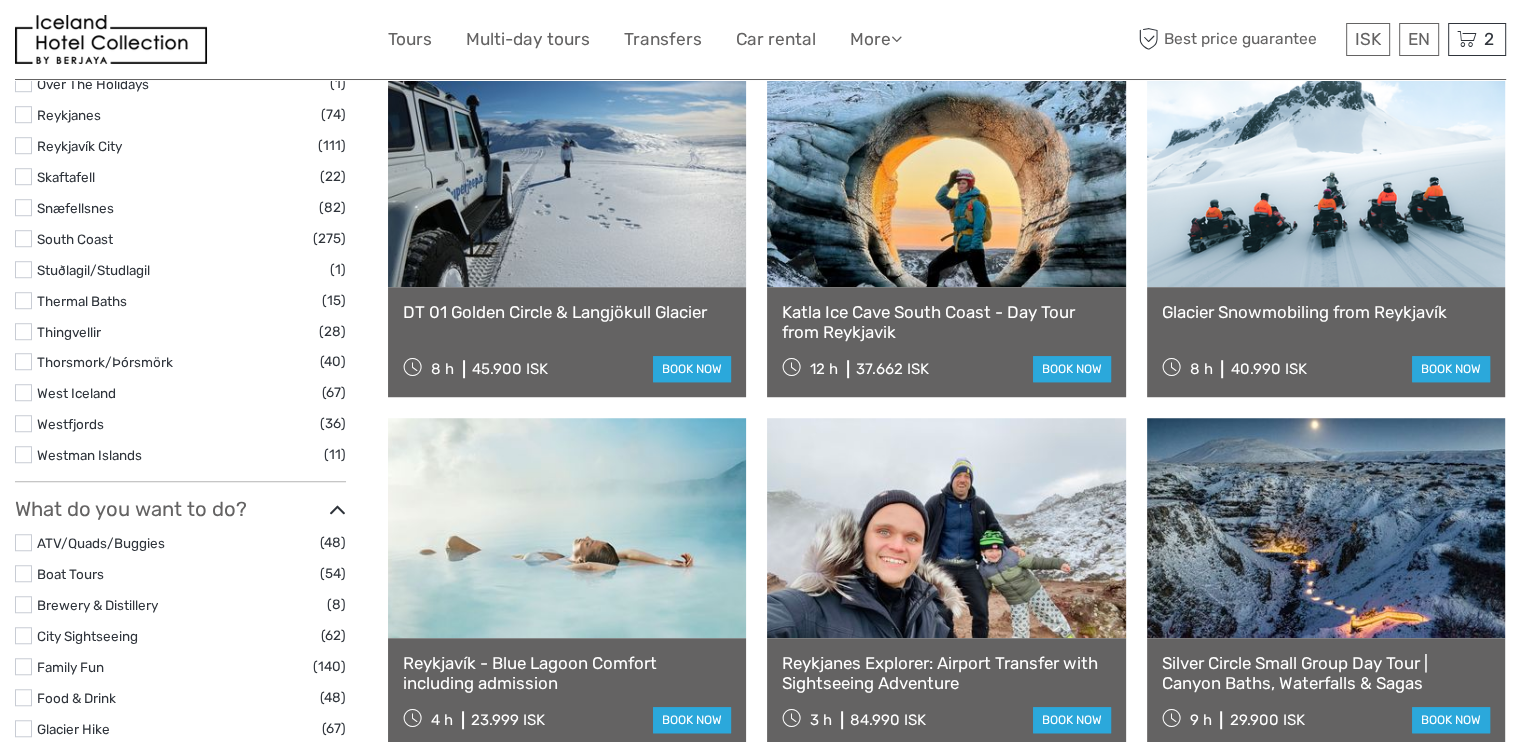click on "Glacier Snowmobiling from Reykjavík" at bounding box center (1326, 312) 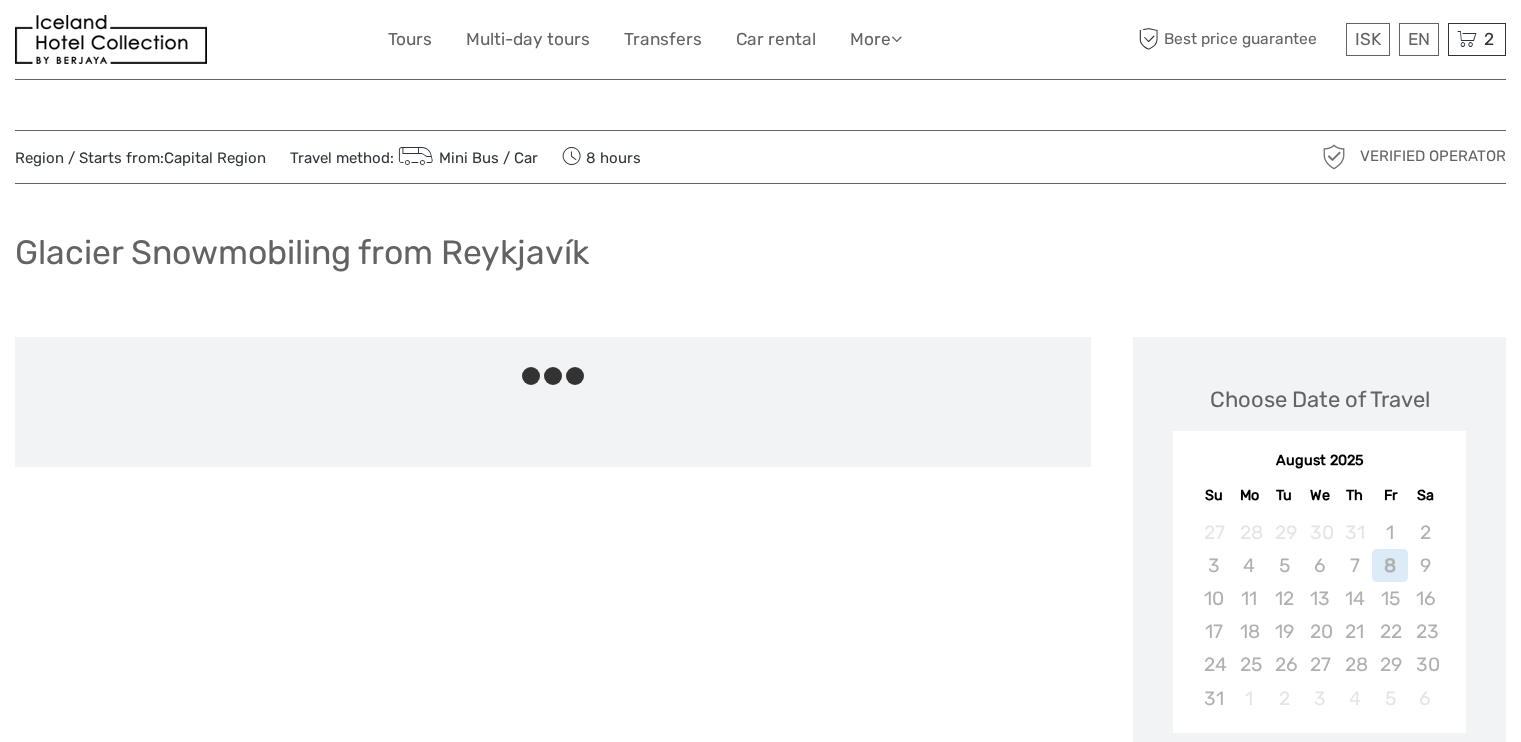 scroll, scrollTop: 0, scrollLeft: 0, axis: both 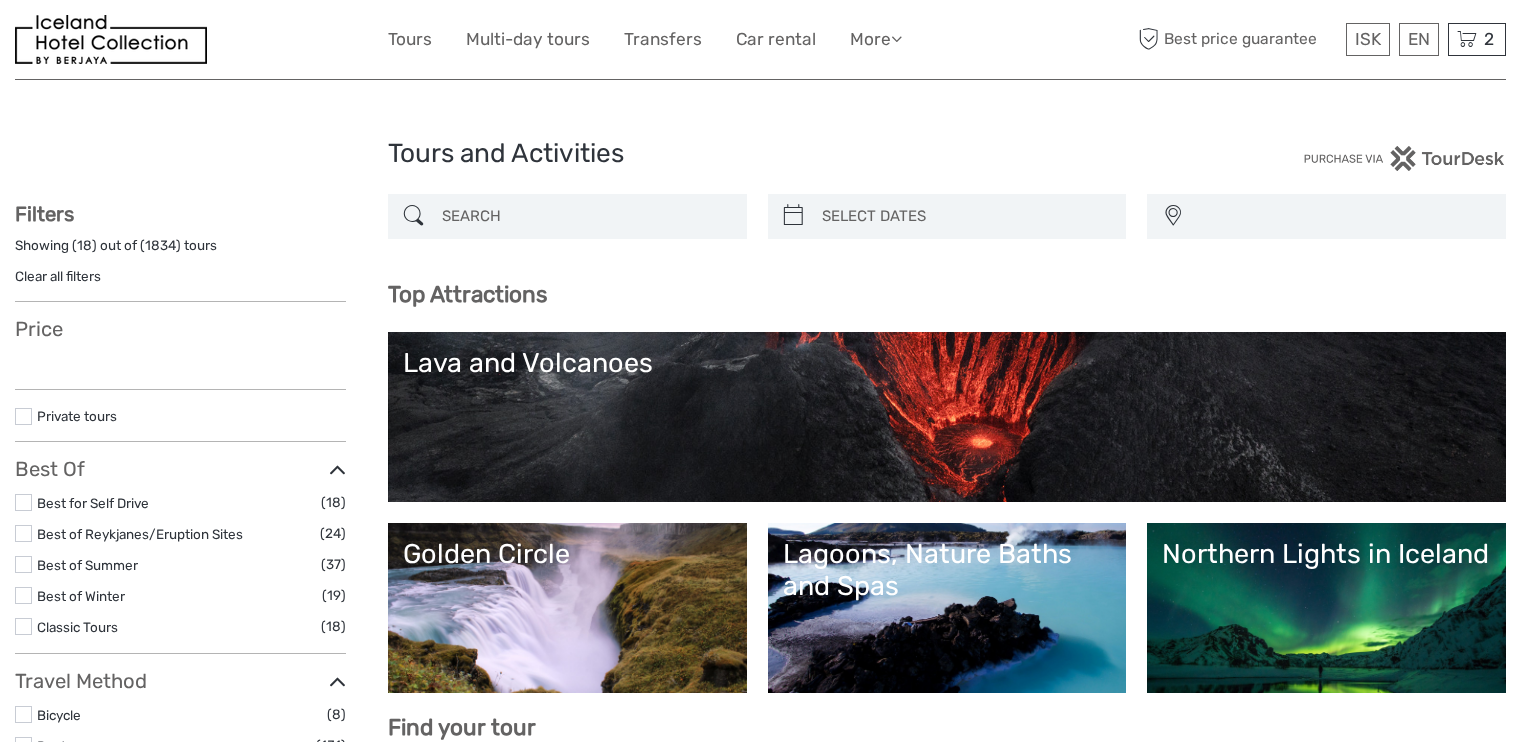 select 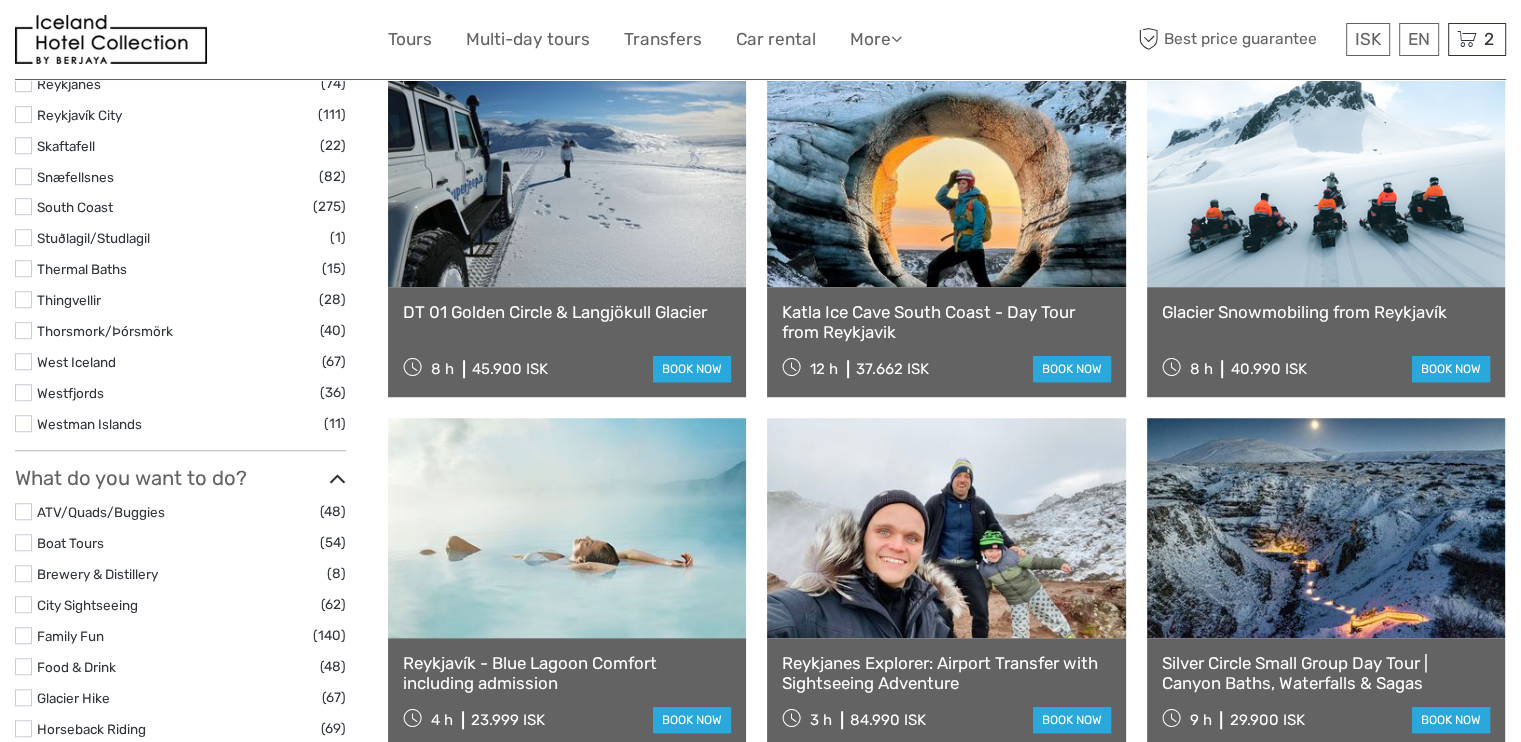 scroll, scrollTop: 0, scrollLeft: 0, axis: both 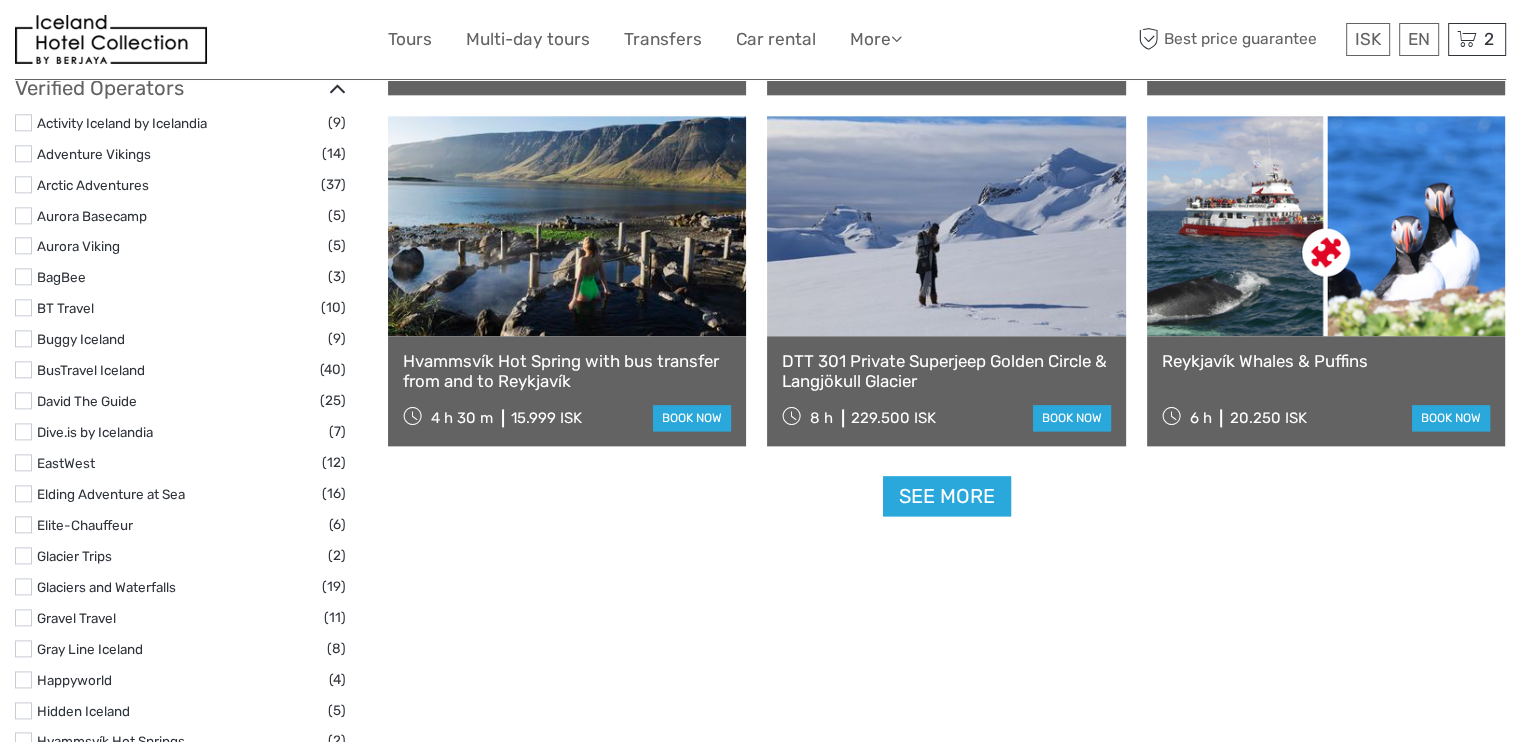 click on "See more" at bounding box center (947, 496) 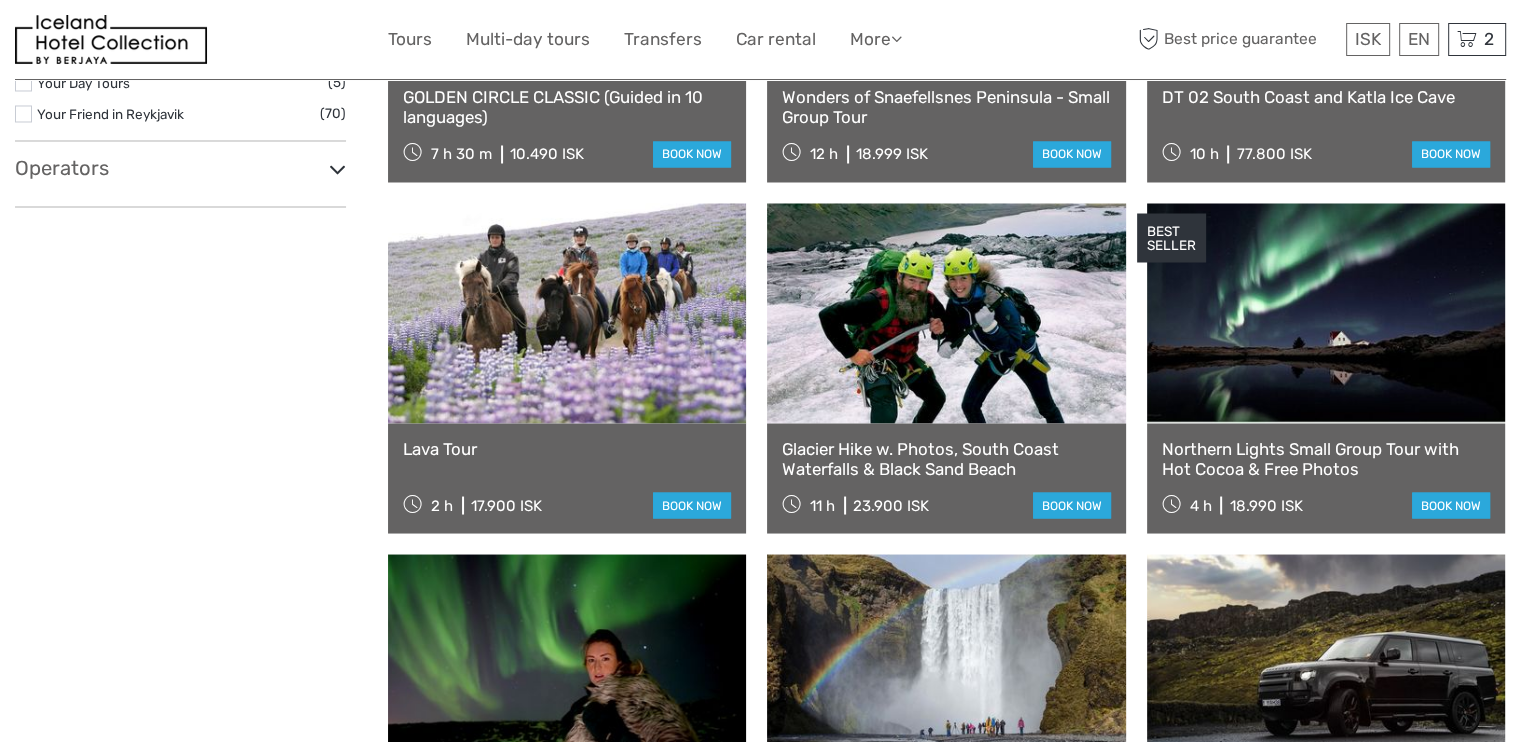 scroll, scrollTop: 3903, scrollLeft: 0, axis: vertical 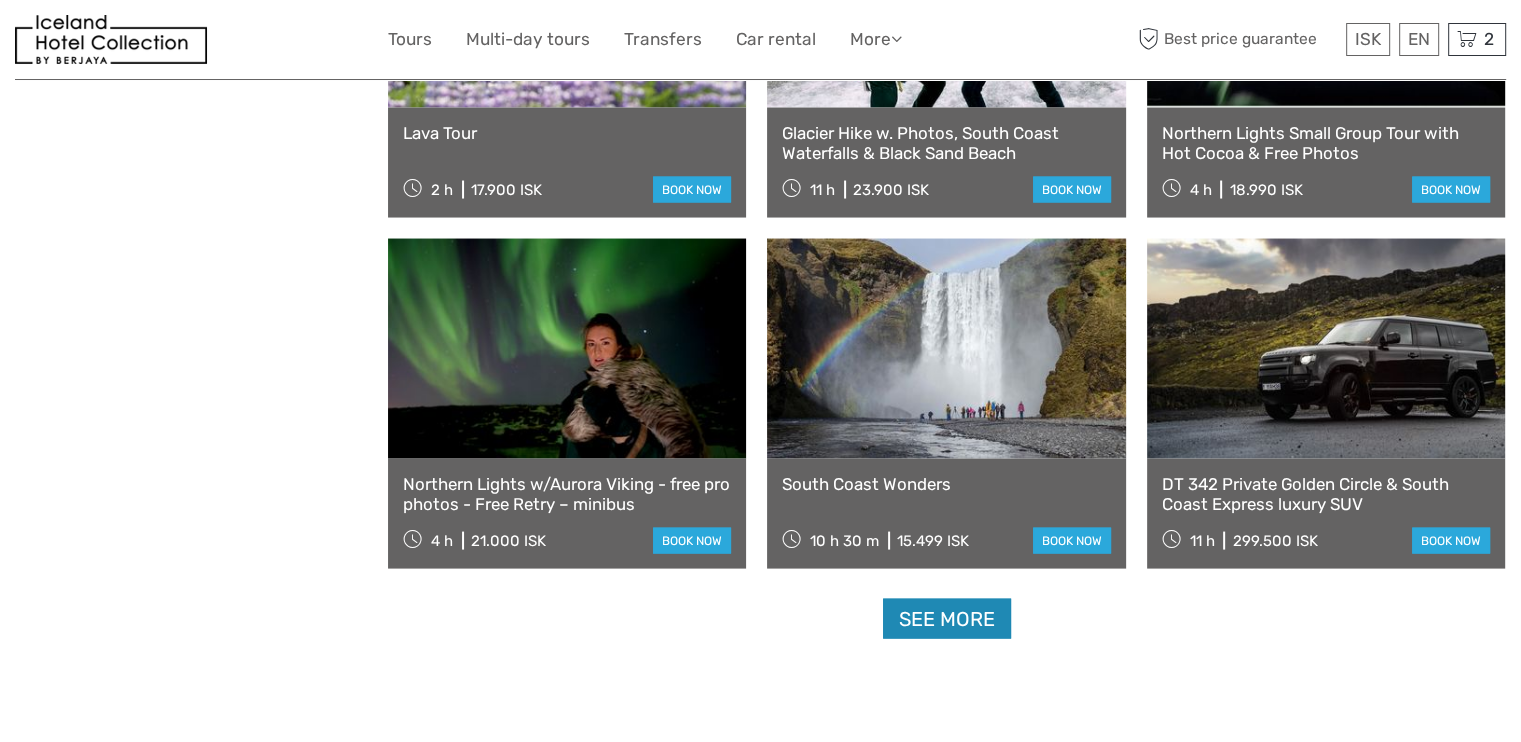 click on "See more" at bounding box center (947, 619) 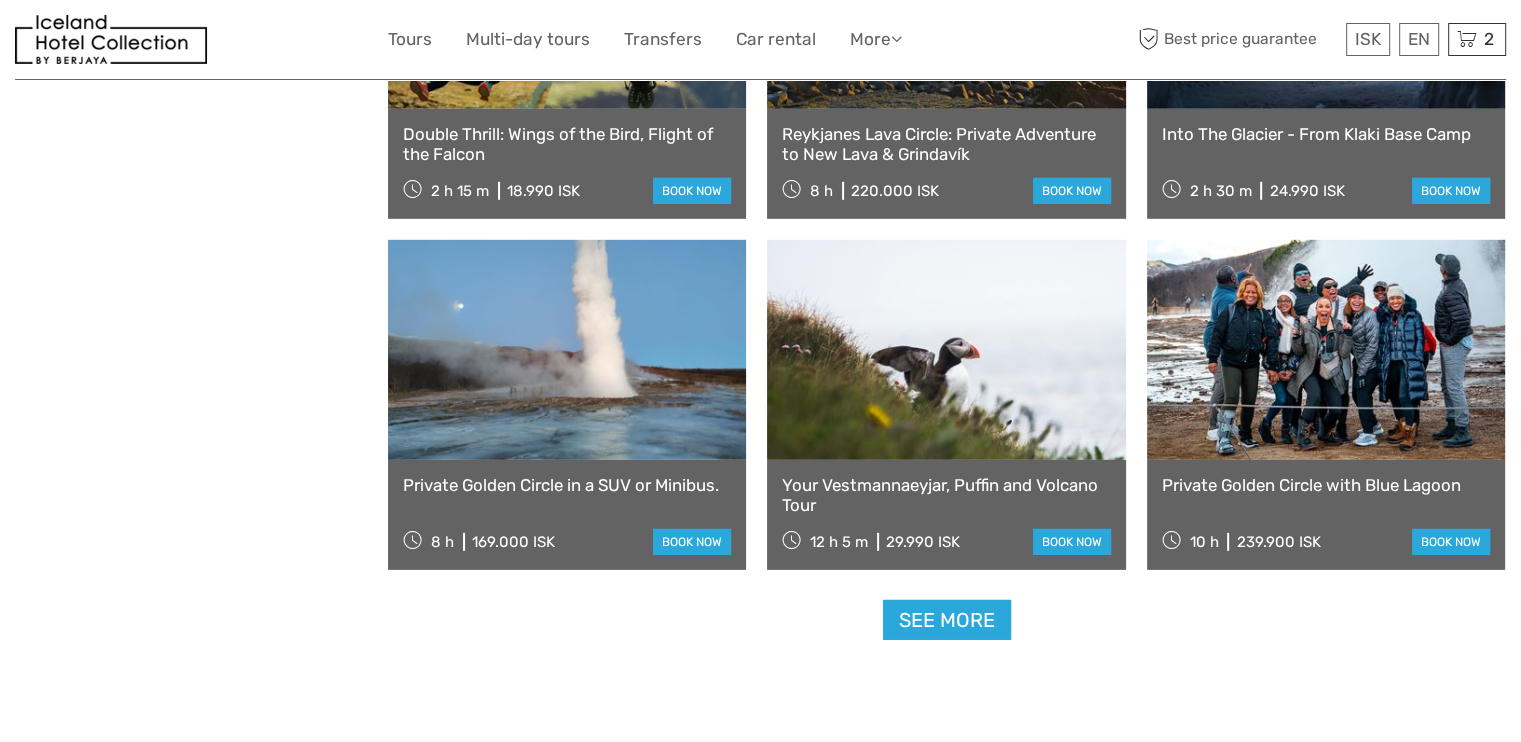 scroll, scrollTop: 6099, scrollLeft: 0, axis: vertical 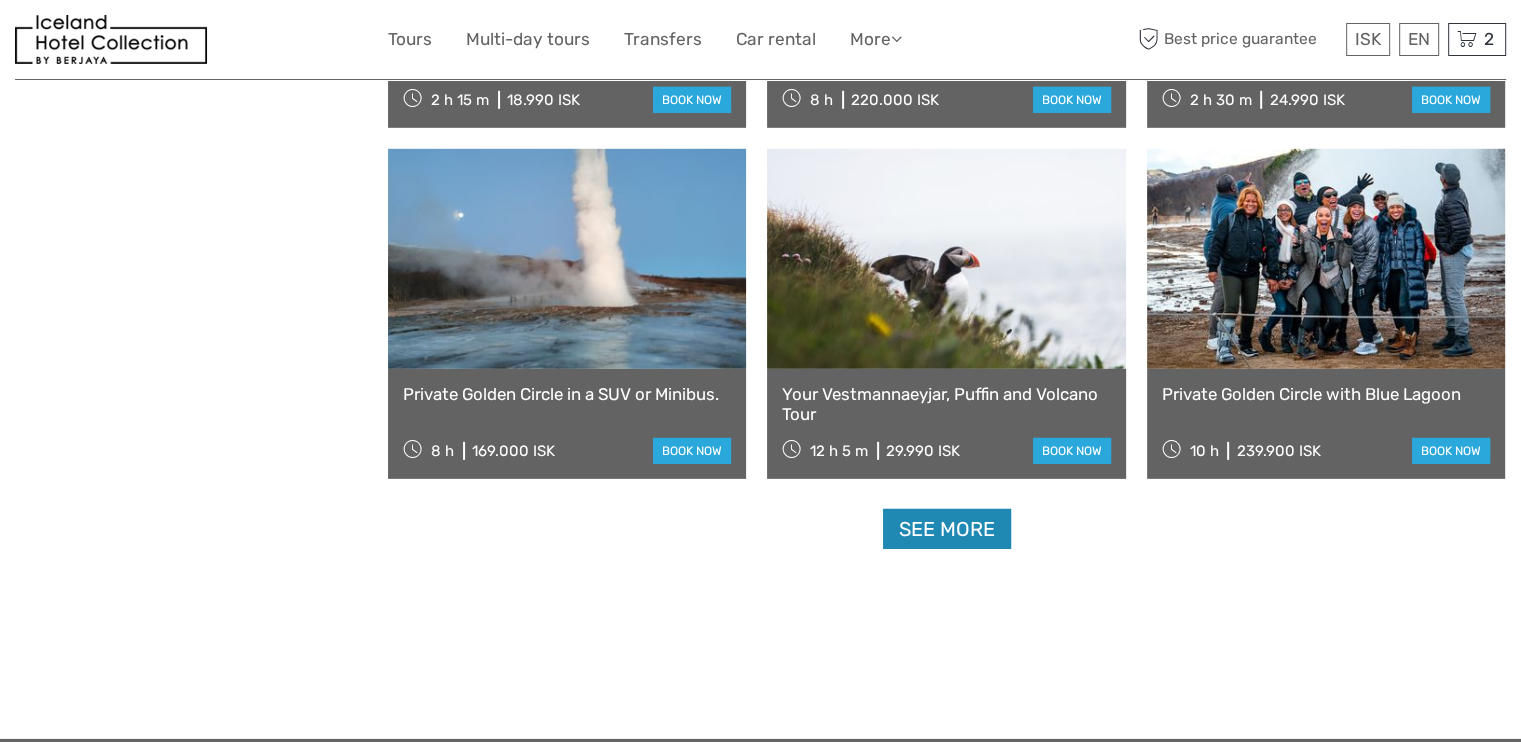 click on "See more" at bounding box center (947, 529) 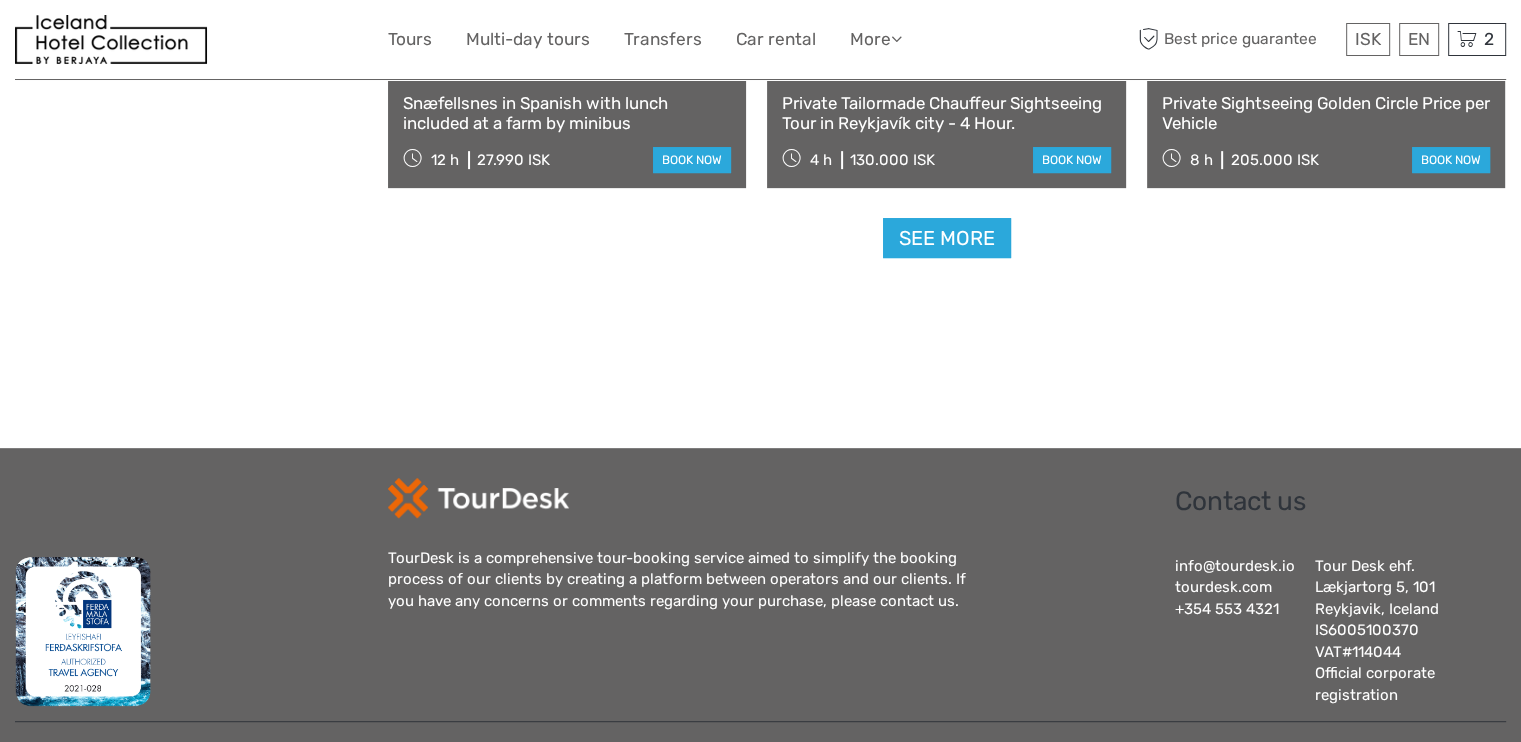 scroll, scrollTop: 8560, scrollLeft: 0, axis: vertical 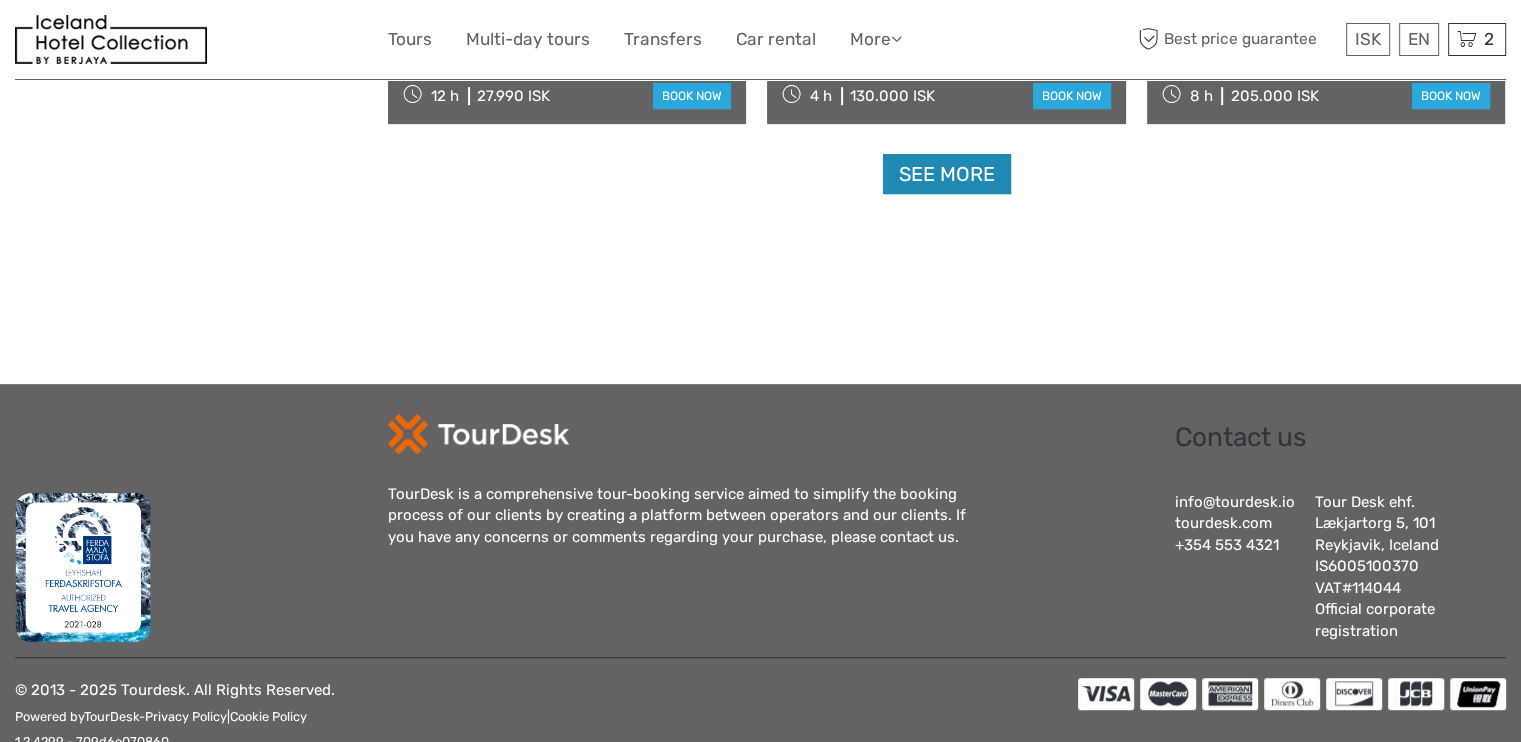 click on "See more" at bounding box center (947, 174) 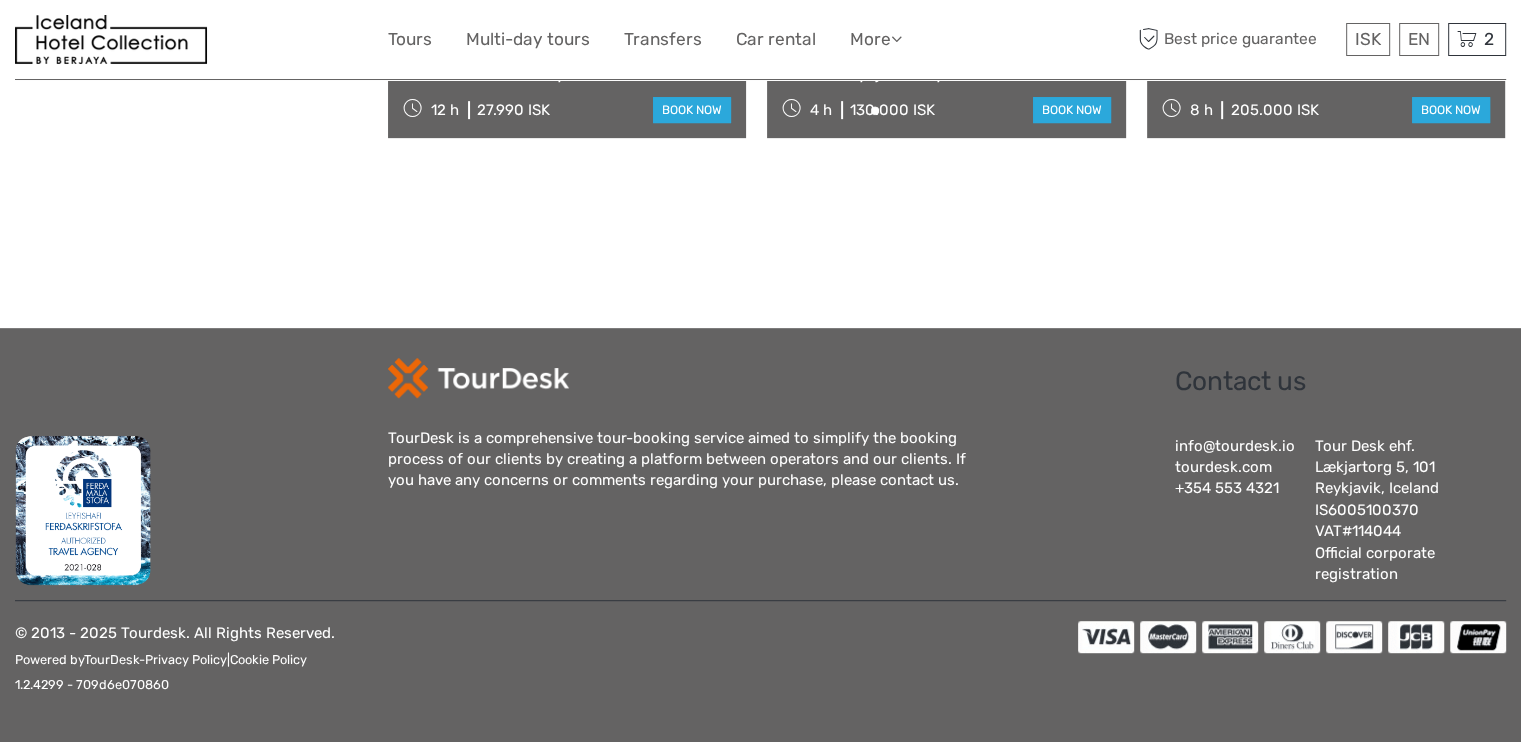 scroll, scrollTop: 8546, scrollLeft: 0, axis: vertical 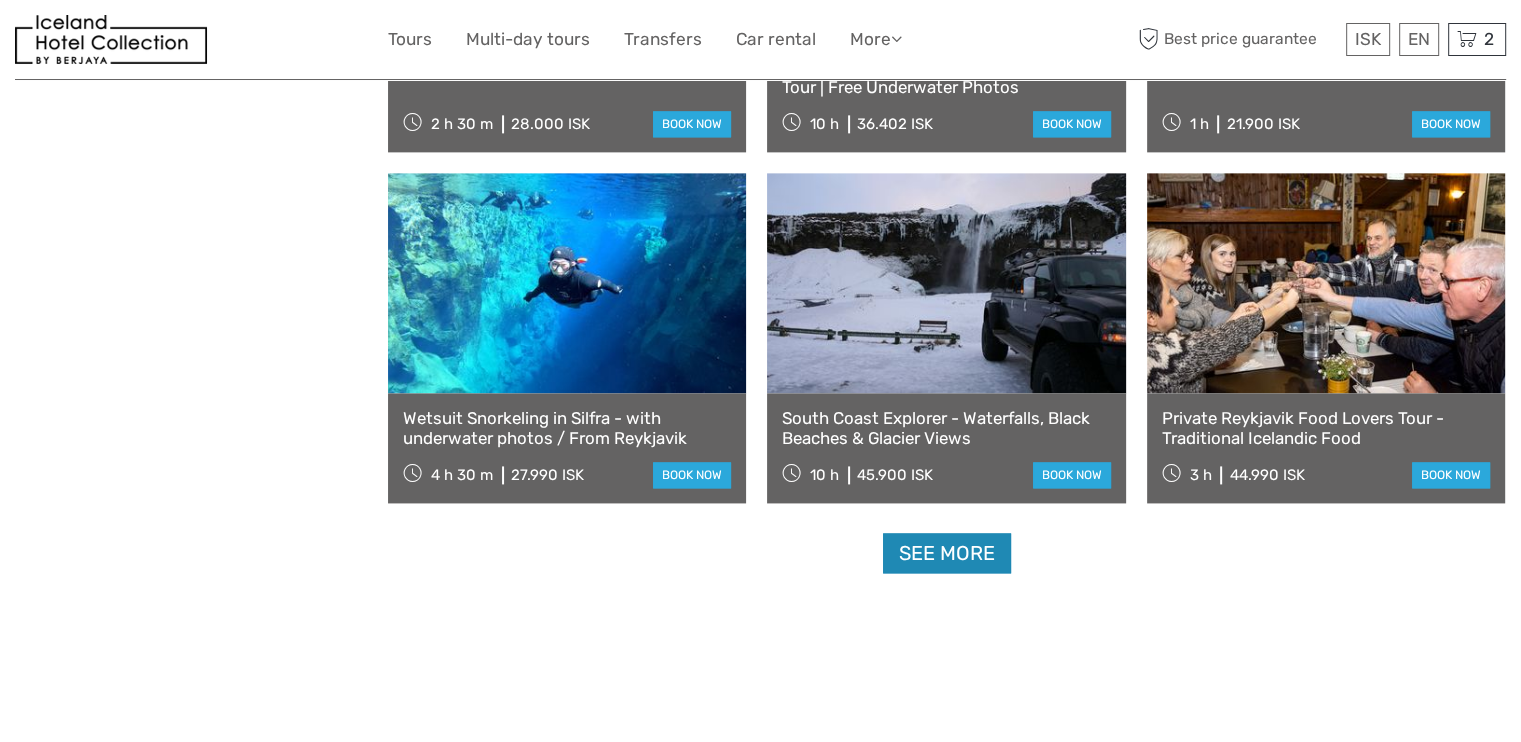 click on "See more" at bounding box center [947, 553] 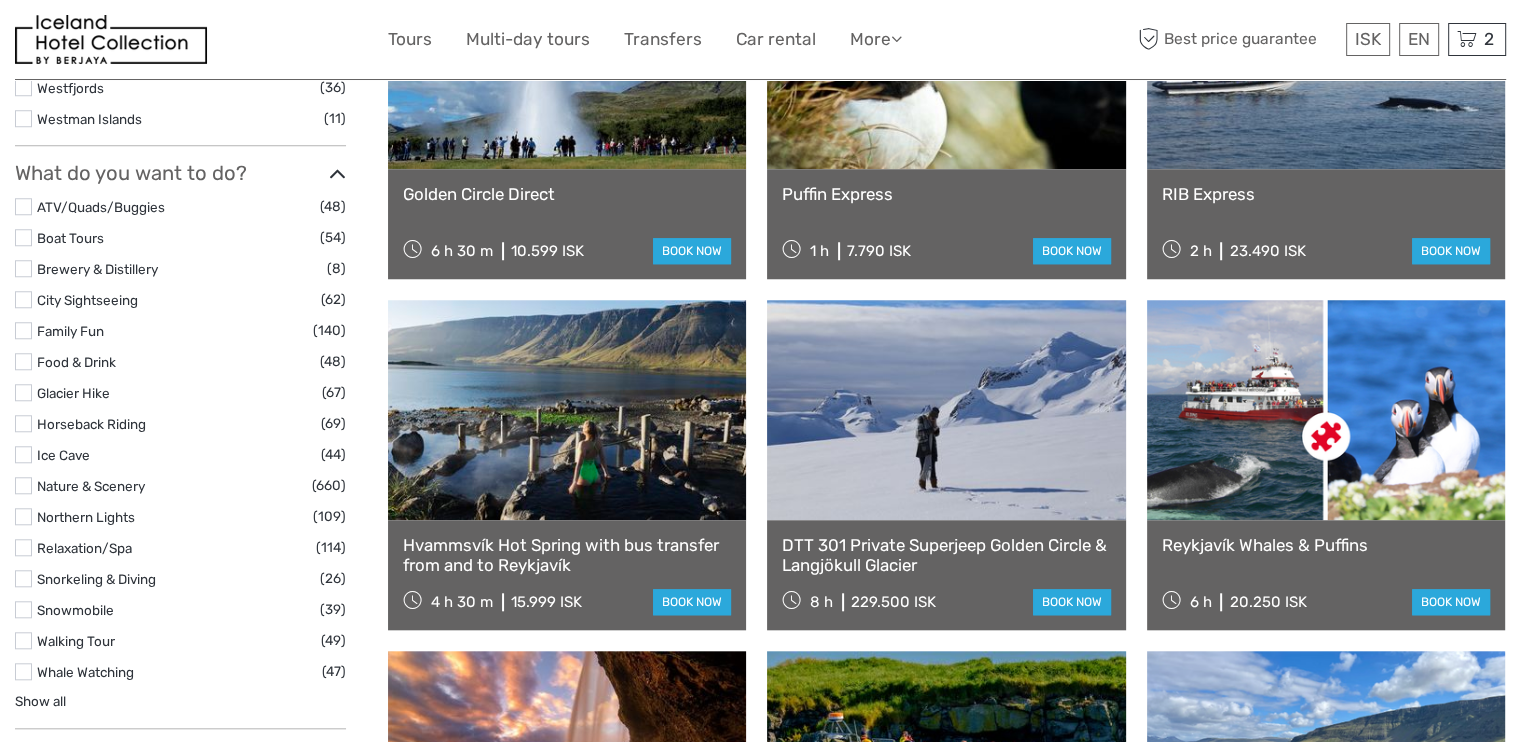 scroll, scrollTop: 1120, scrollLeft: 0, axis: vertical 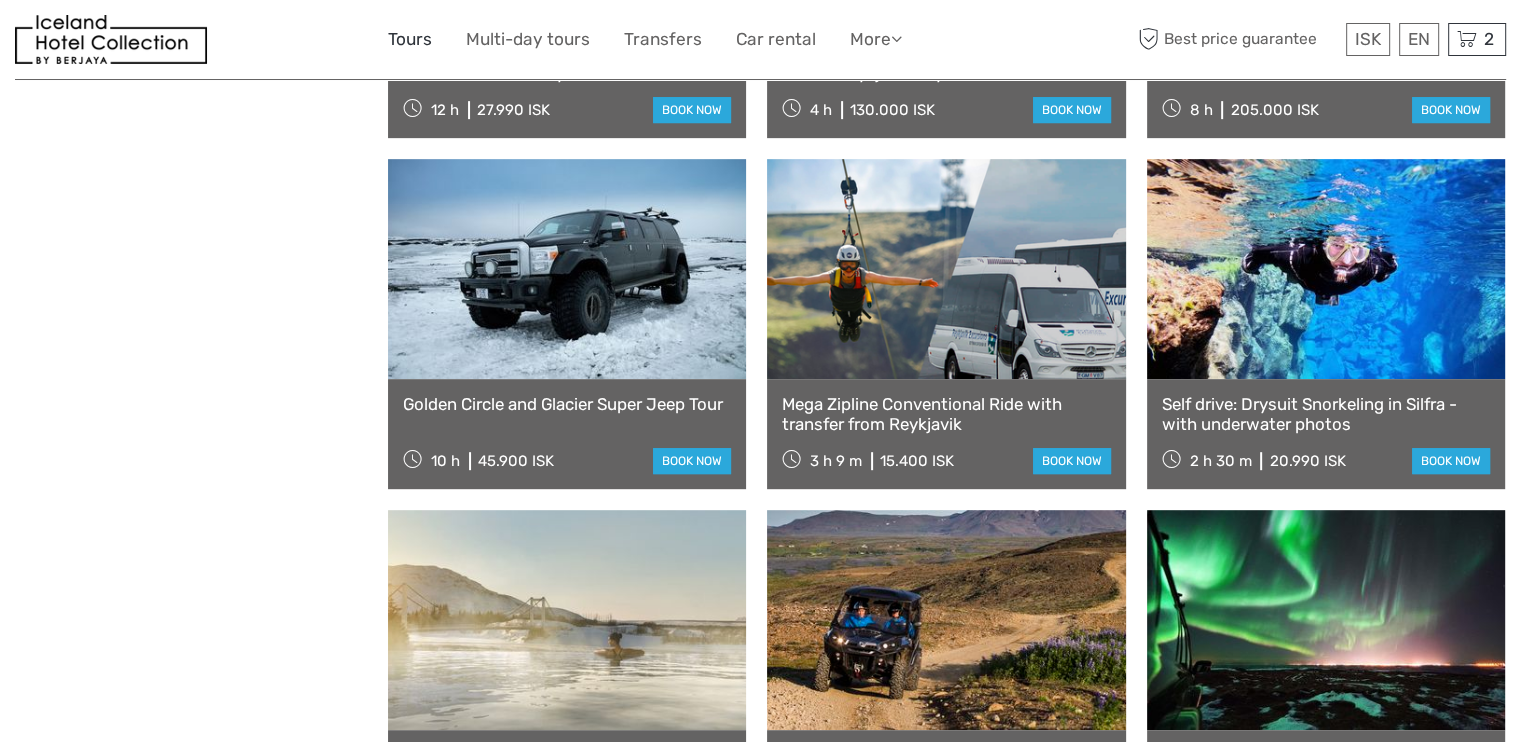 click on "Tours" at bounding box center [410, 39] 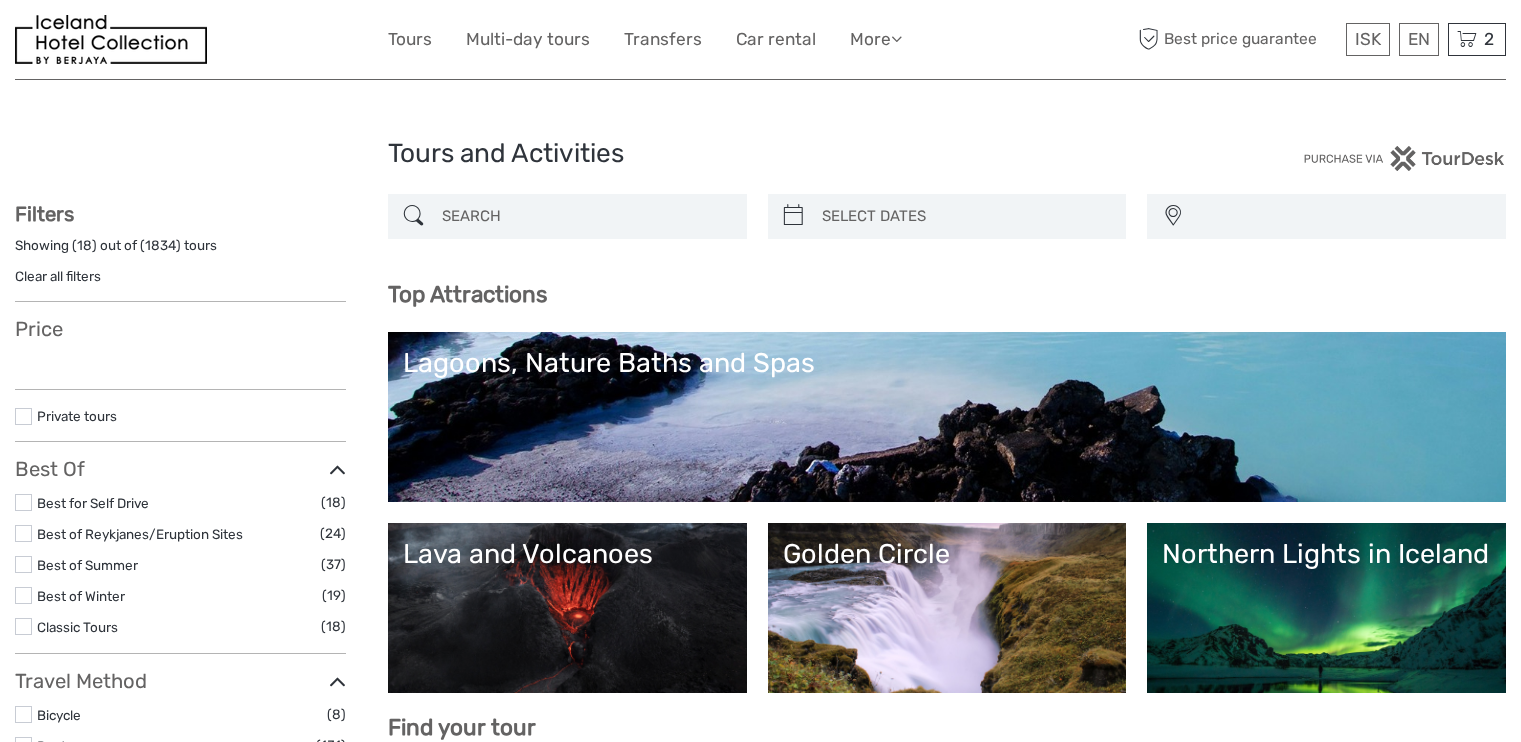 select 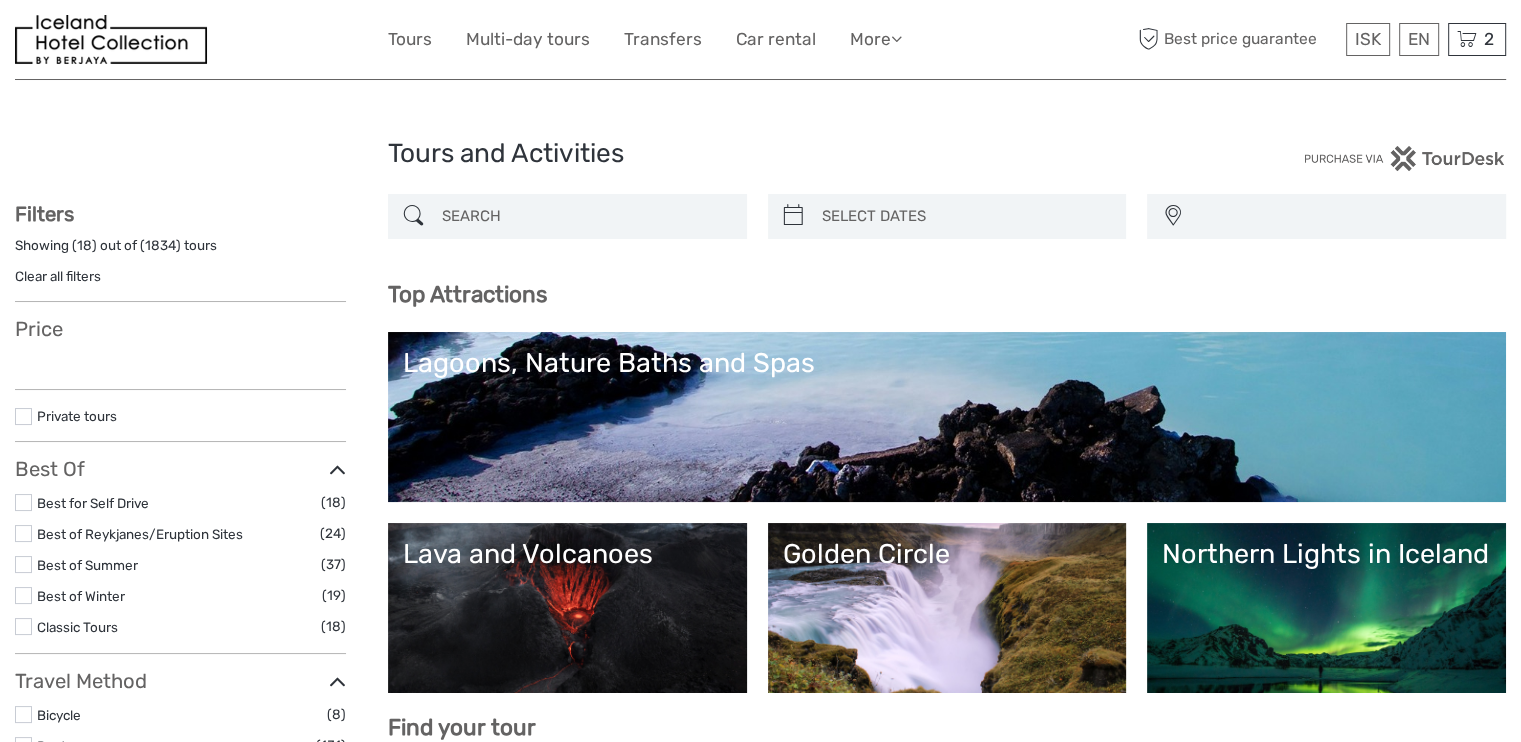 select 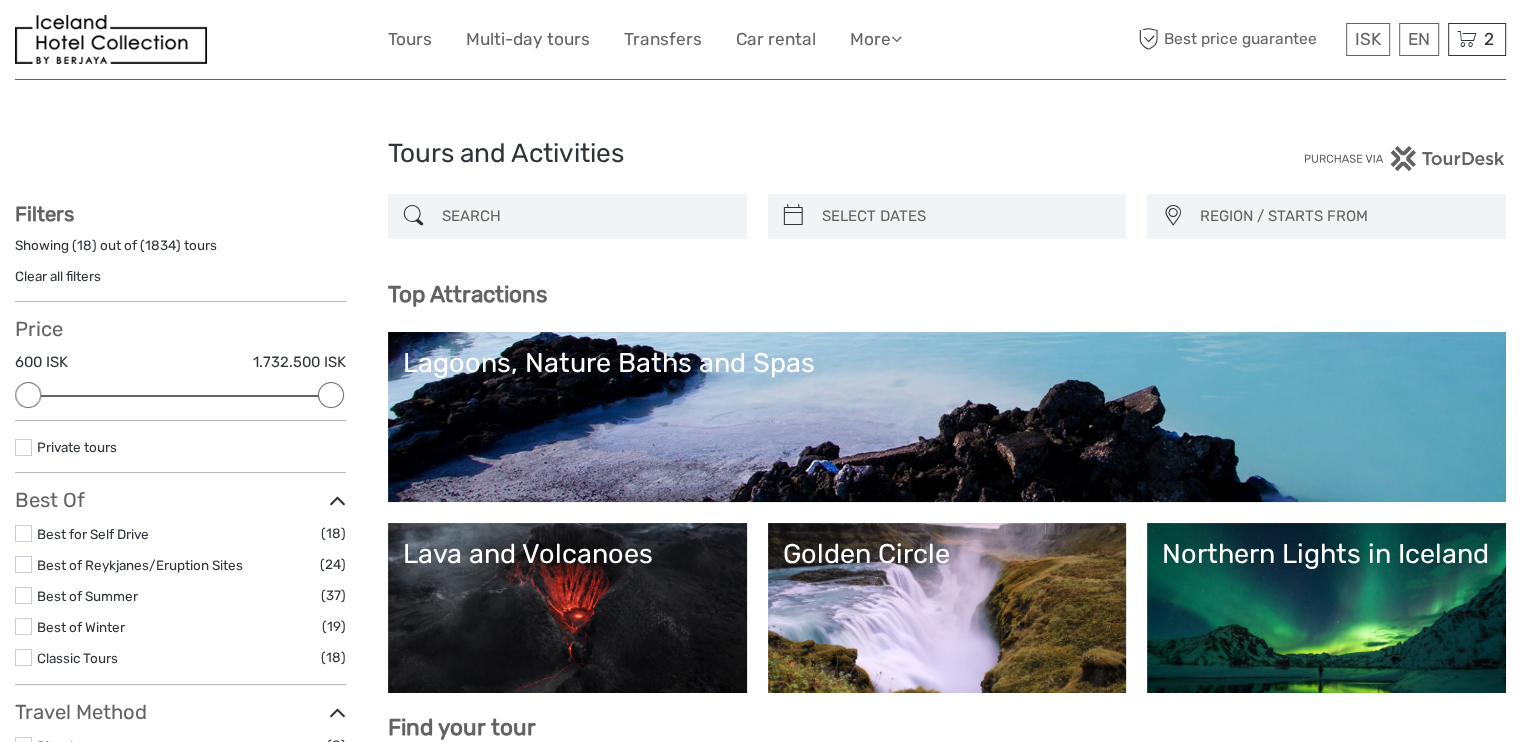 scroll, scrollTop: 0, scrollLeft: 0, axis: both 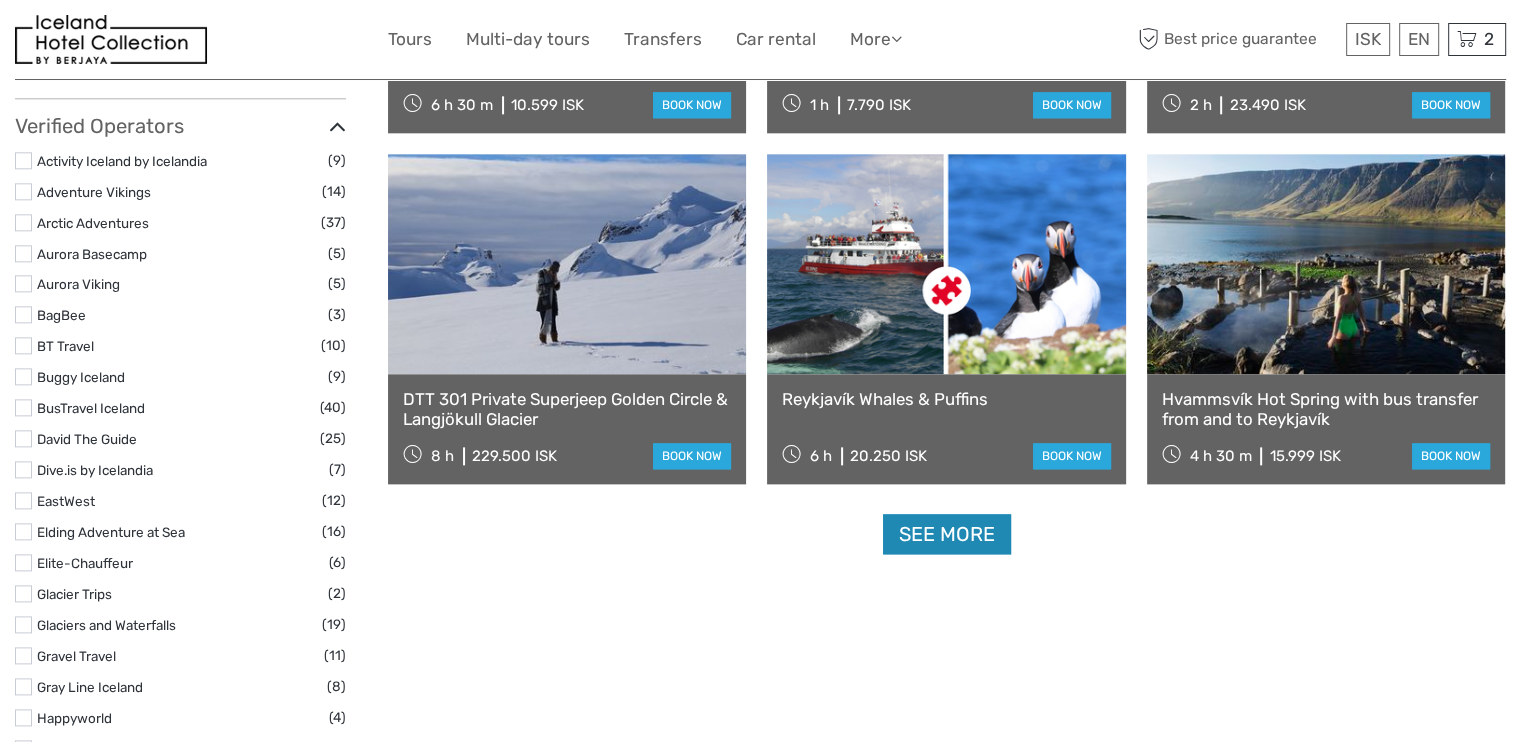 click on "See more" at bounding box center [947, 534] 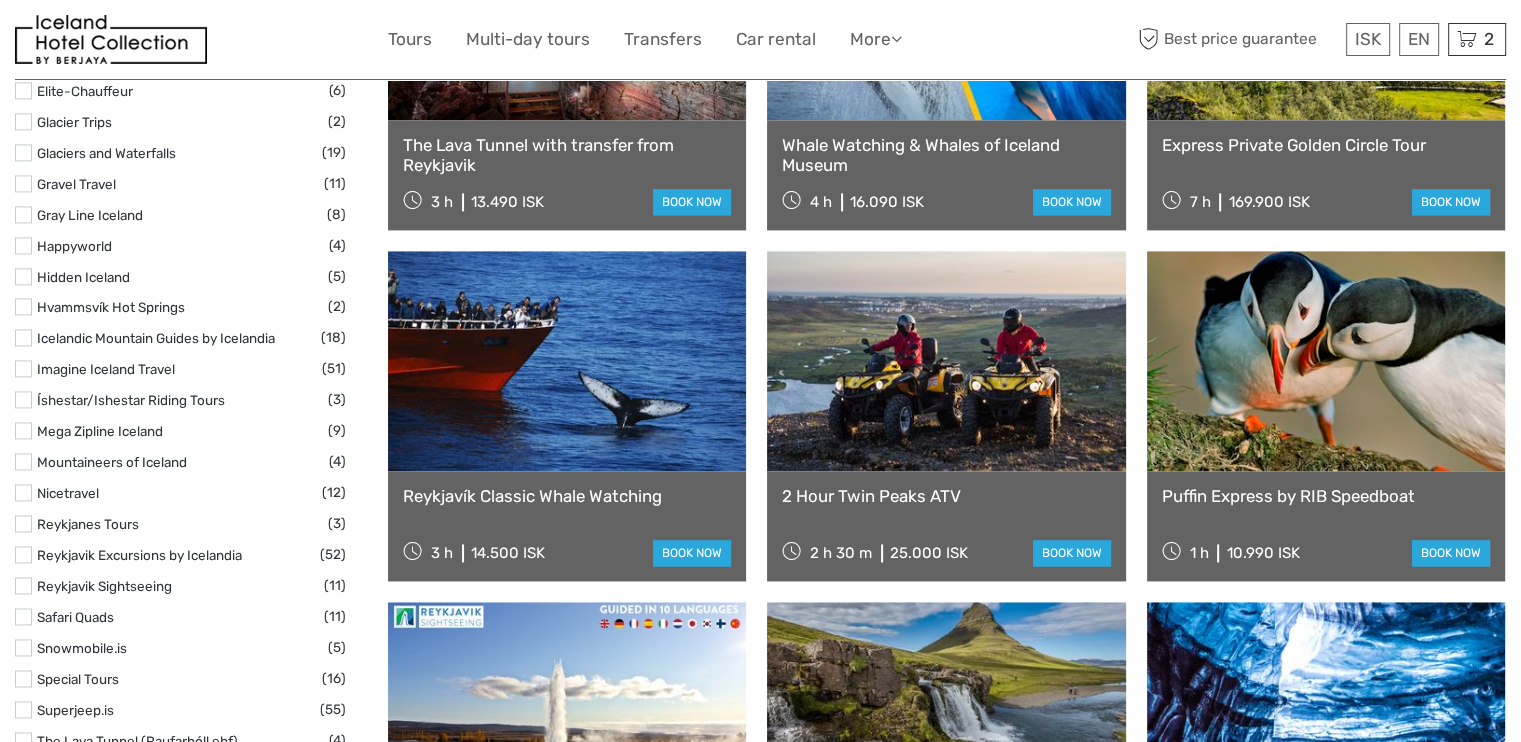 scroll, scrollTop: 2896, scrollLeft: 0, axis: vertical 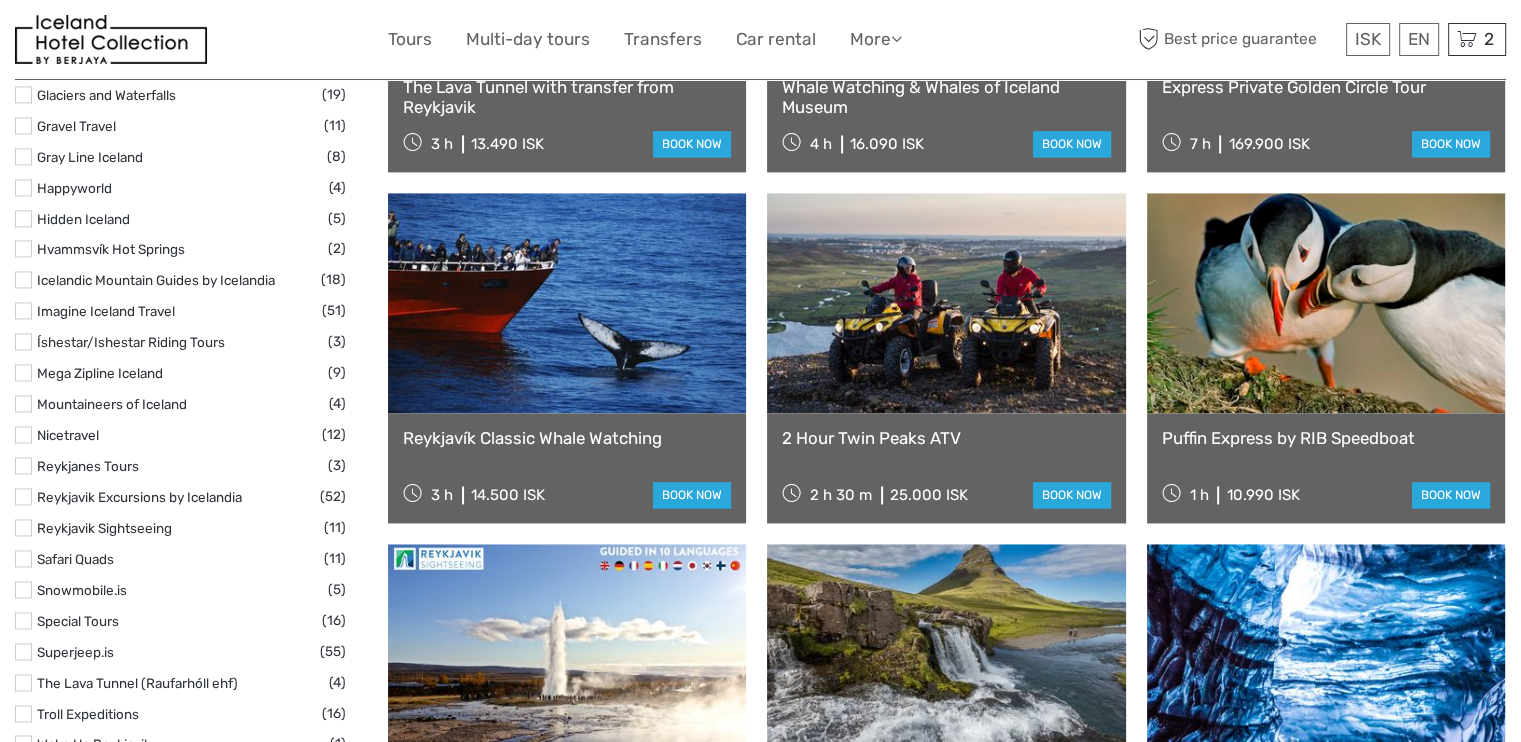 click at bounding box center [23, 589] 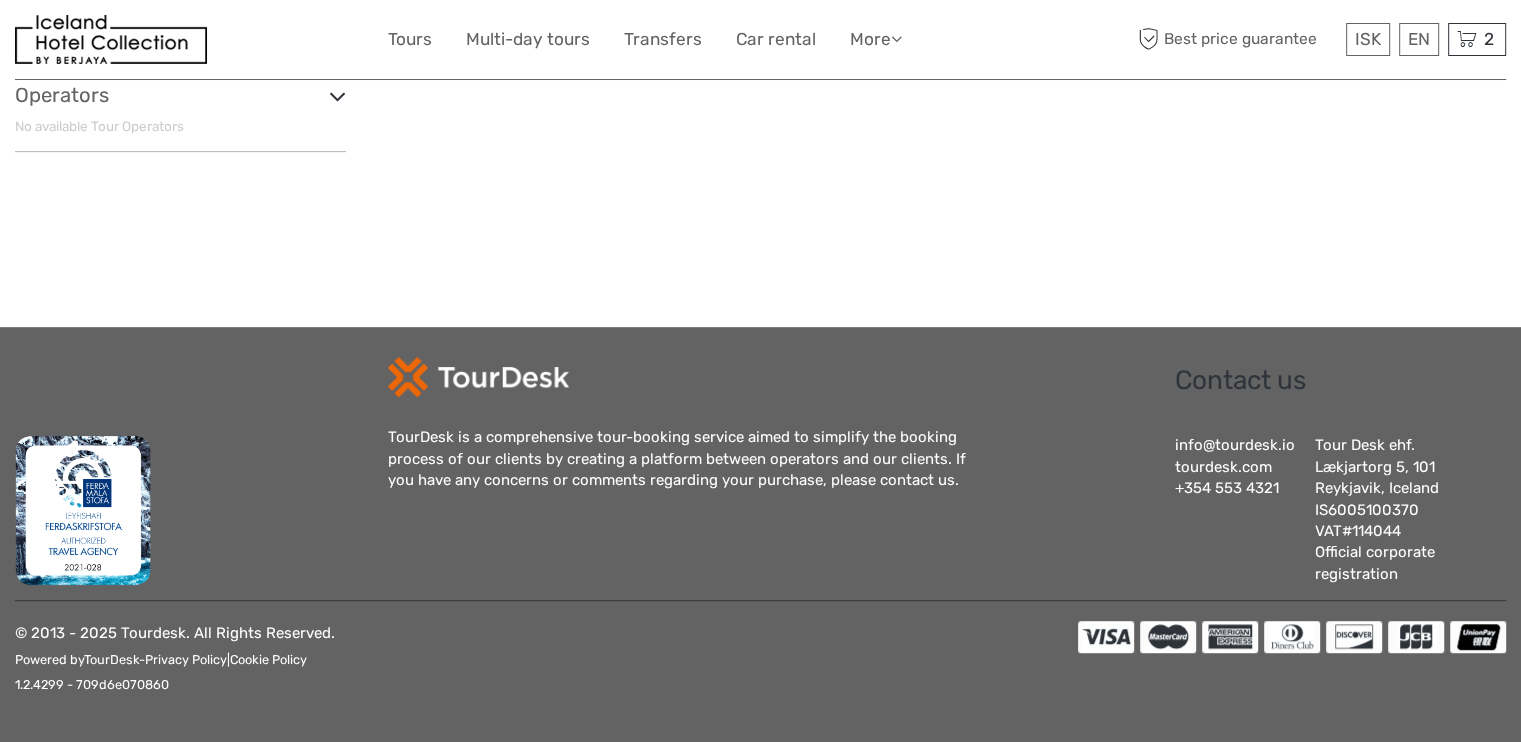 scroll, scrollTop: 113, scrollLeft: 0, axis: vertical 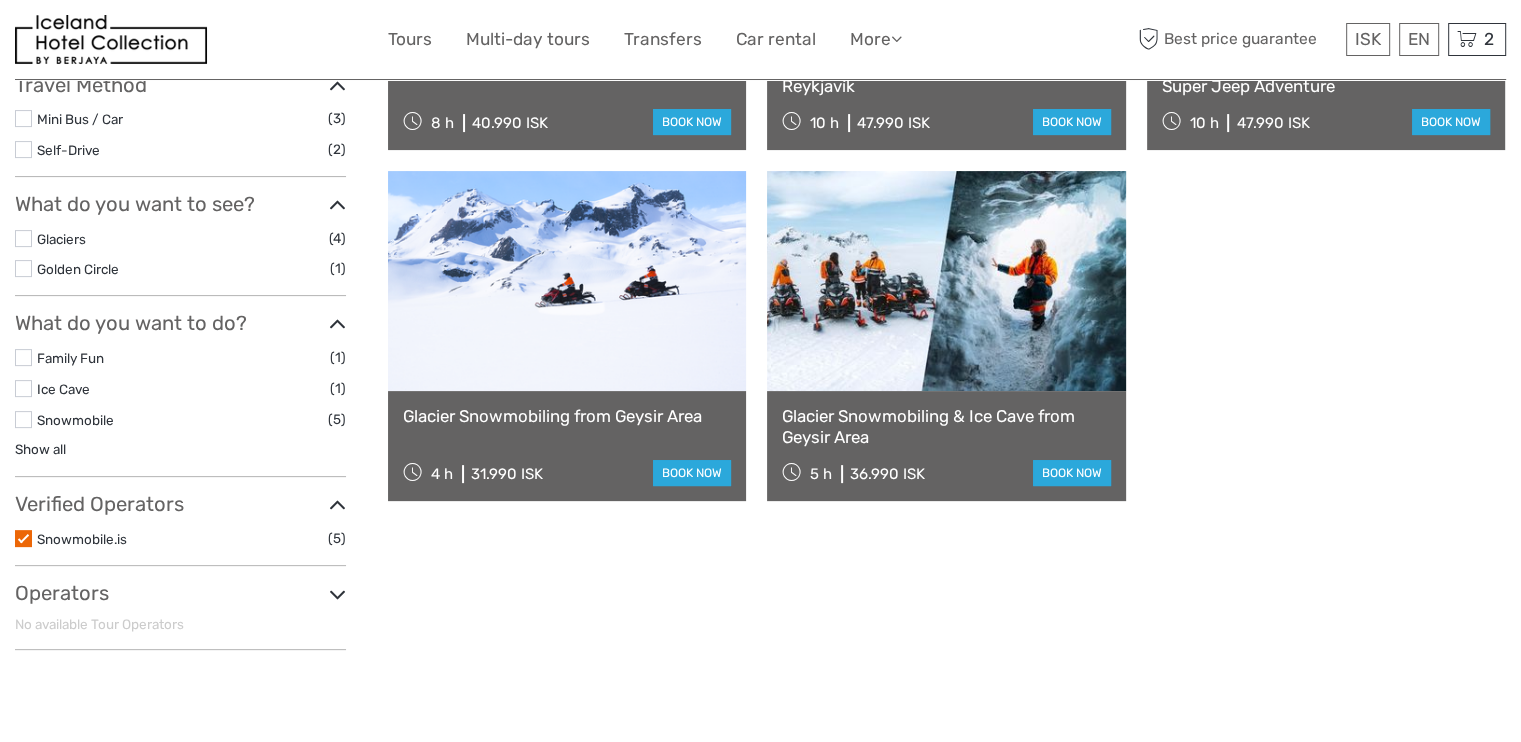 click at bounding box center [23, 419] 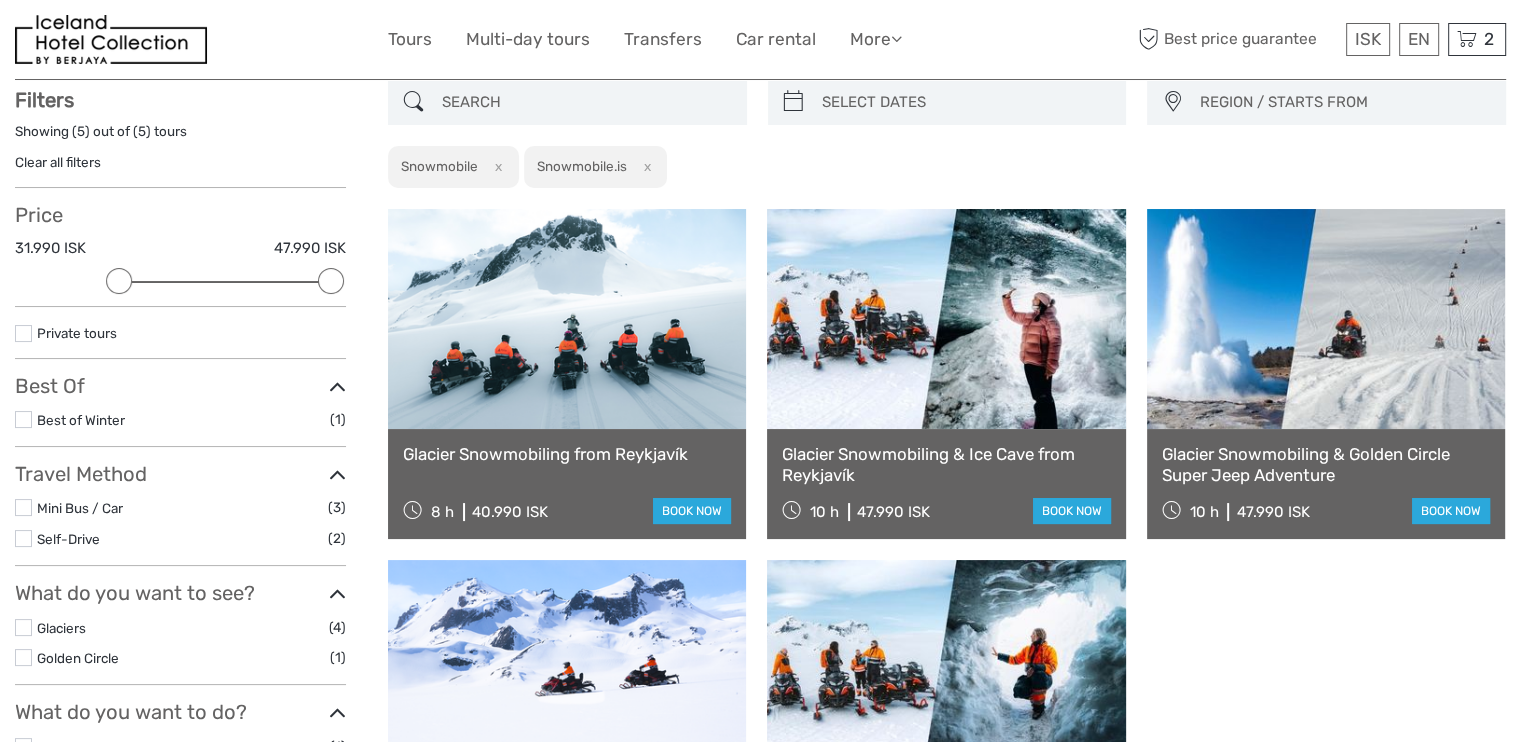 scroll, scrollTop: 113, scrollLeft: 0, axis: vertical 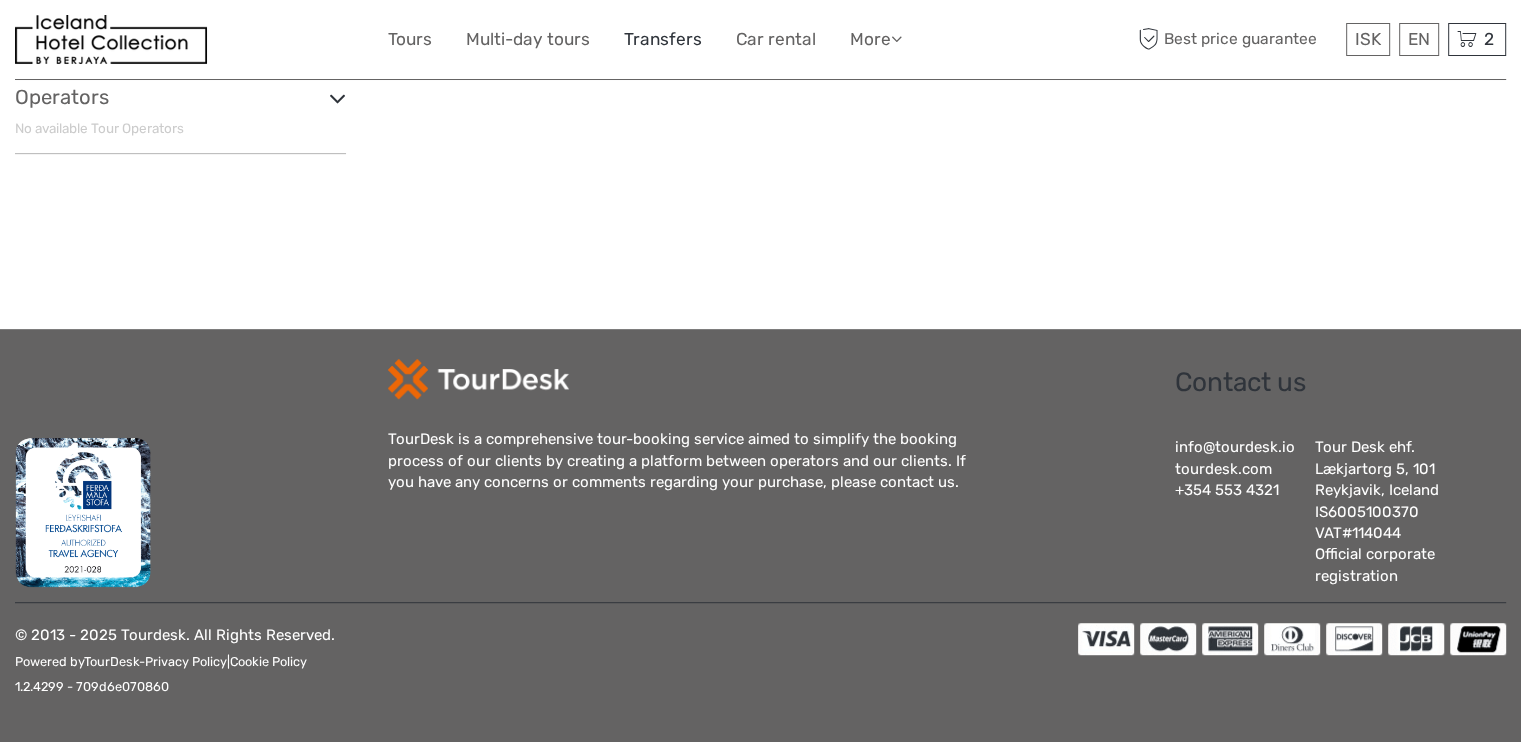 click on "Transfers" at bounding box center (663, 39) 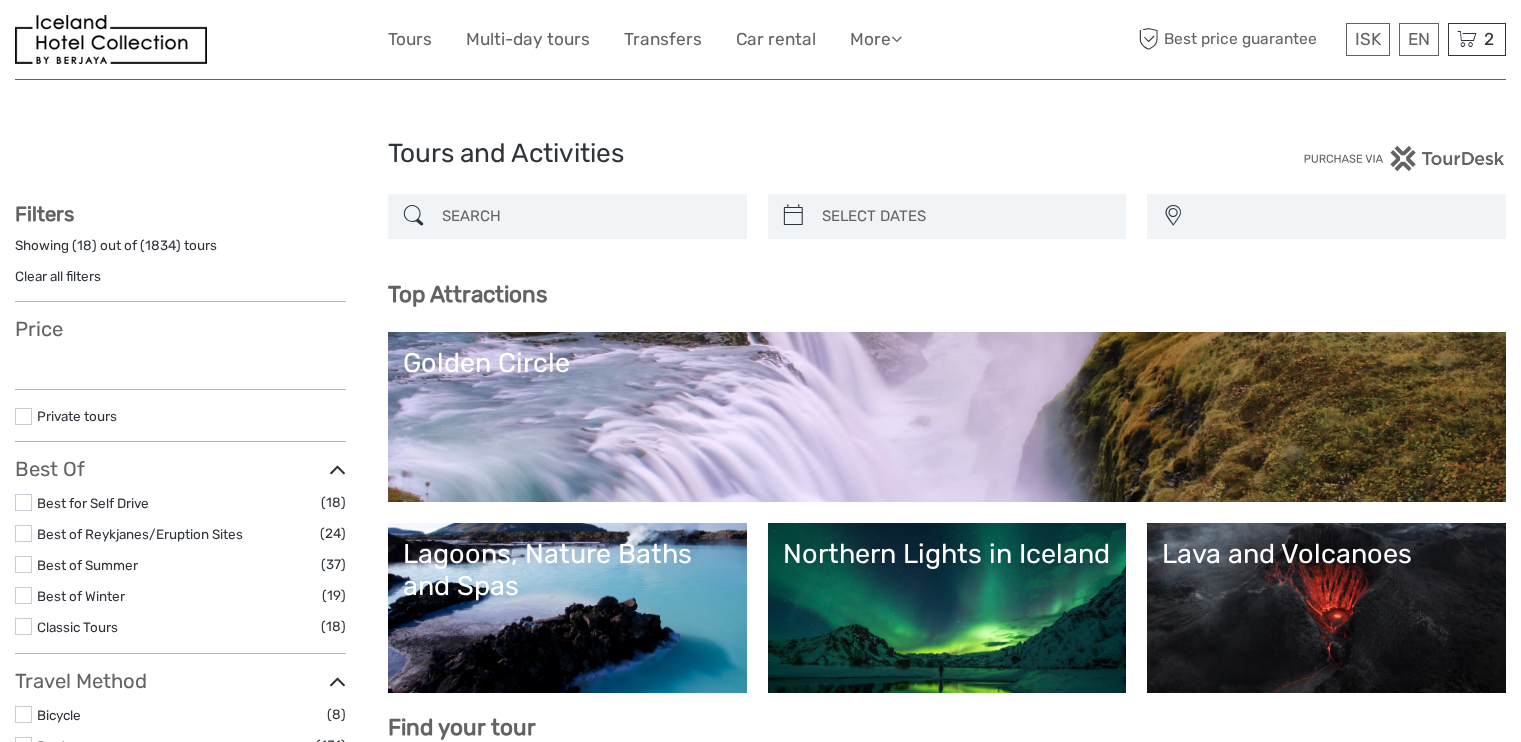 select 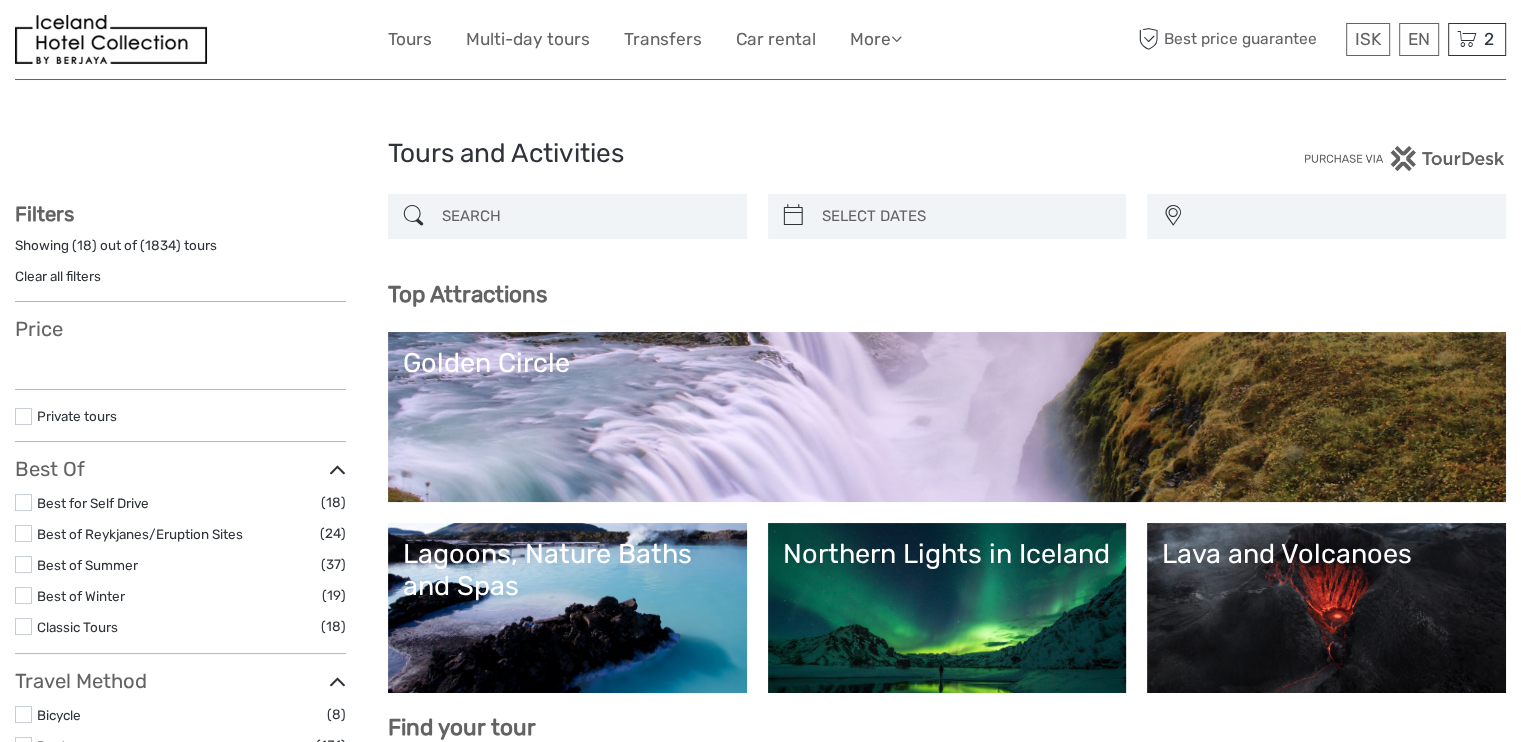 select 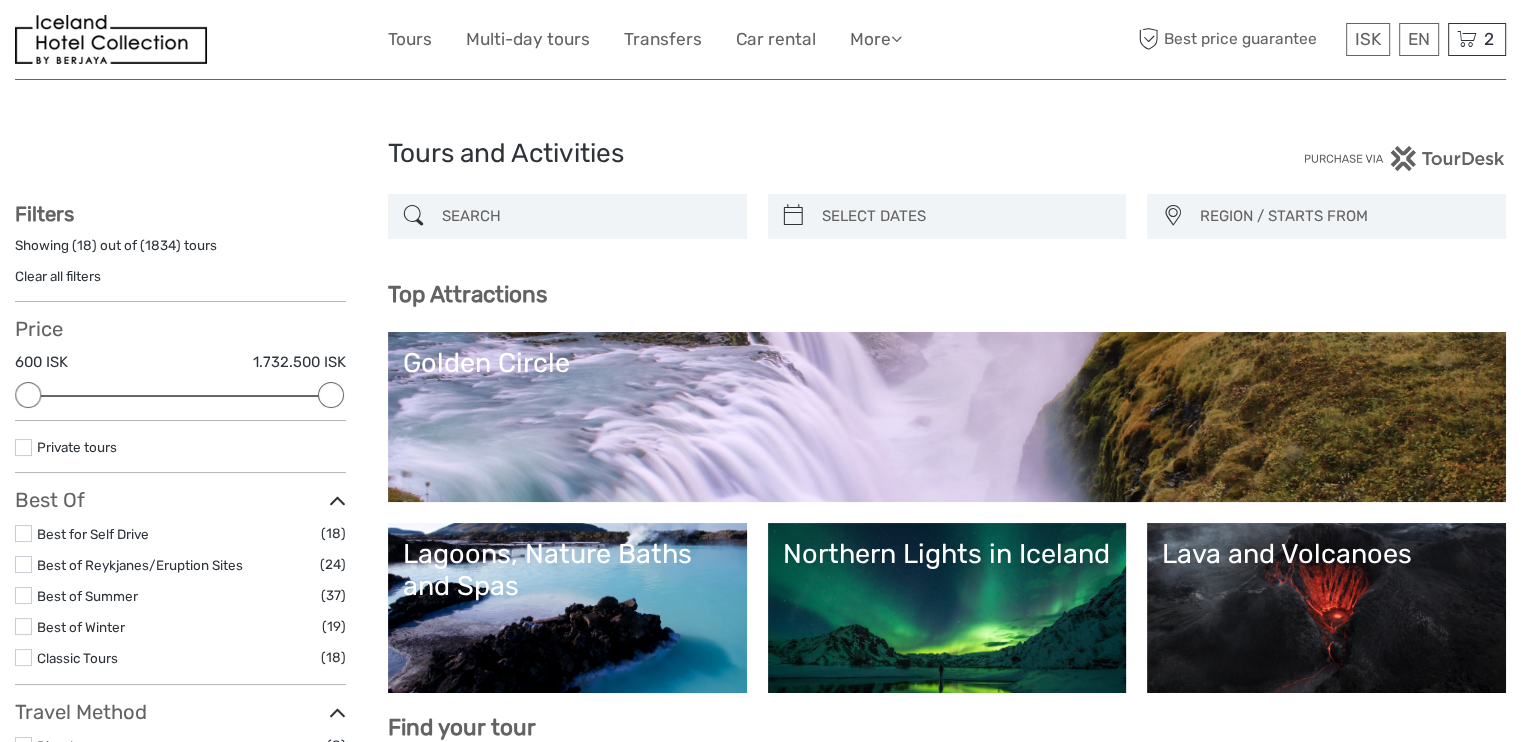 scroll, scrollTop: 0, scrollLeft: 0, axis: both 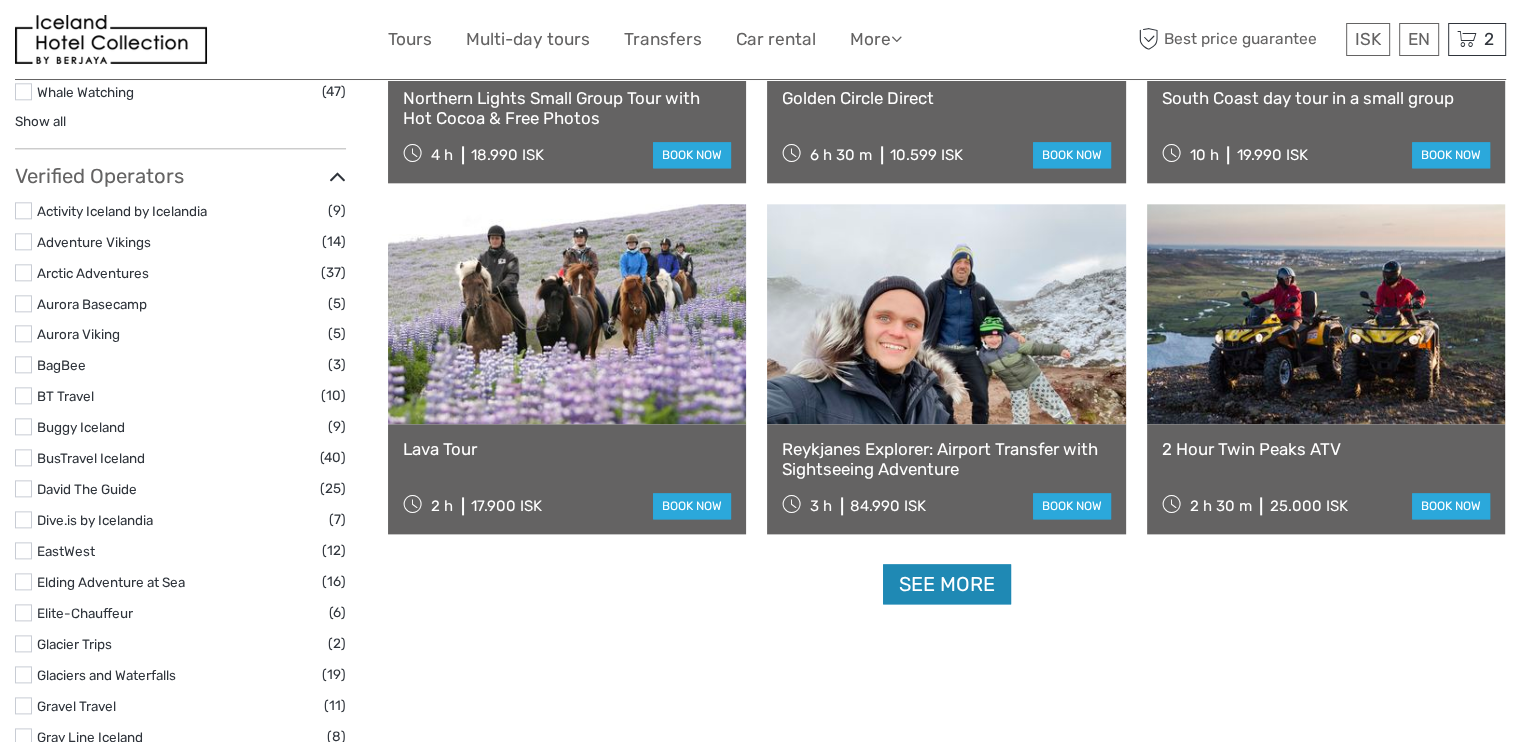 click on "See more" at bounding box center (947, 584) 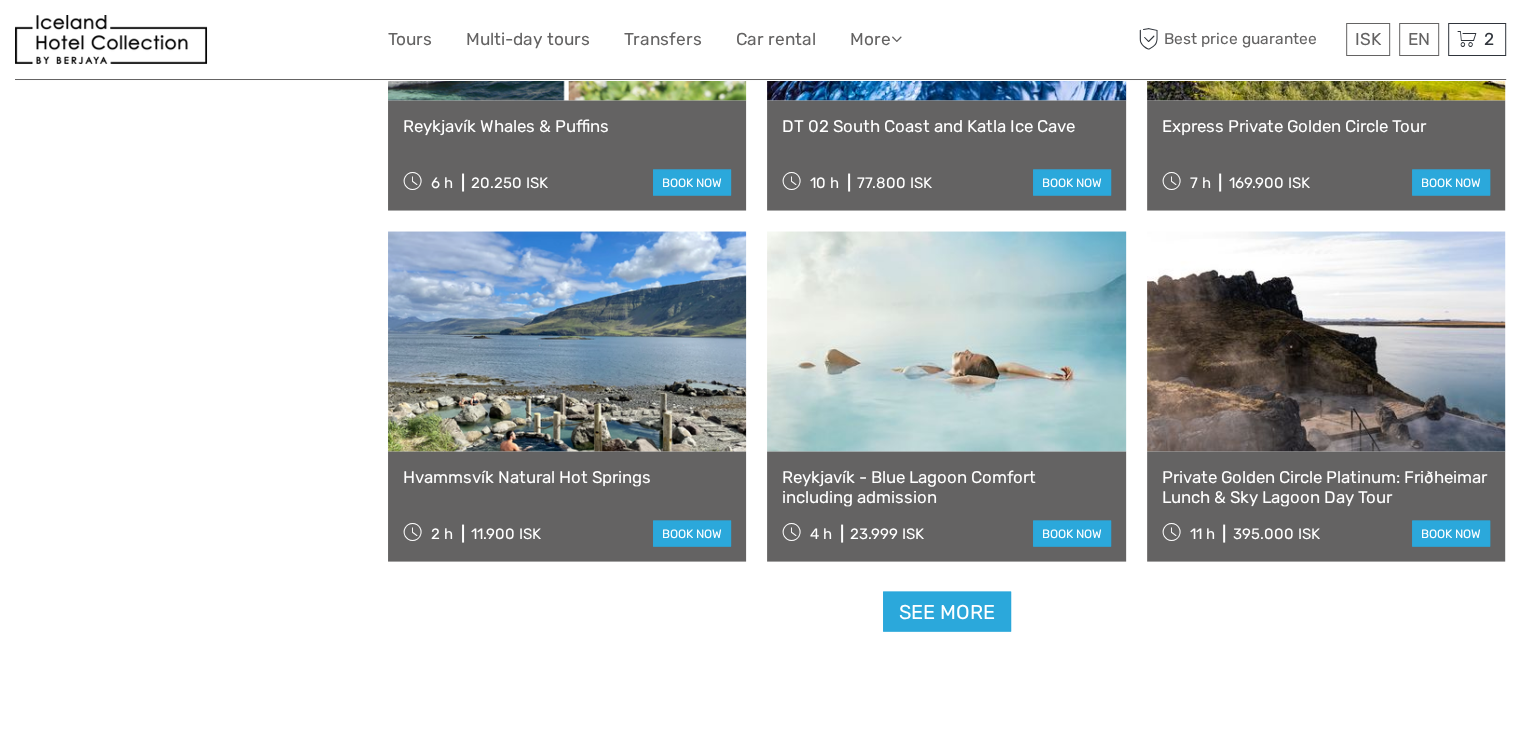scroll, scrollTop: 3921, scrollLeft: 0, axis: vertical 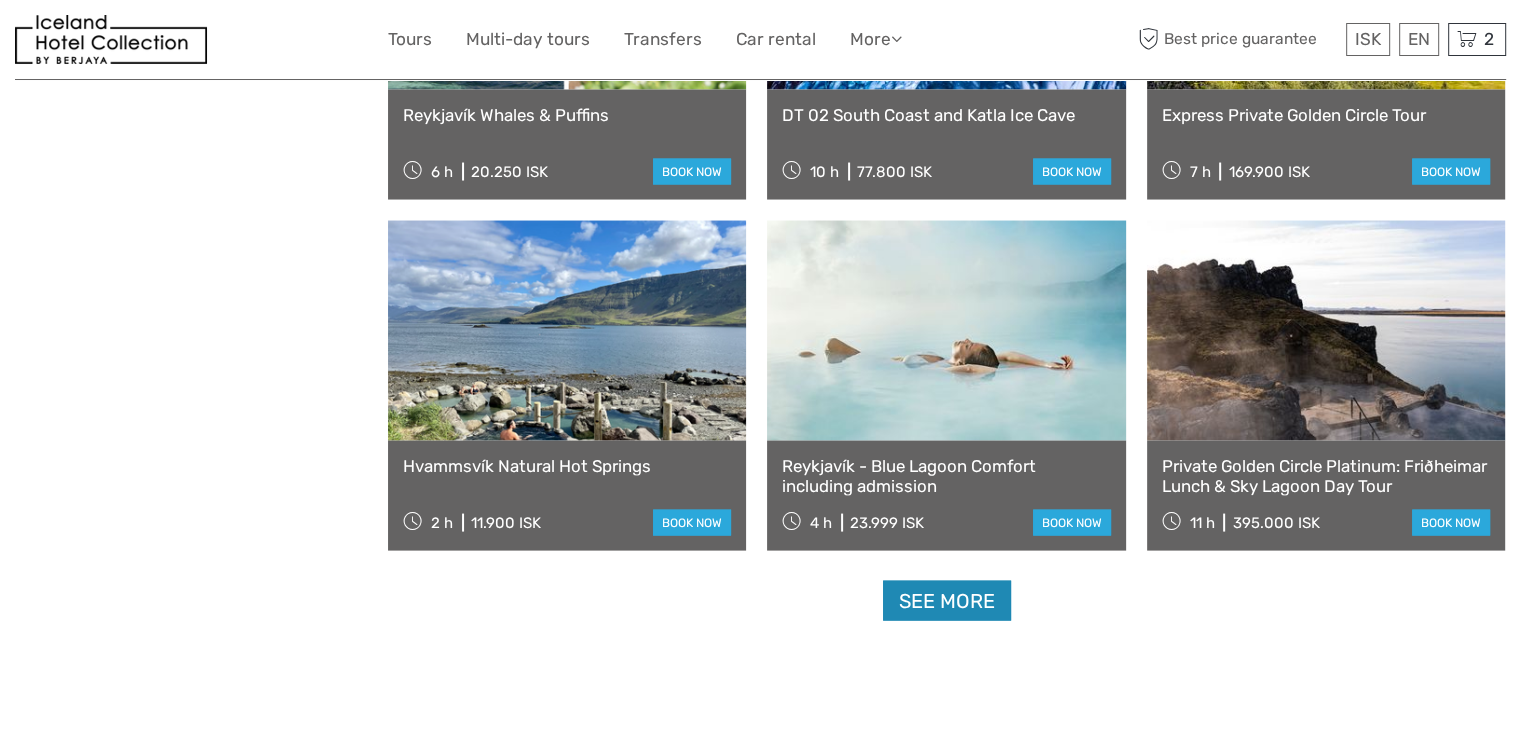 click on "See more" at bounding box center (947, 601) 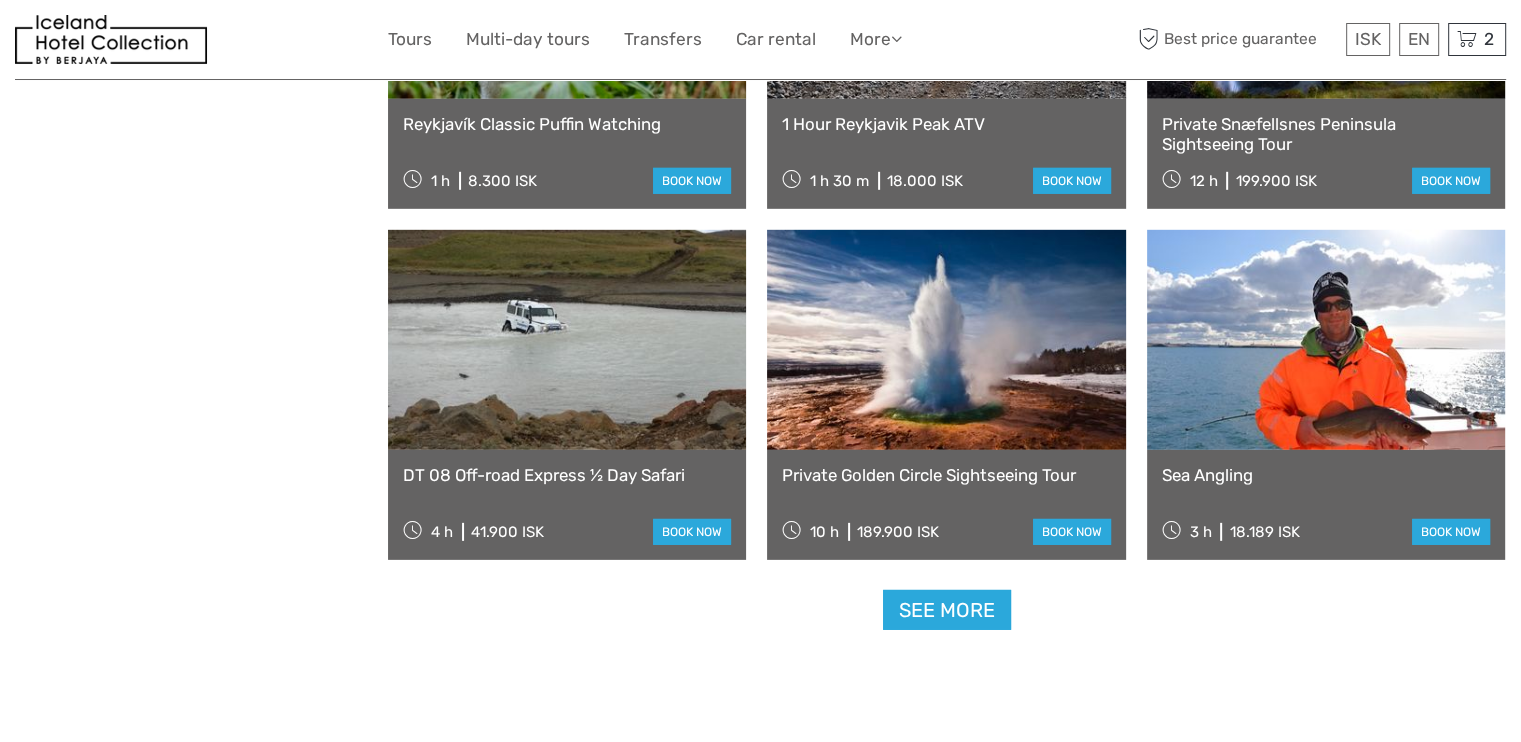 scroll, scrollTop: 6068, scrollLeft: 0, axis: vertical 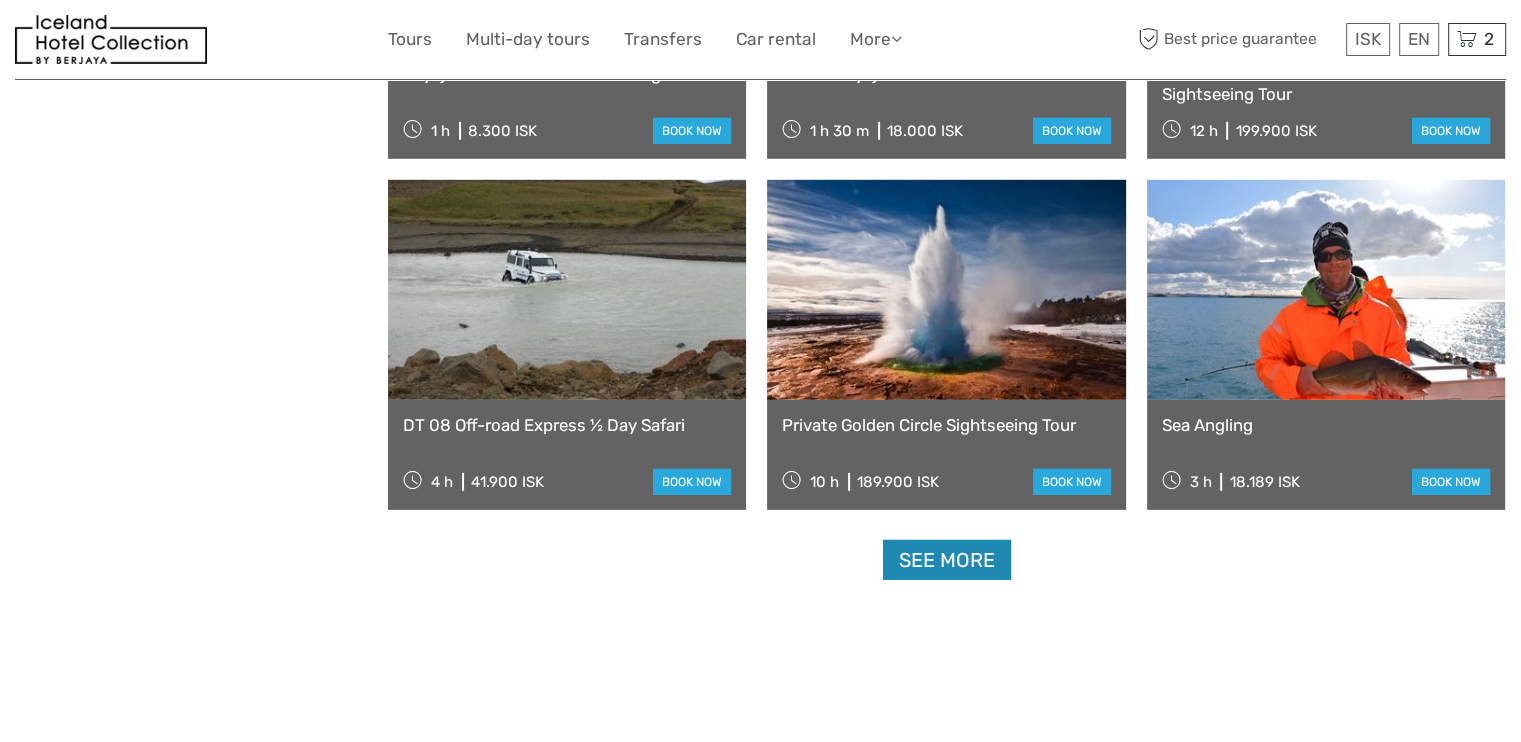 click on "See more" at bounding box center [947, 560] 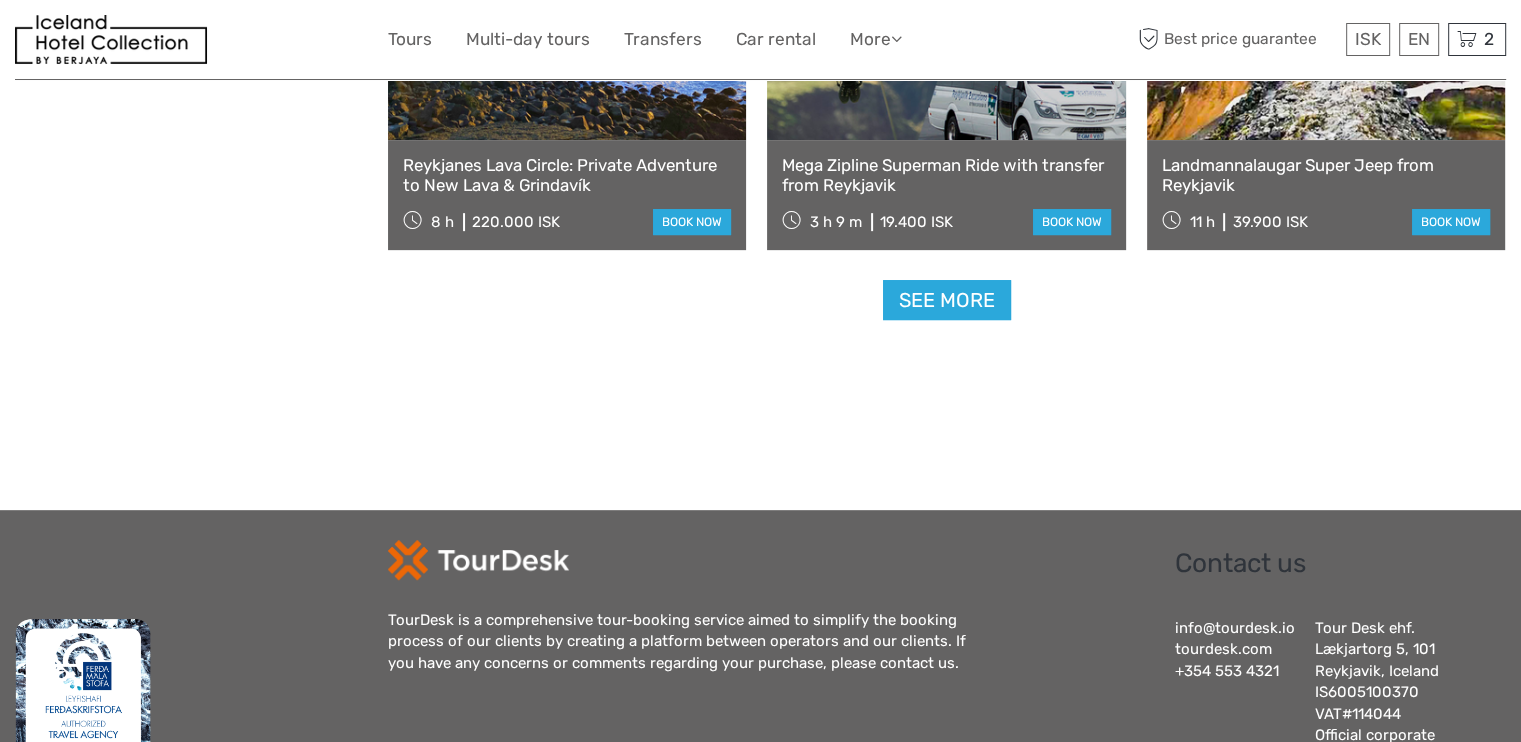 scroll, scrollTop: 8456, scrollLeft: 0, axis: vertical 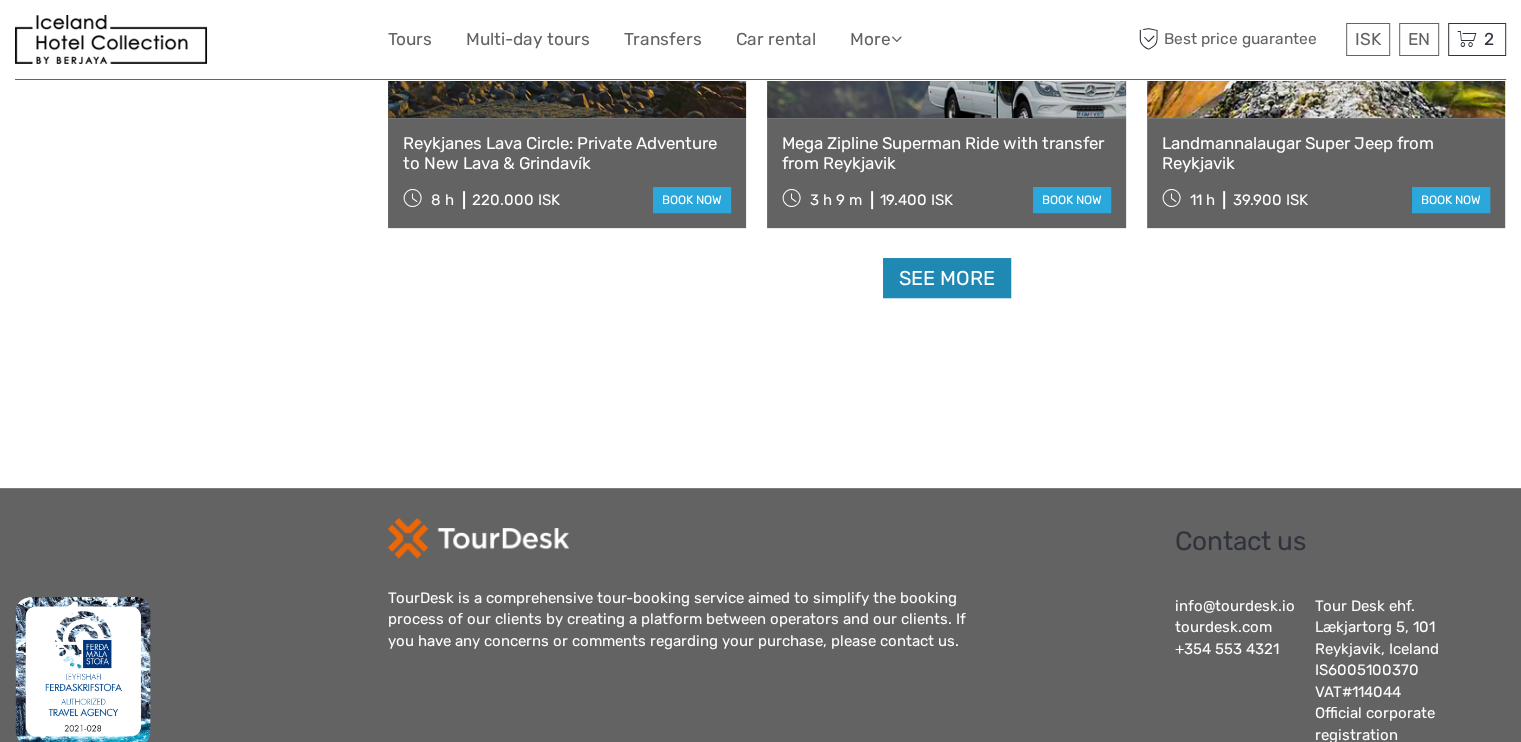 click on "See more" at bounding box center [947, 278] 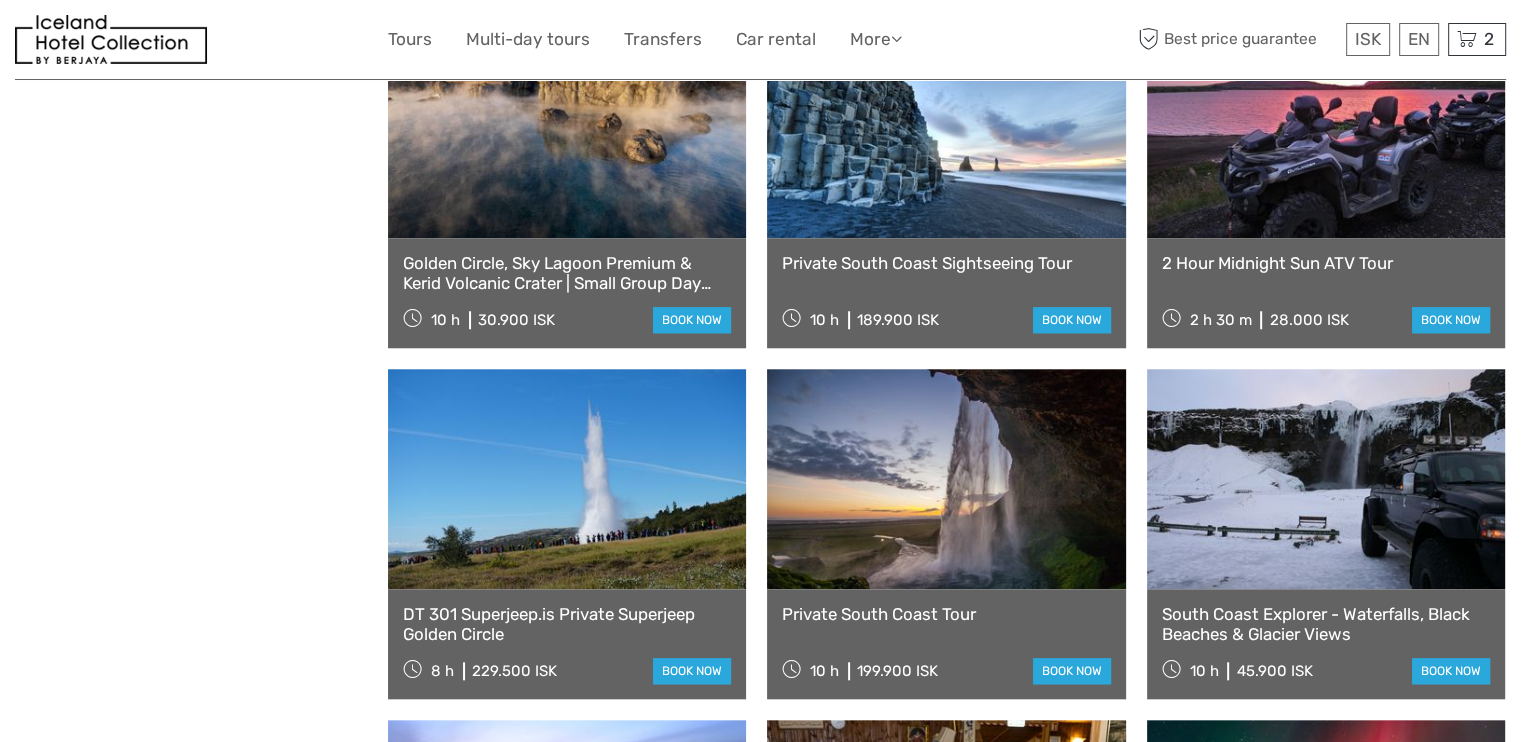 scroll, scrollTop: 9428, scrollLeft: 0, axis: vertical 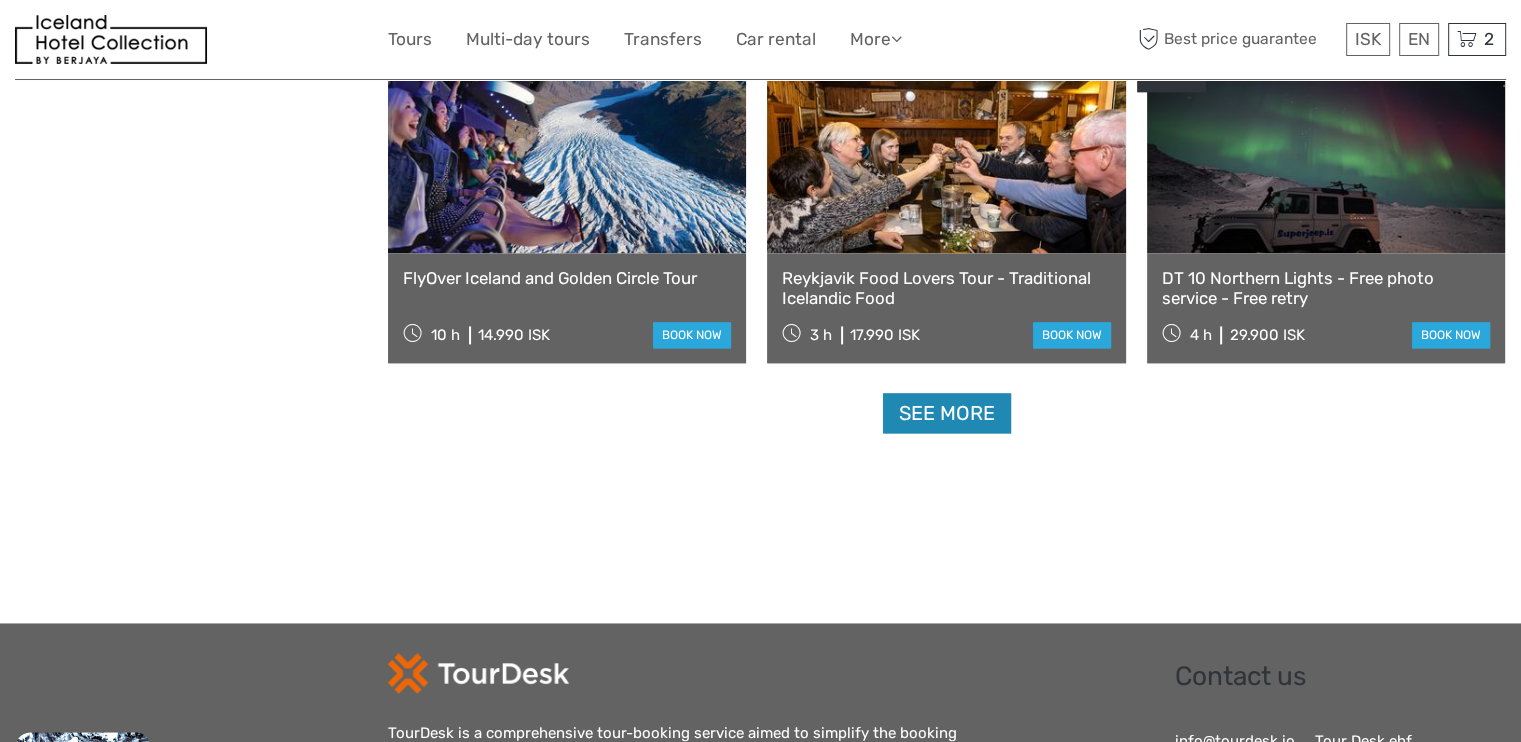 click on "See more" at bounding box center (947, 413) 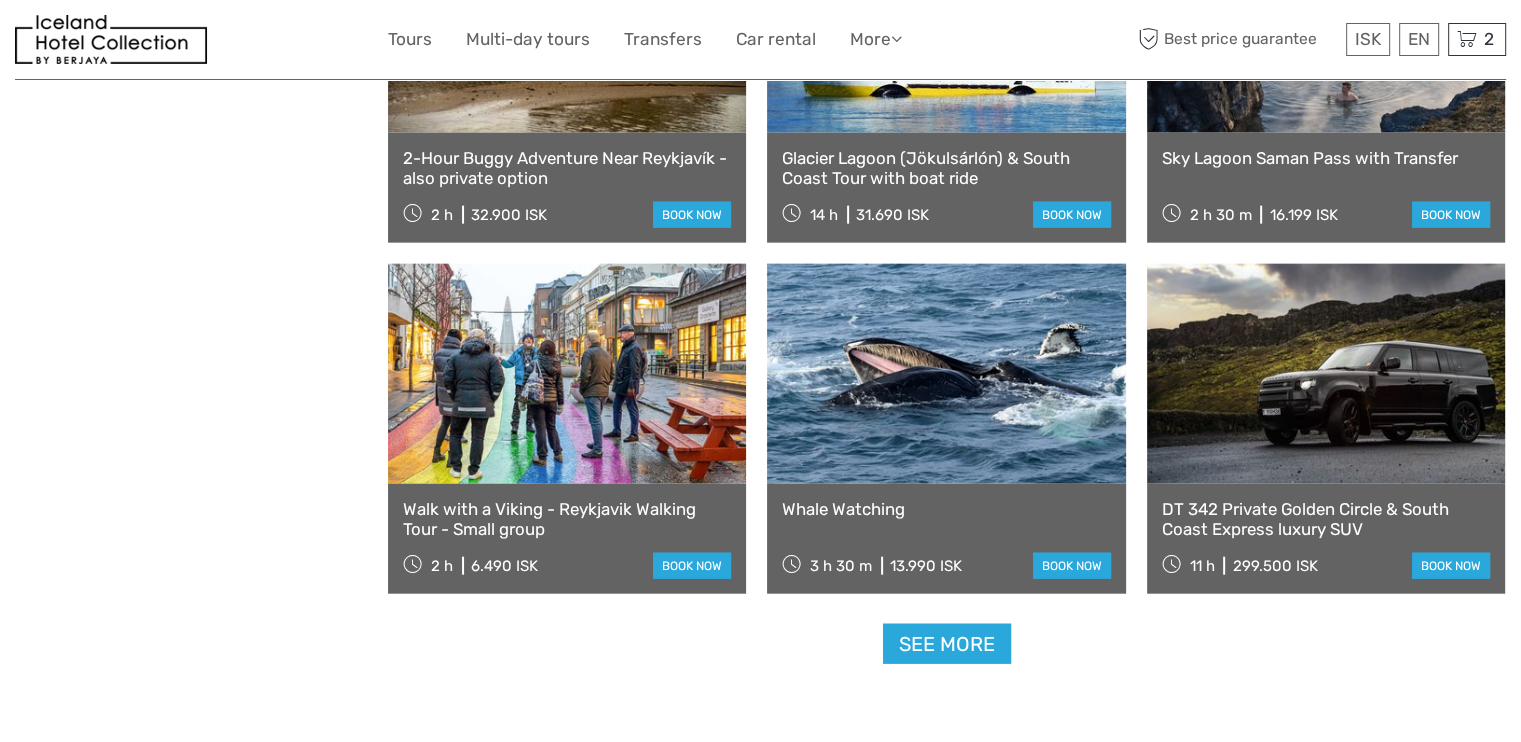 scroll, scrollTop: 12440, scrollLeft: 0, axis: vertical 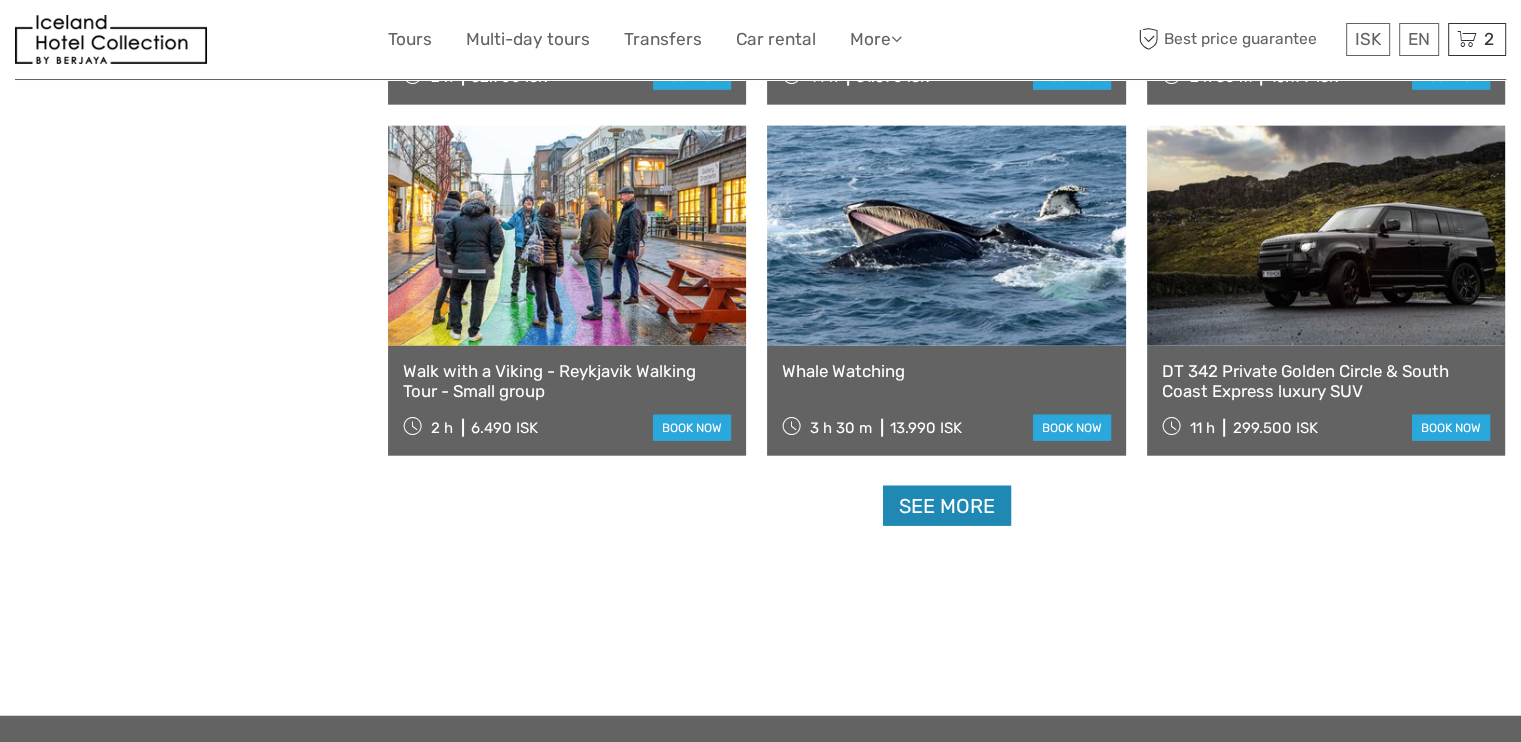 click on "See more" at bounding box center [947, 506] 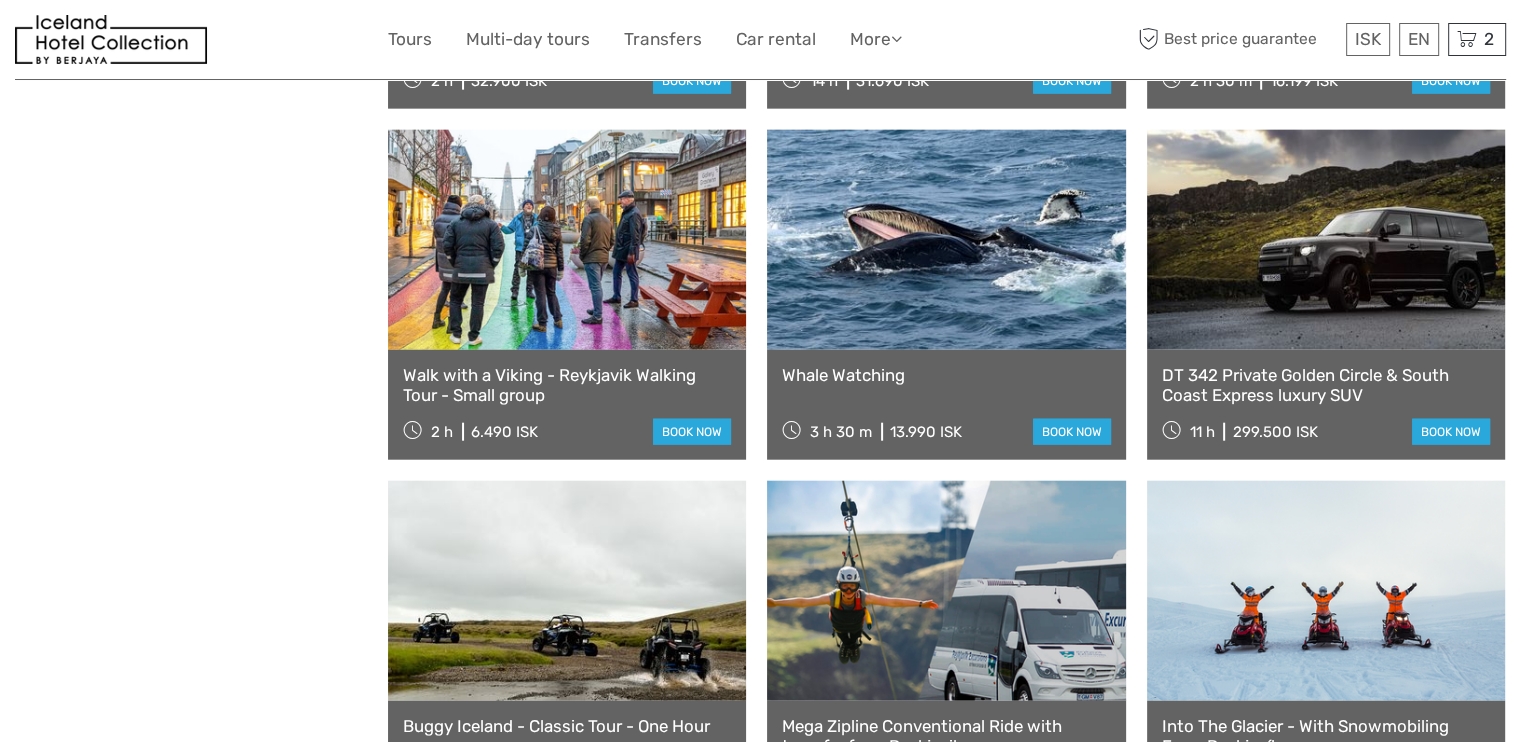 scroll, scrollTop: 12507, scrollLeft: 0, axis: vertical 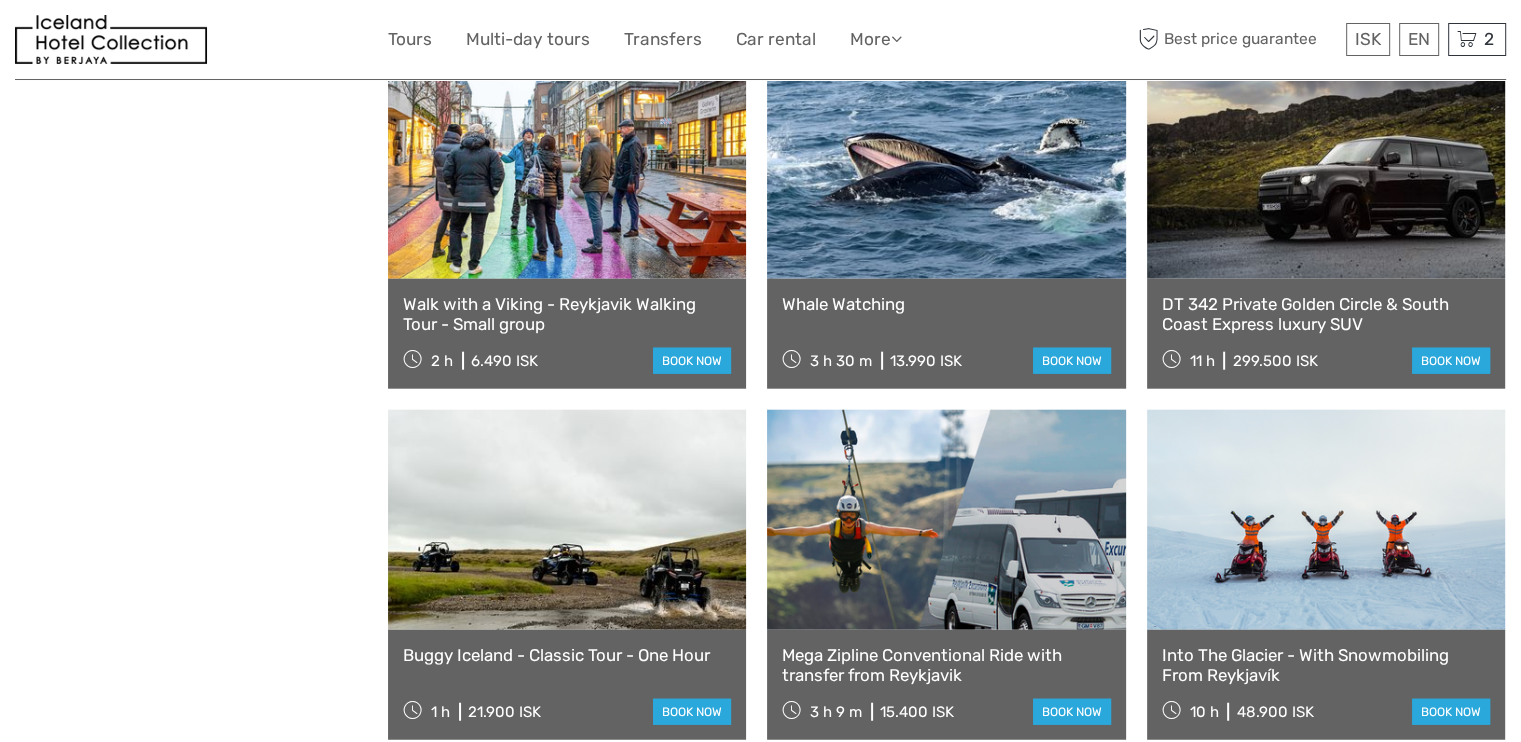 click on "Into The Glacier - With Snowmobiling From Reykjavík" at bounding box center (1326, 665) 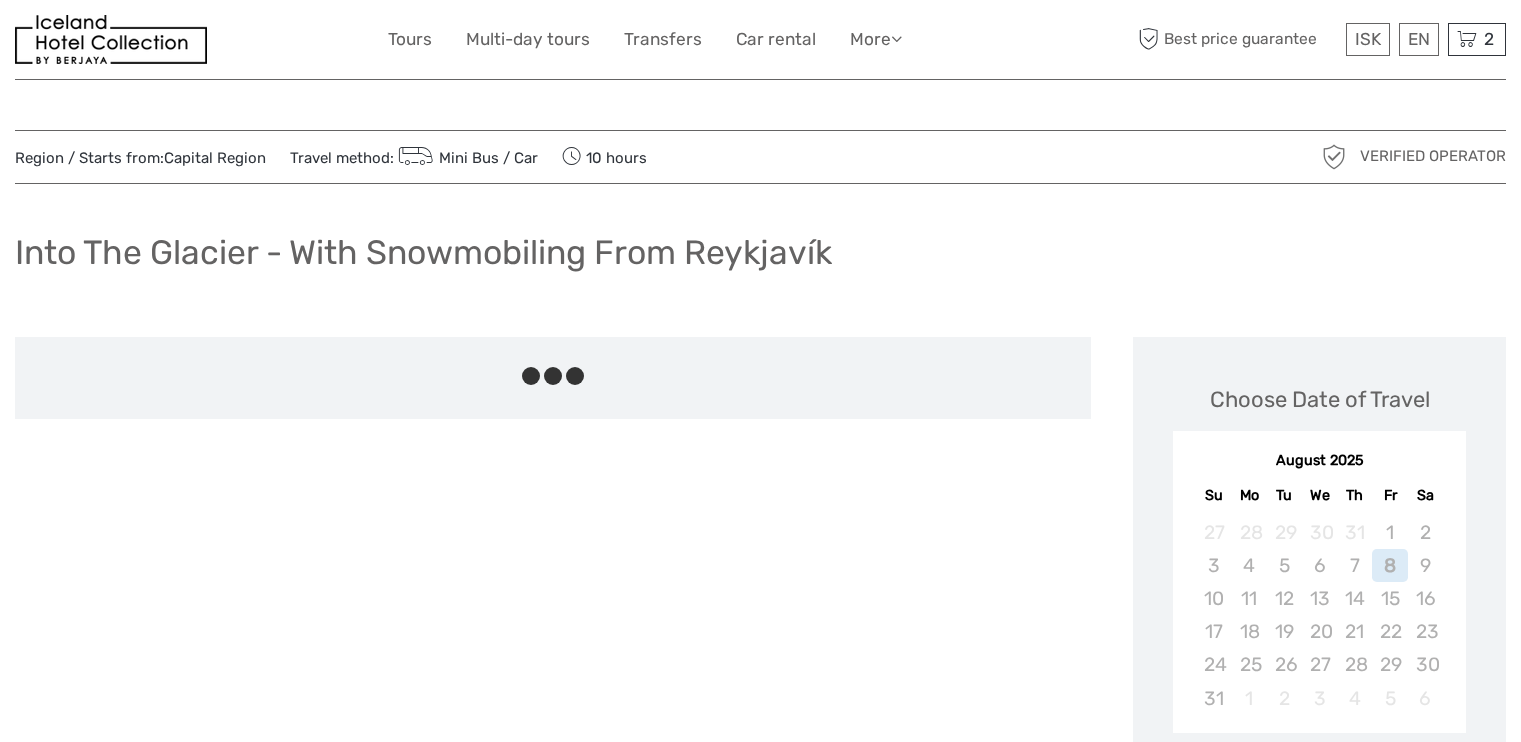 scroll, scrollTop: 0, scrollLeft: 0, axis: both 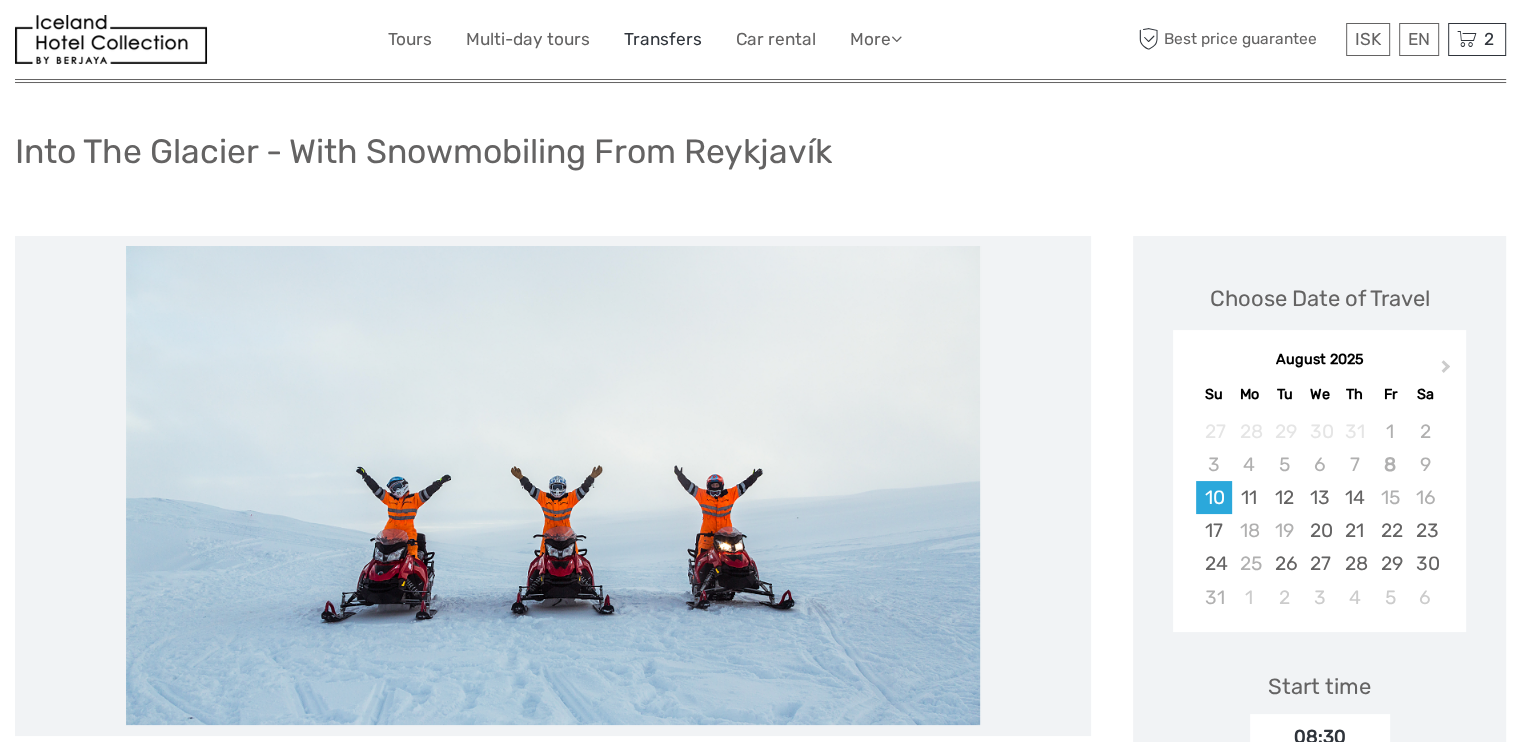 click on "Transfers" at bounding box center [663, 39] 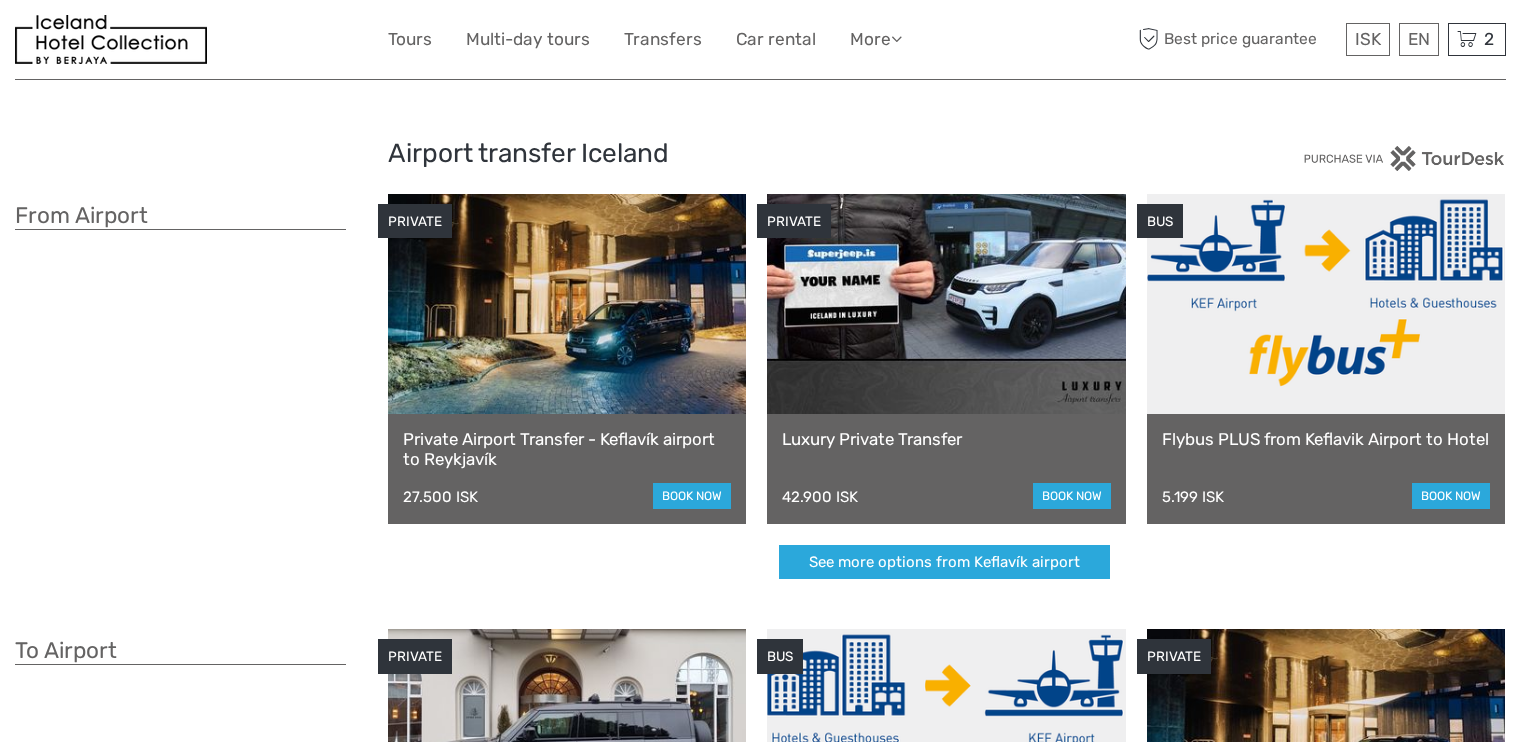 scroll, scrollTop: 0, scrollLeft: 0, axis: both 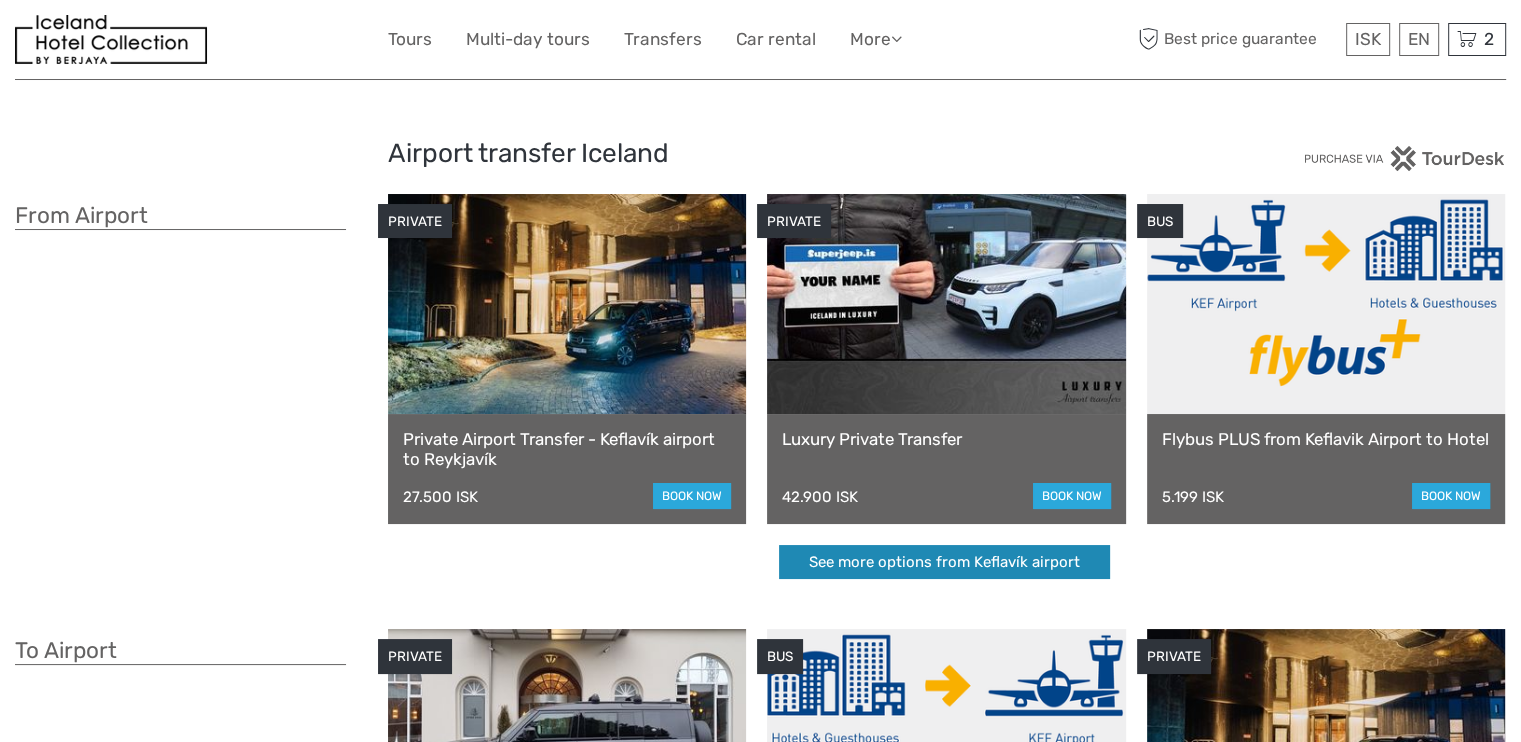 click on "See more options from Keflavík airport" at bounding box center [944, 562] 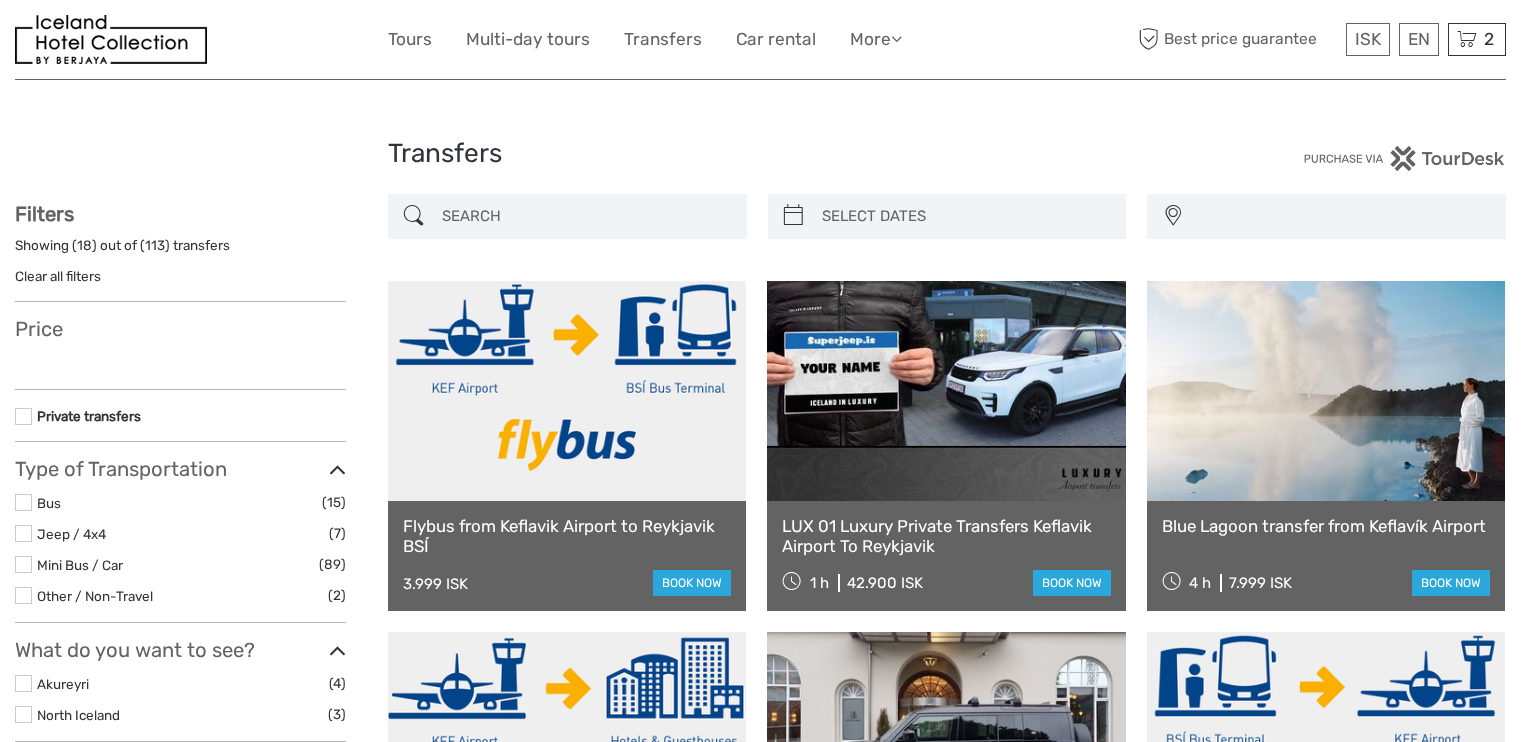 select 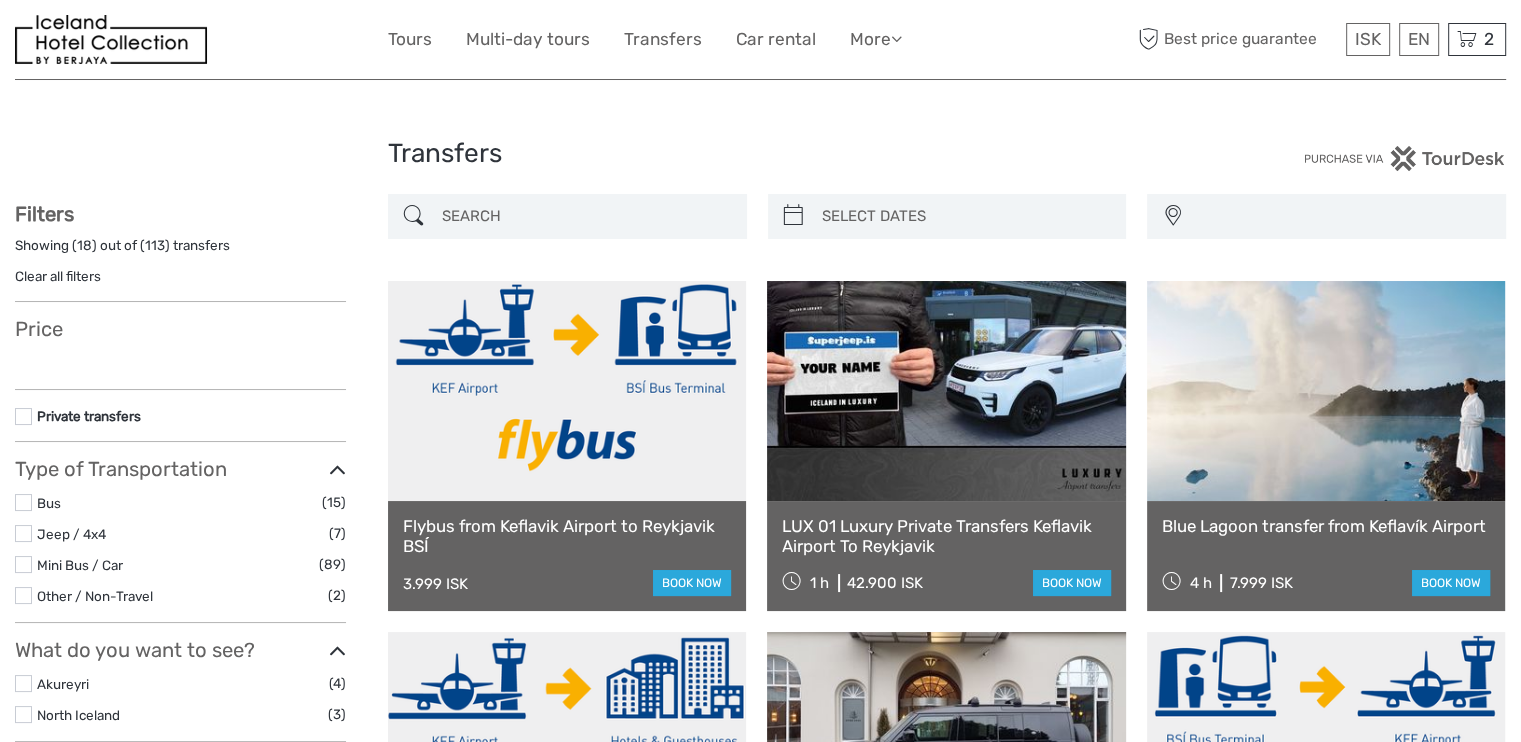 select 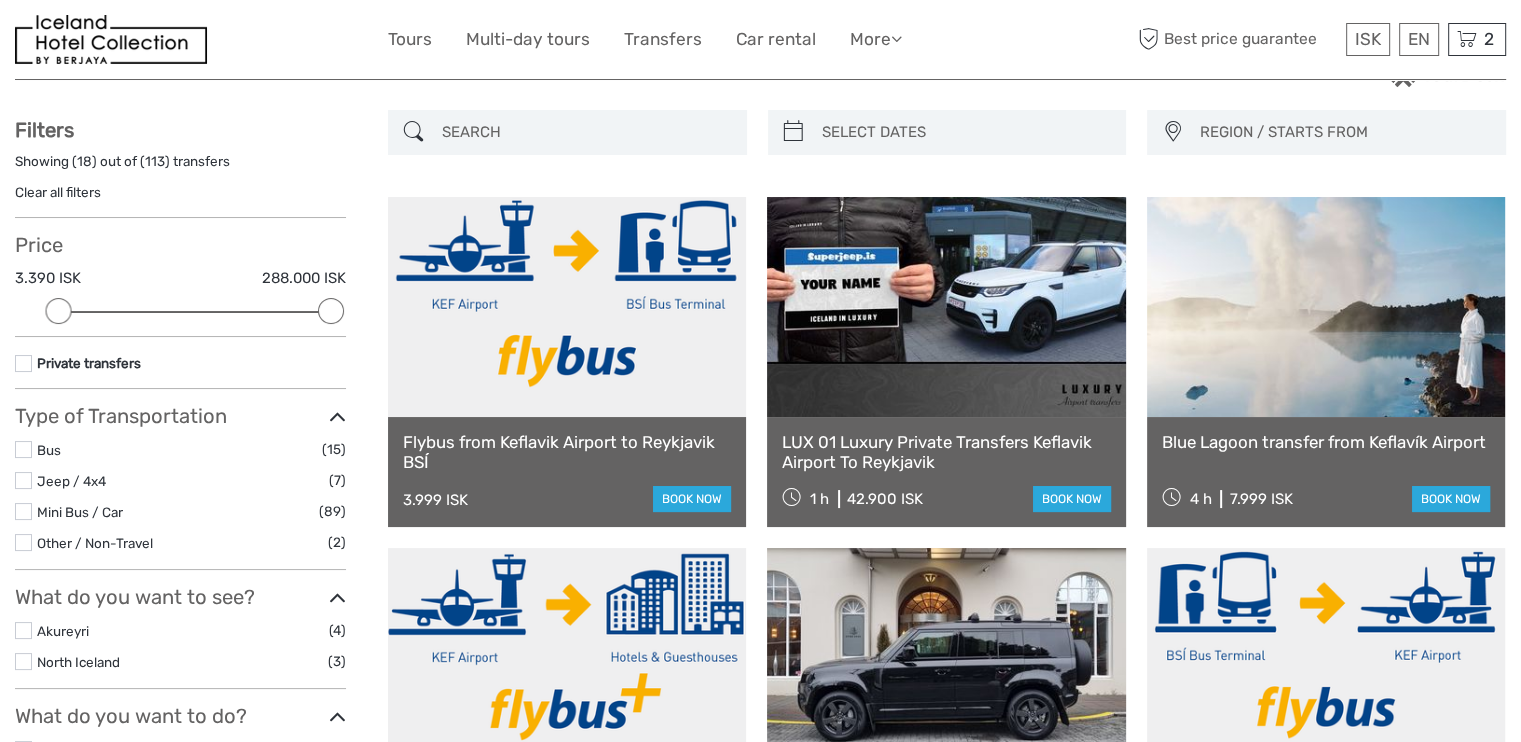 scroll, scrollTop: 291, scrollLeft: 0, axis: vertical 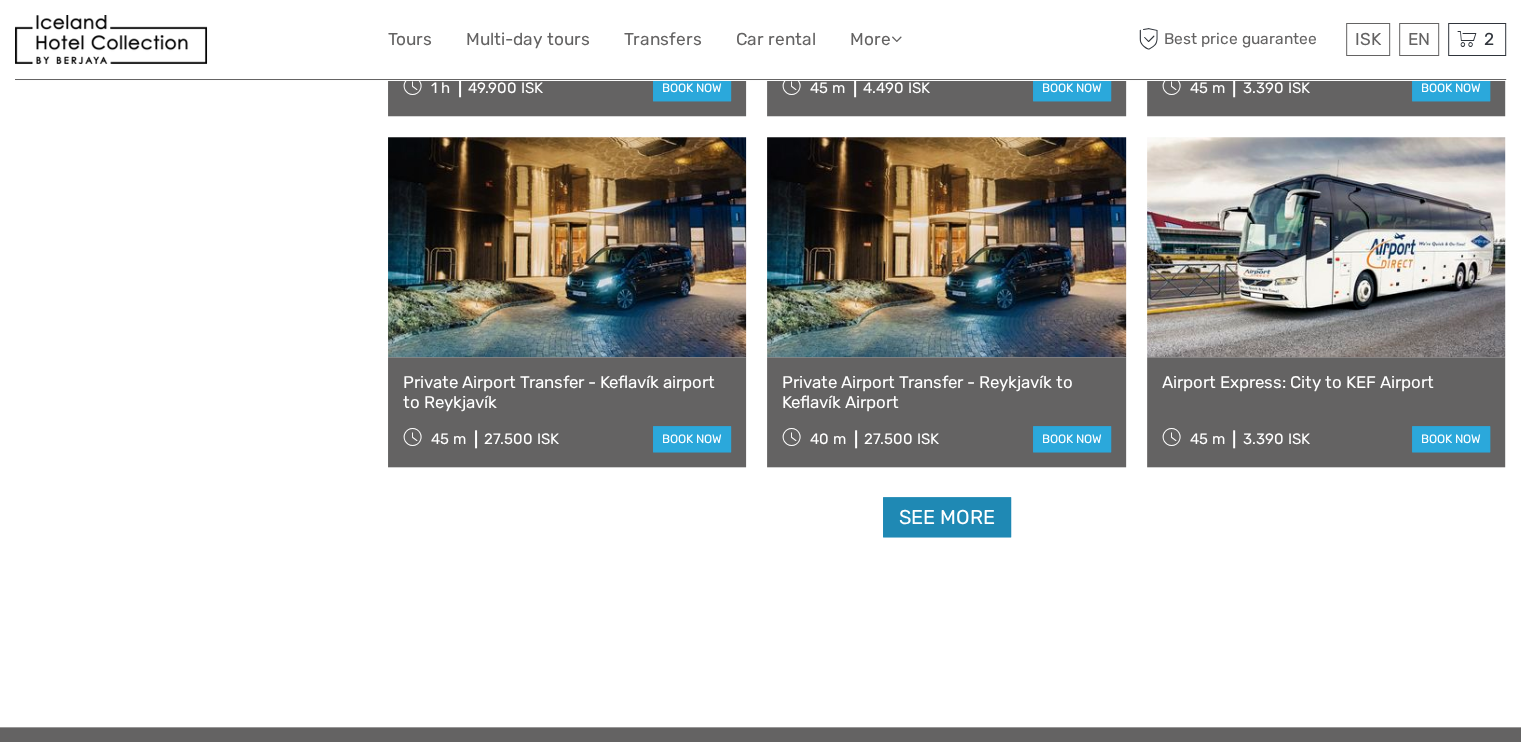 click on "See more" at bounding box center (947, 517) 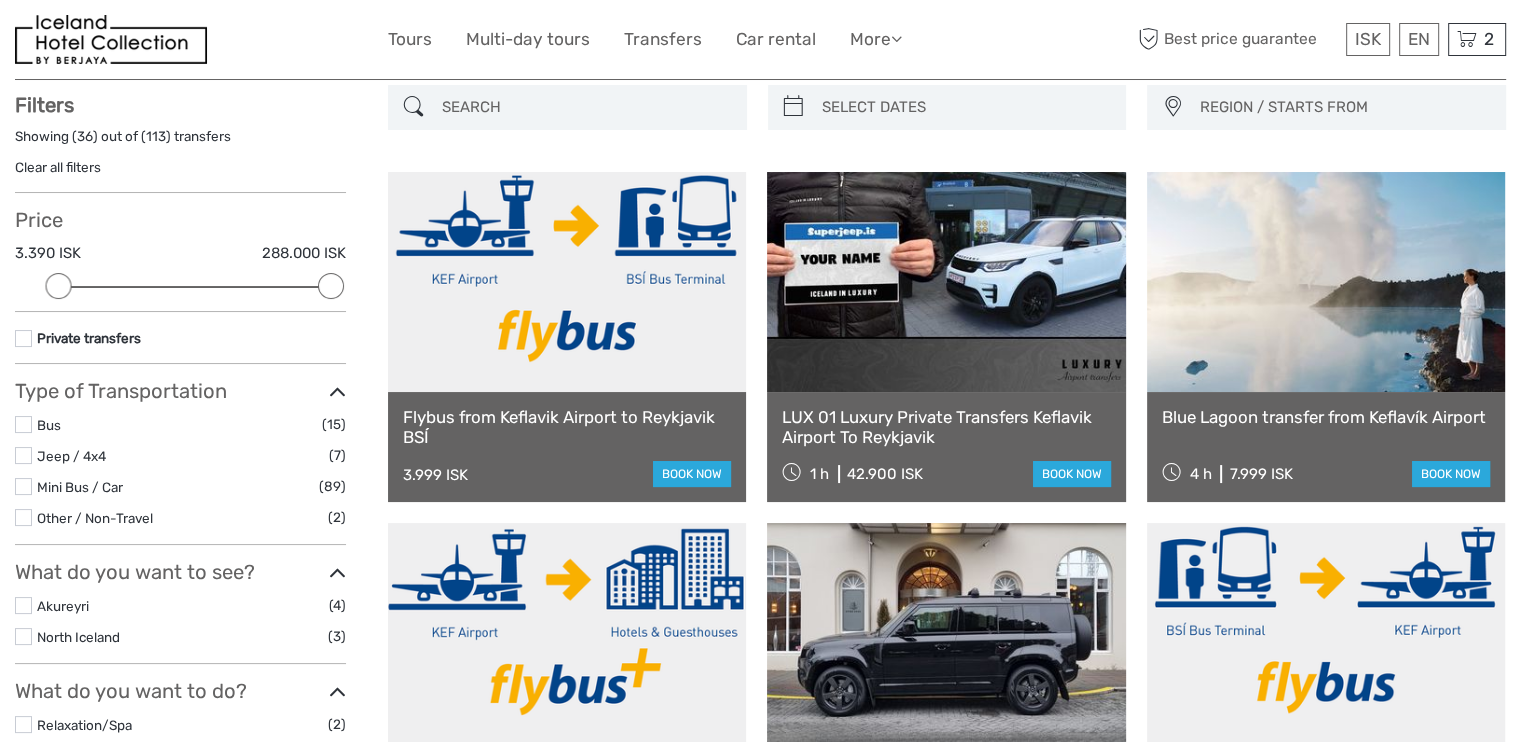 scroll, scrollTop: 0, scrollLeft: 0, axis: both 